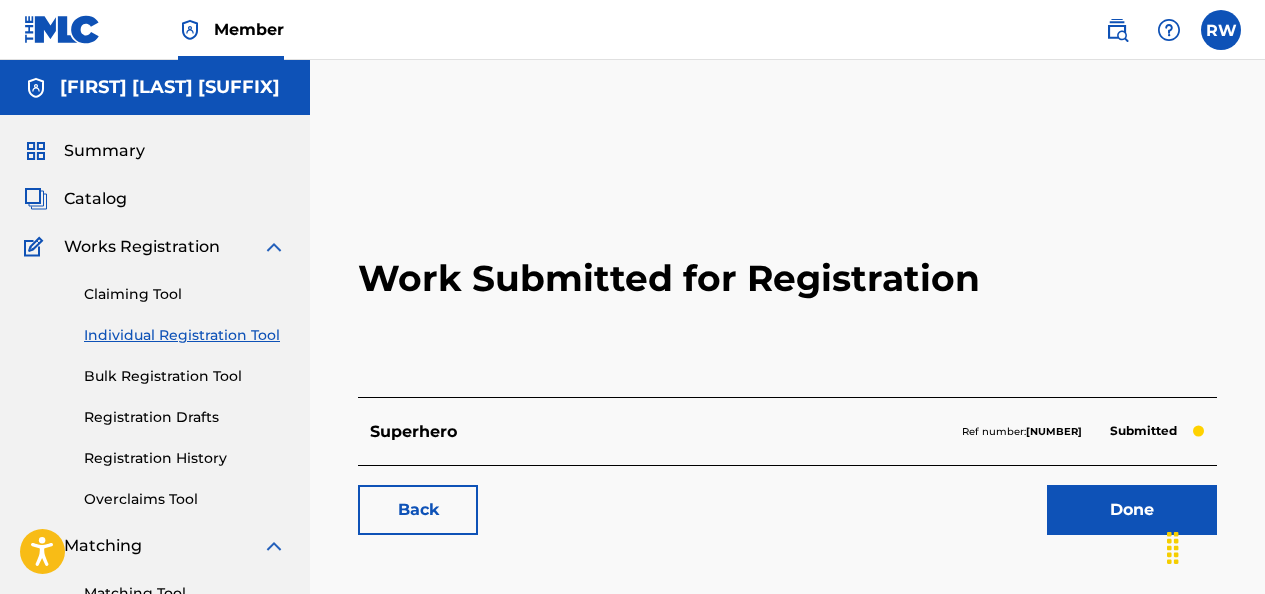 scroll, scrollTop: 0, scrollLeft: 0, axis: both 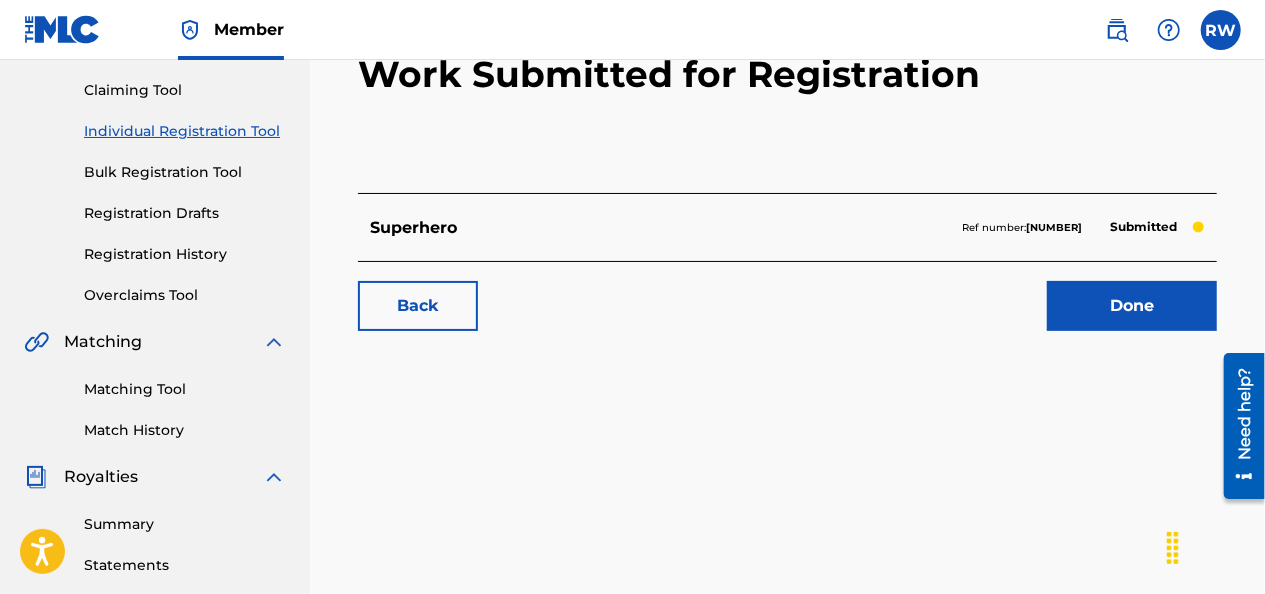 click on "Individual Registration Tool" at bounding box center (185, 131) 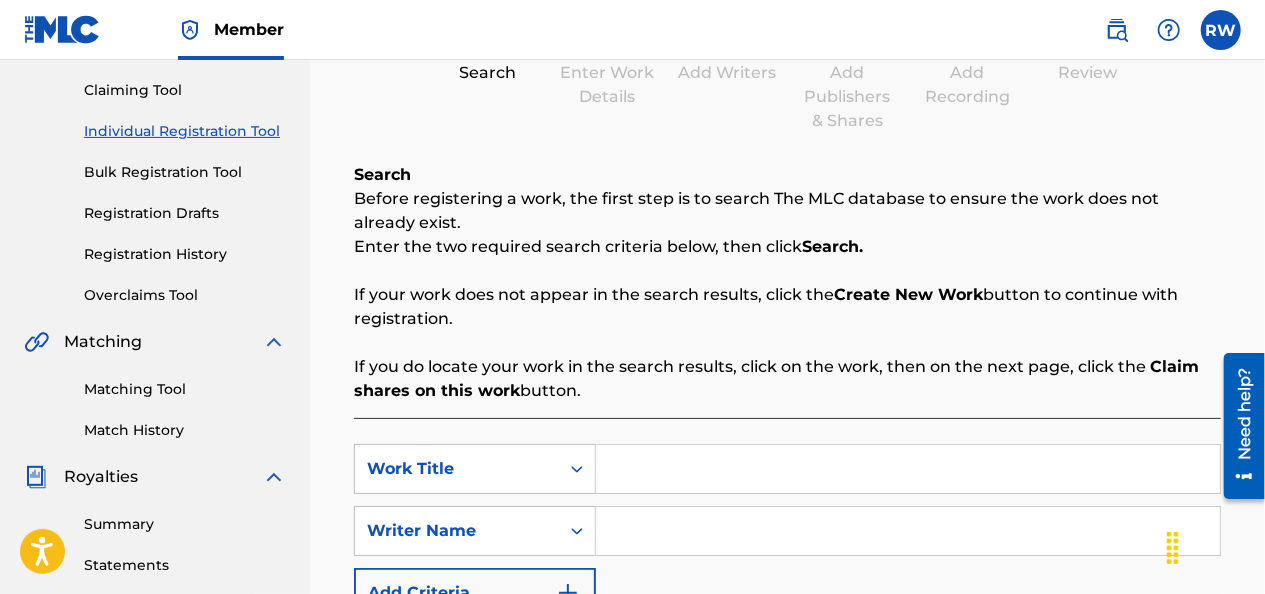 scroll, scrollTop: 0, scrollLeft: 0, axis: both 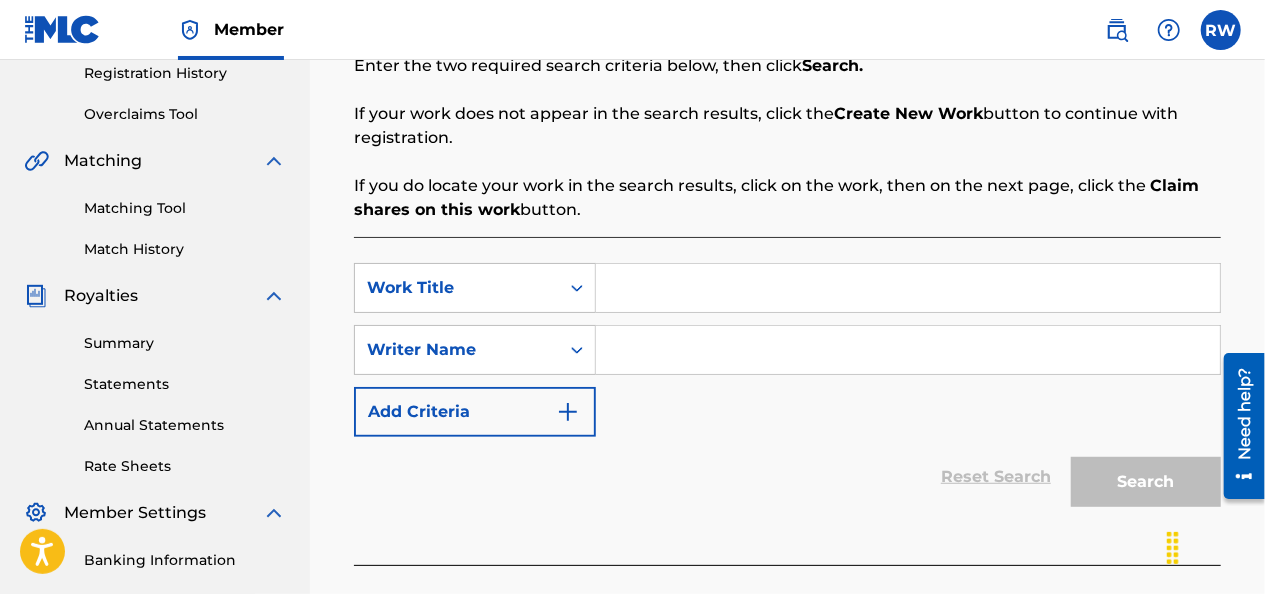 click at bounding box center (908, 288) 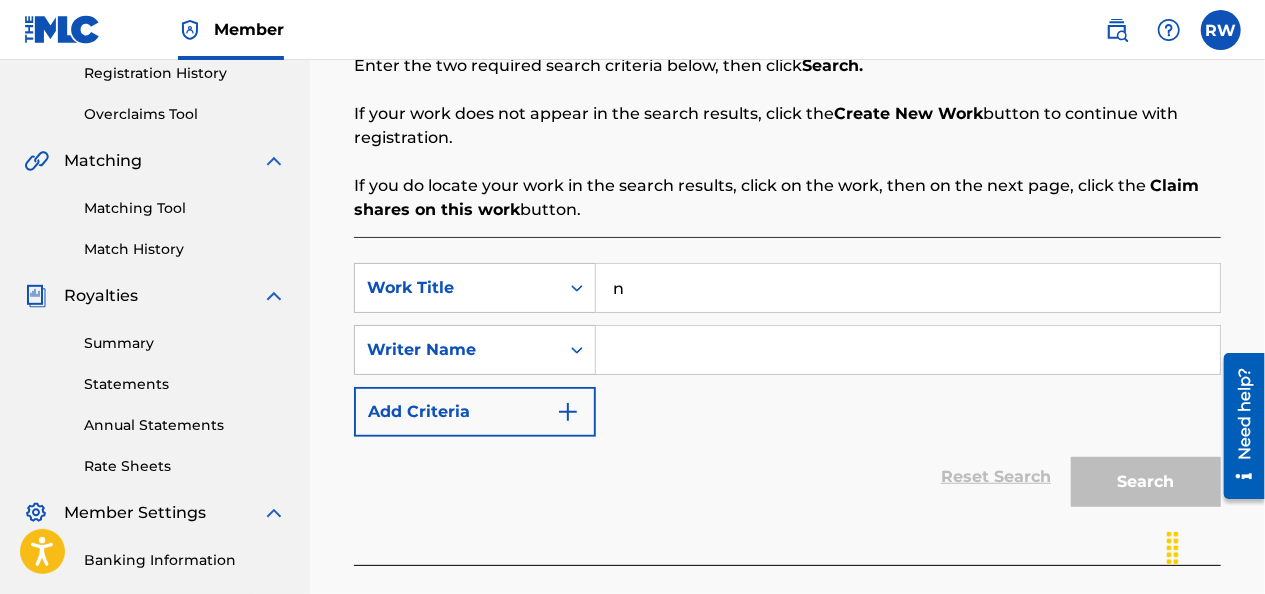 type on "n" 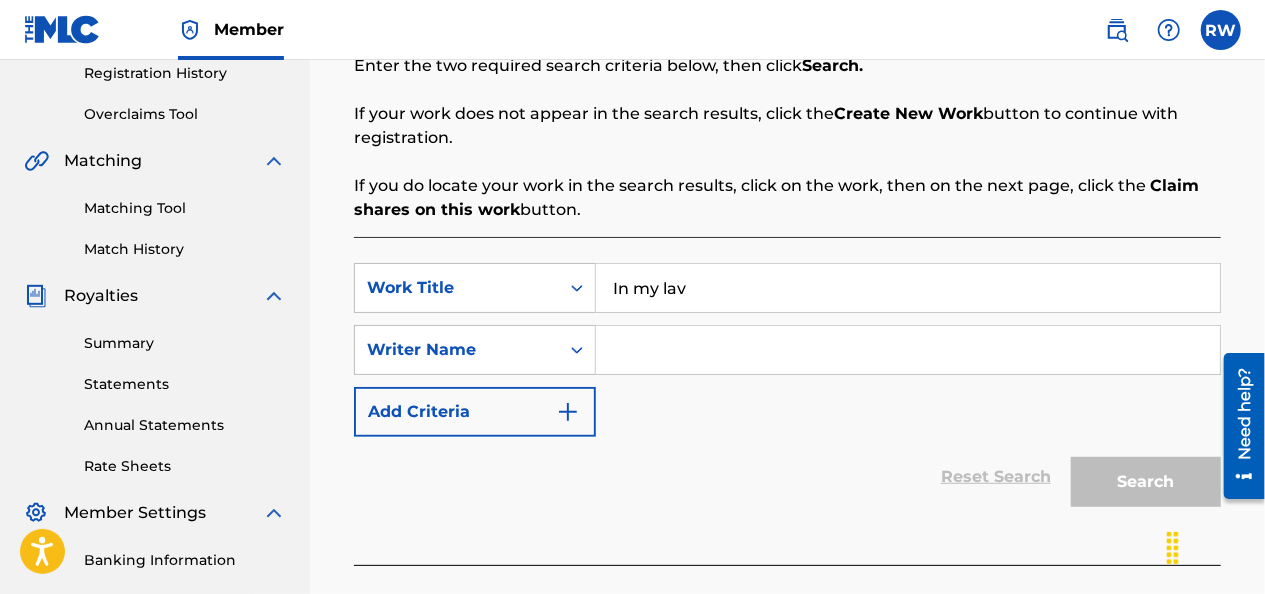 type on "In my lavn" 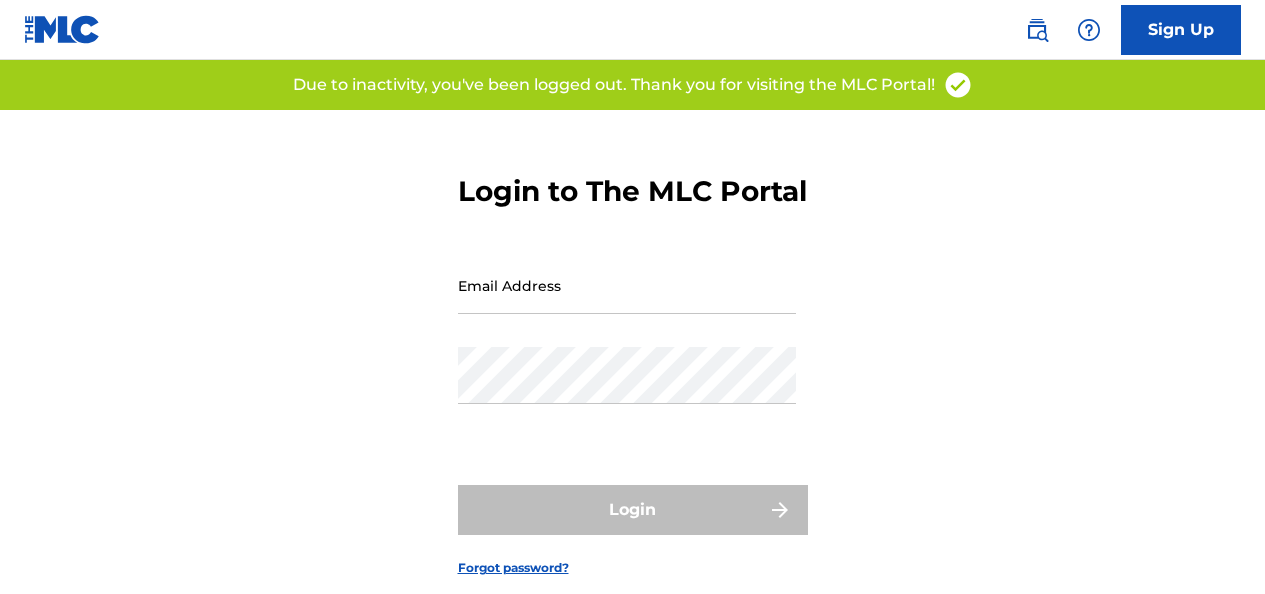 scroll, scrollTop: 0, scrollLeft: 0, axis: both 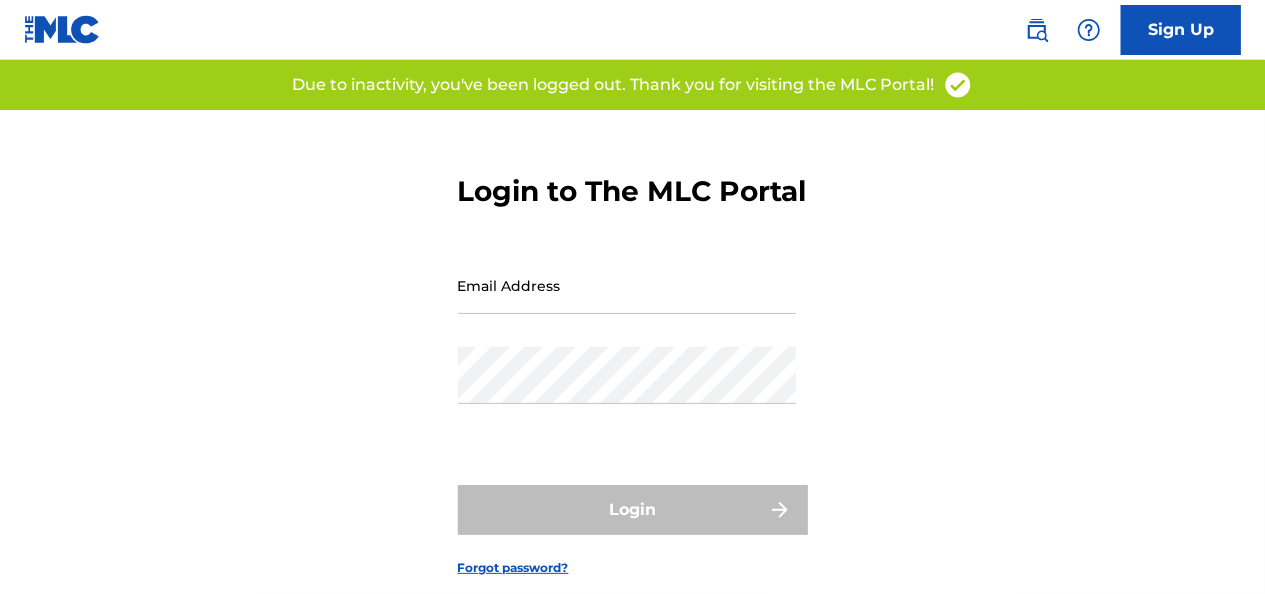 type on "[EMAIL]" 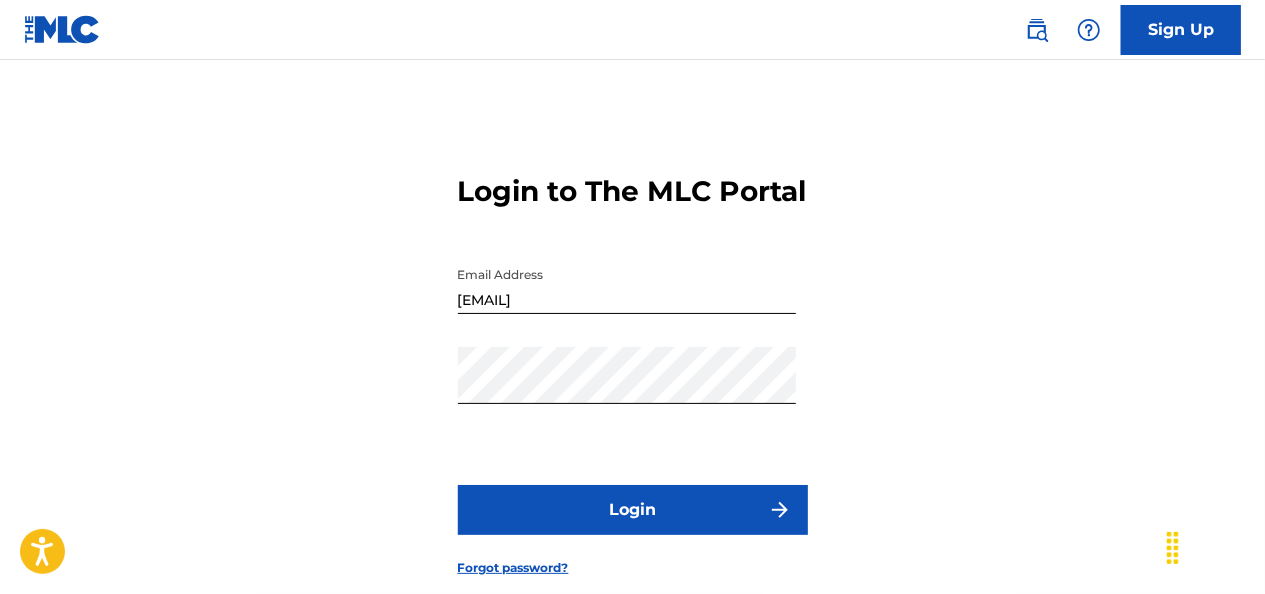 click on "Login" at bounding box center (633, 510) 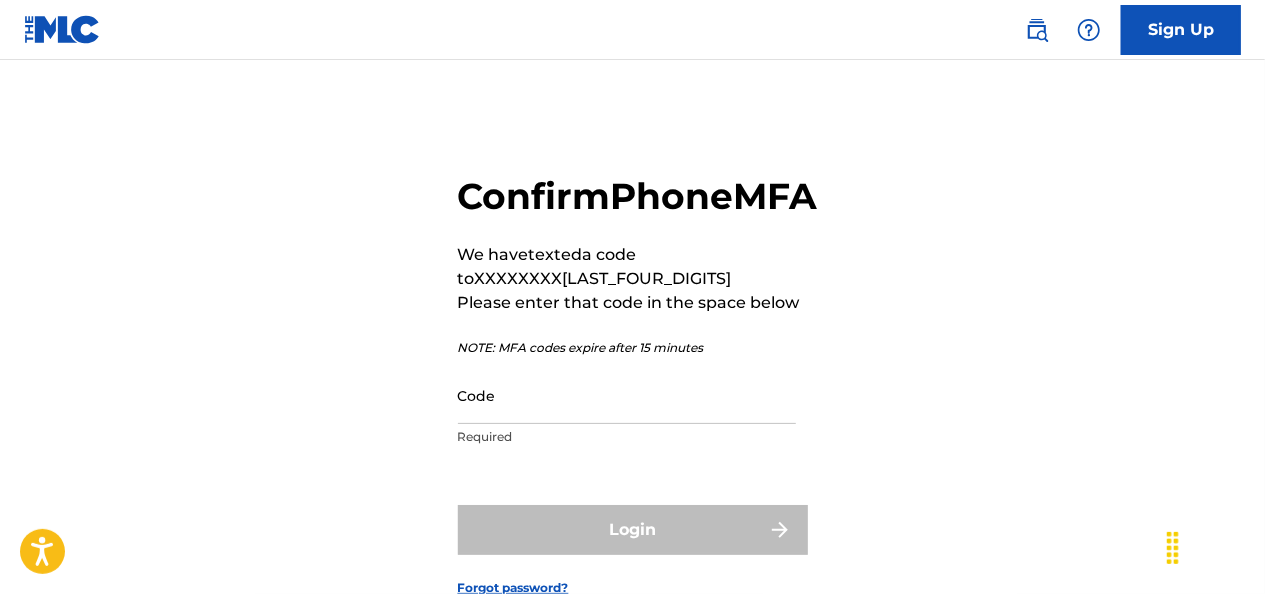 click on "Code" at bounding box center (627, 395) 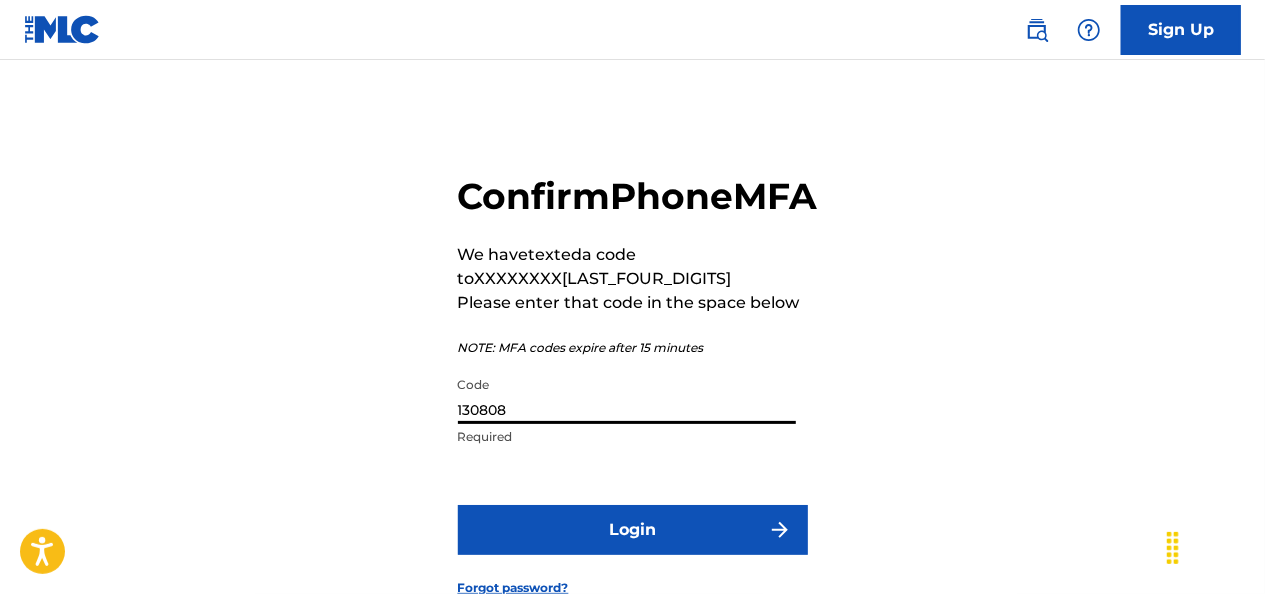 type on "130808" 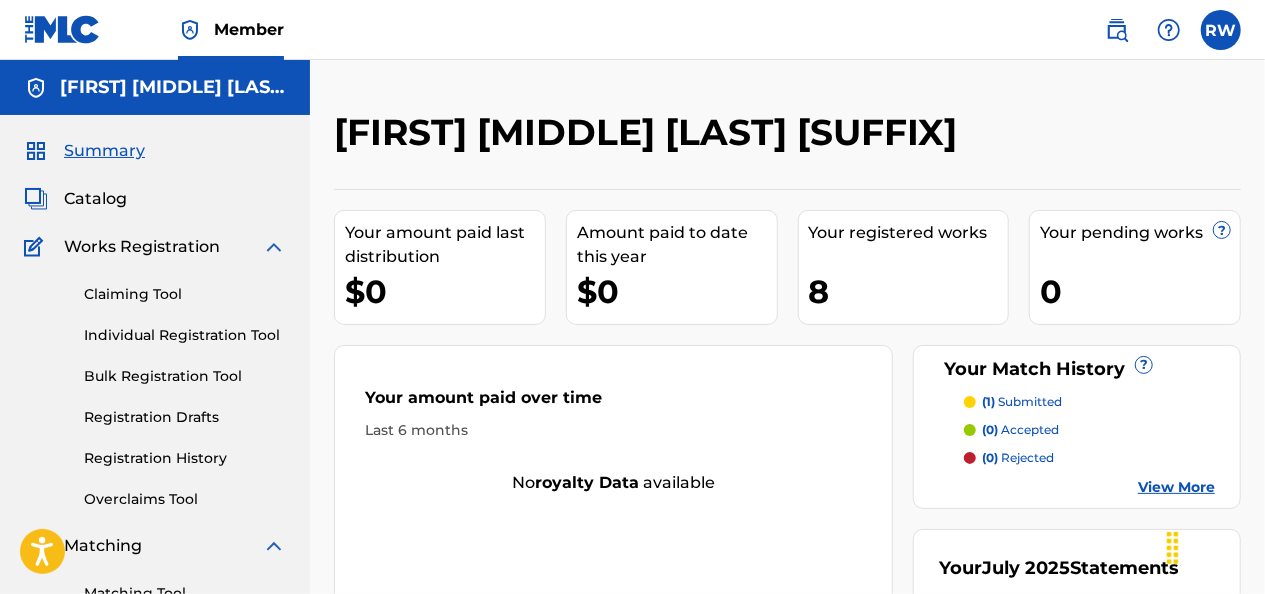 scroll, scrollTop: 0, scrollLeft: 0, axis: both 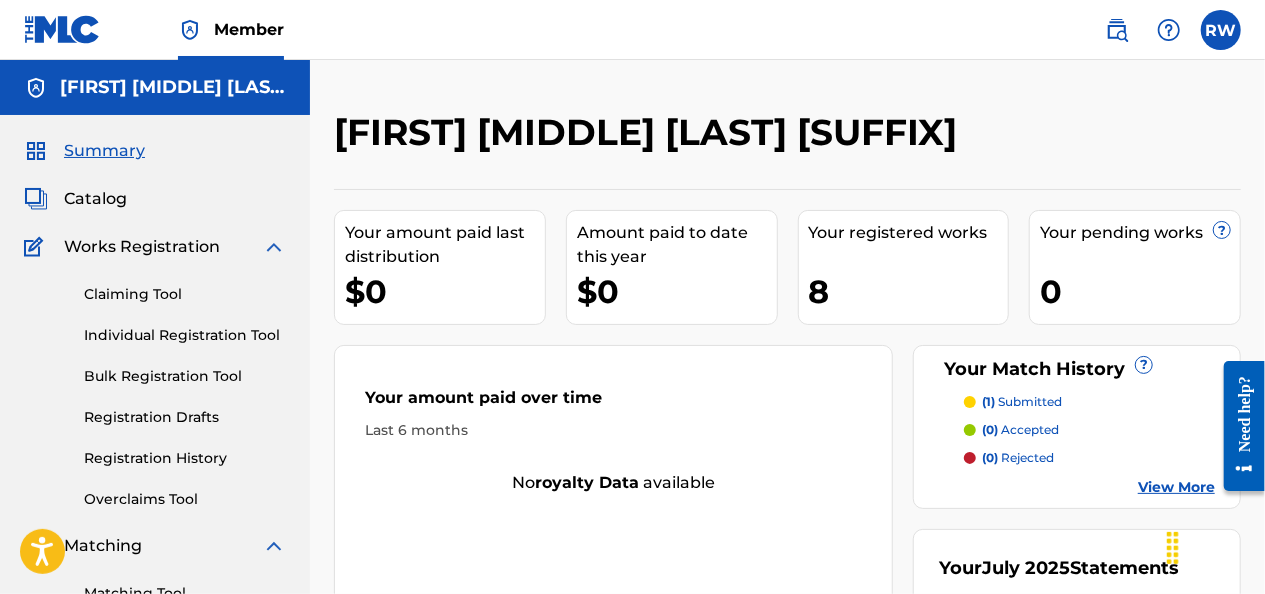 click on "Individual Registration Tool" at bounding box center (185, 335) 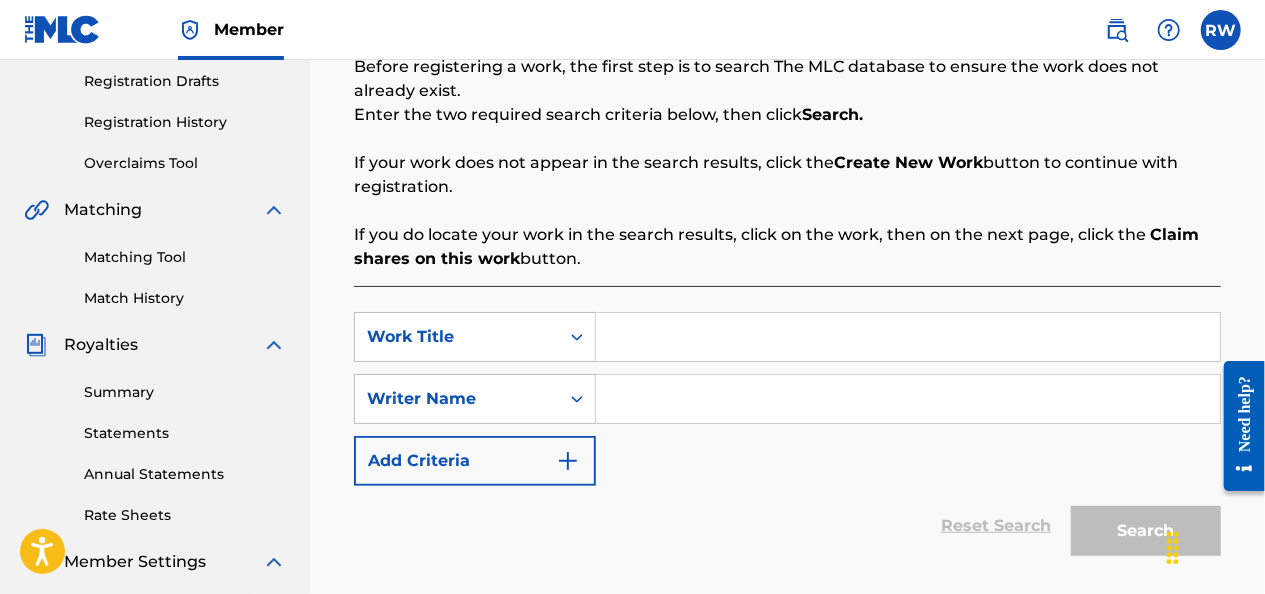 scroll, scrollTop: 338, scrollLeft: 0, axis: vertical 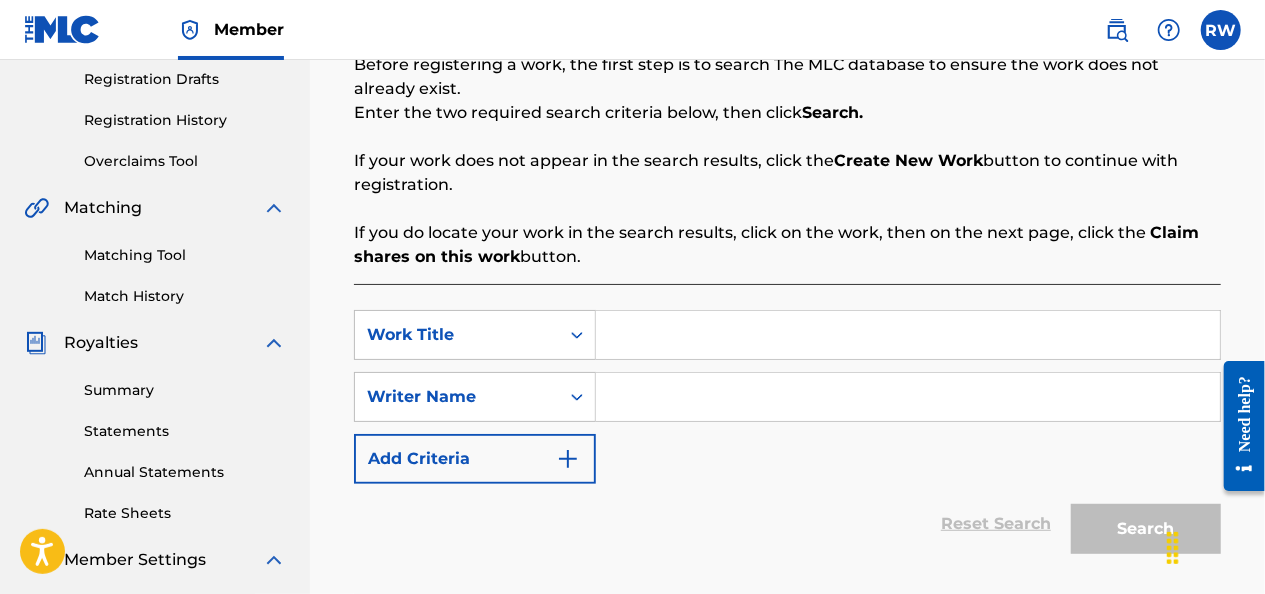 click at bounding box center (908, 335) 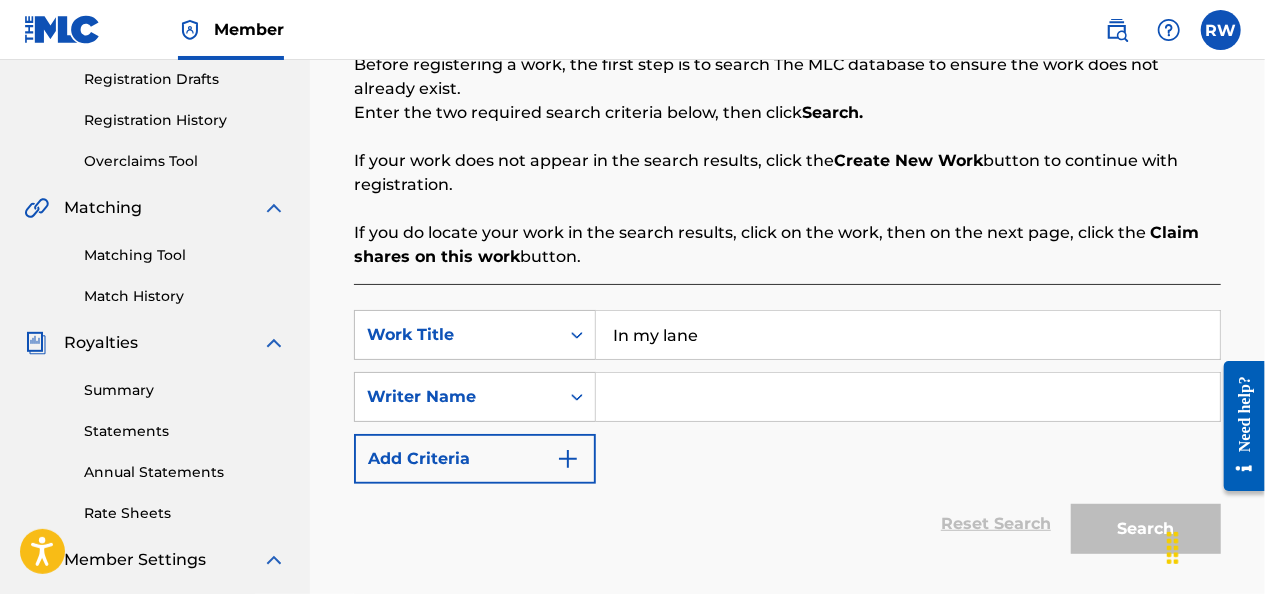 type on "In my lane" 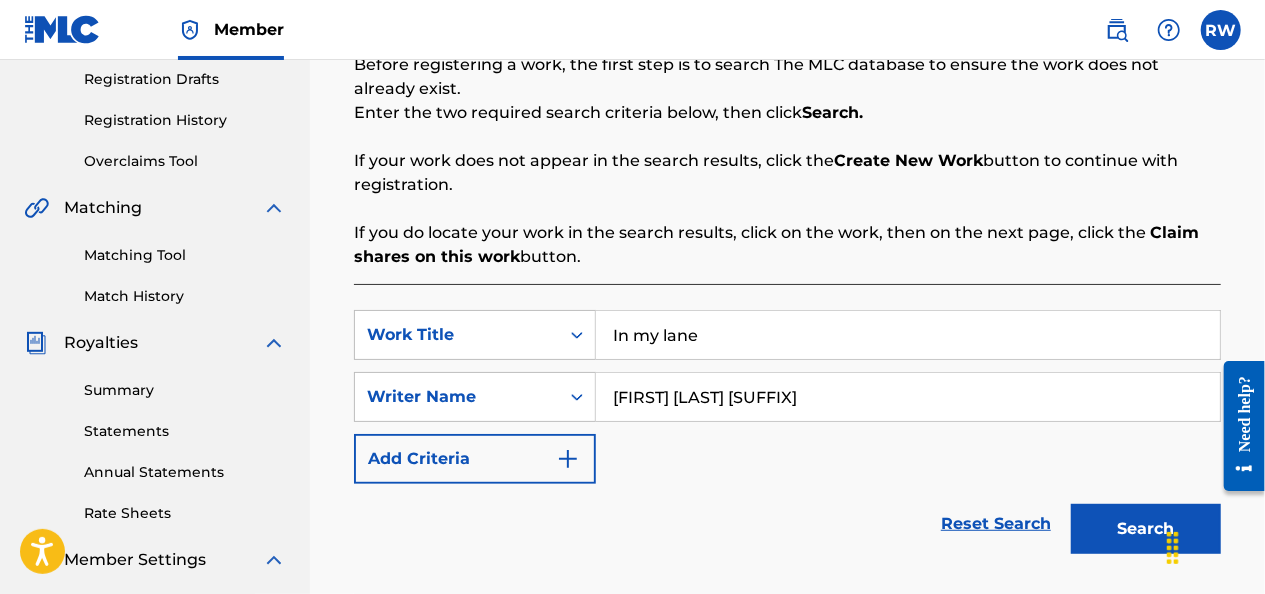 click on "Search" at bounding box center (1146, 529) 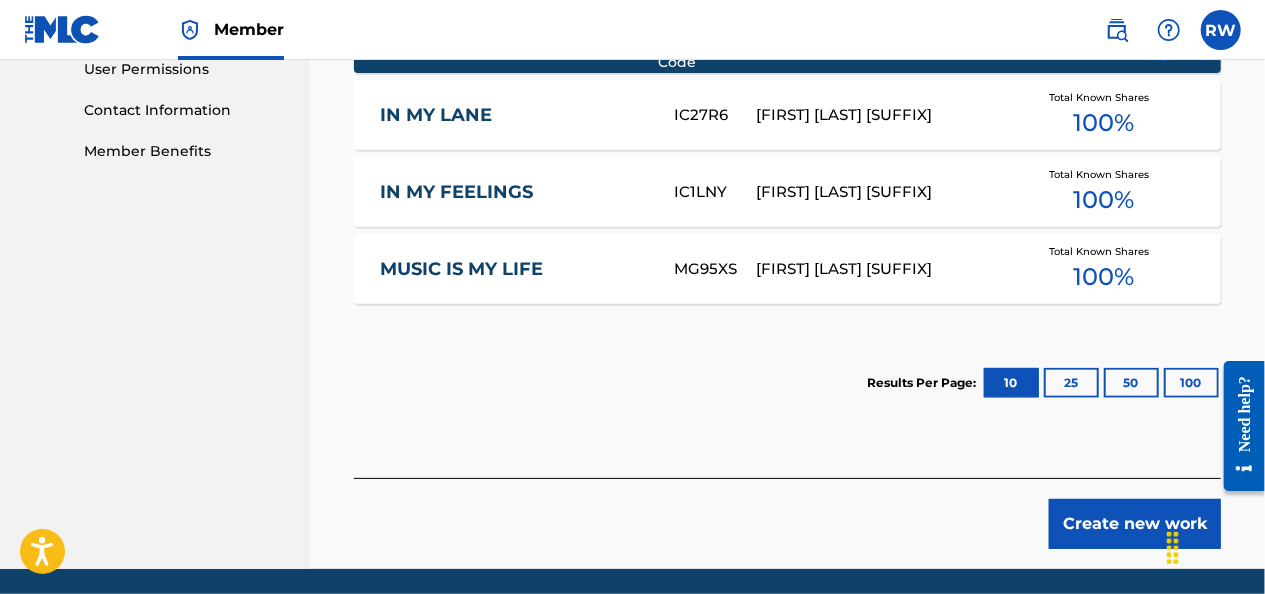 scroll, scrollTop: 971, scrollLeft: 0, axis: vertical 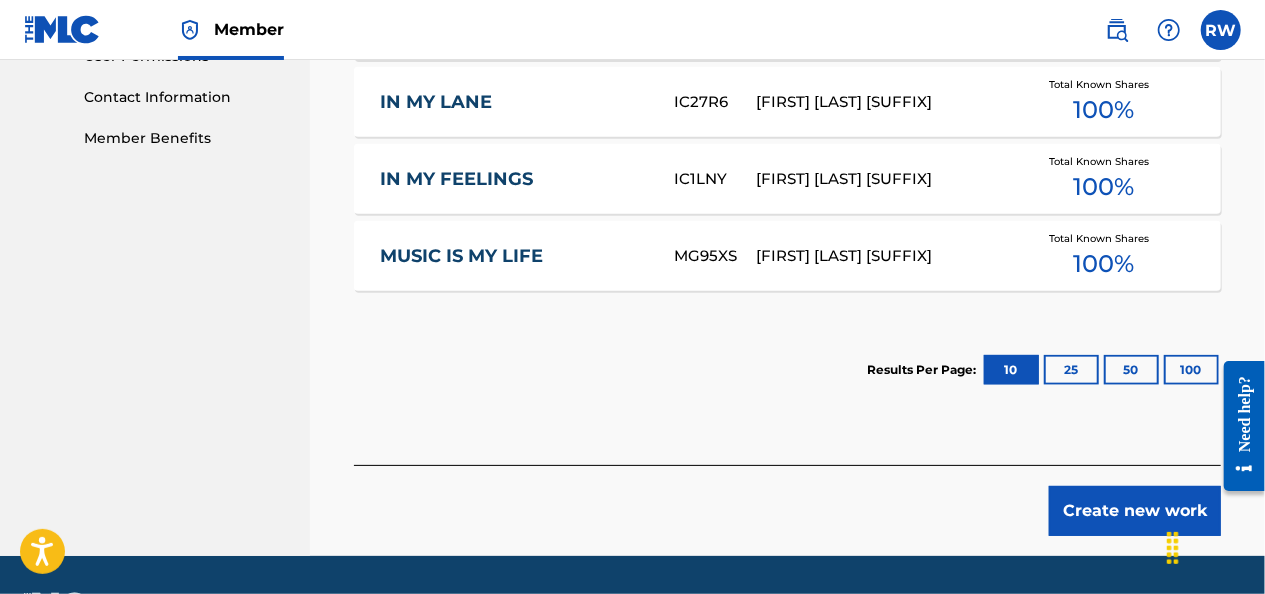 click on "Create new work" at bounding box center (1135, 511) 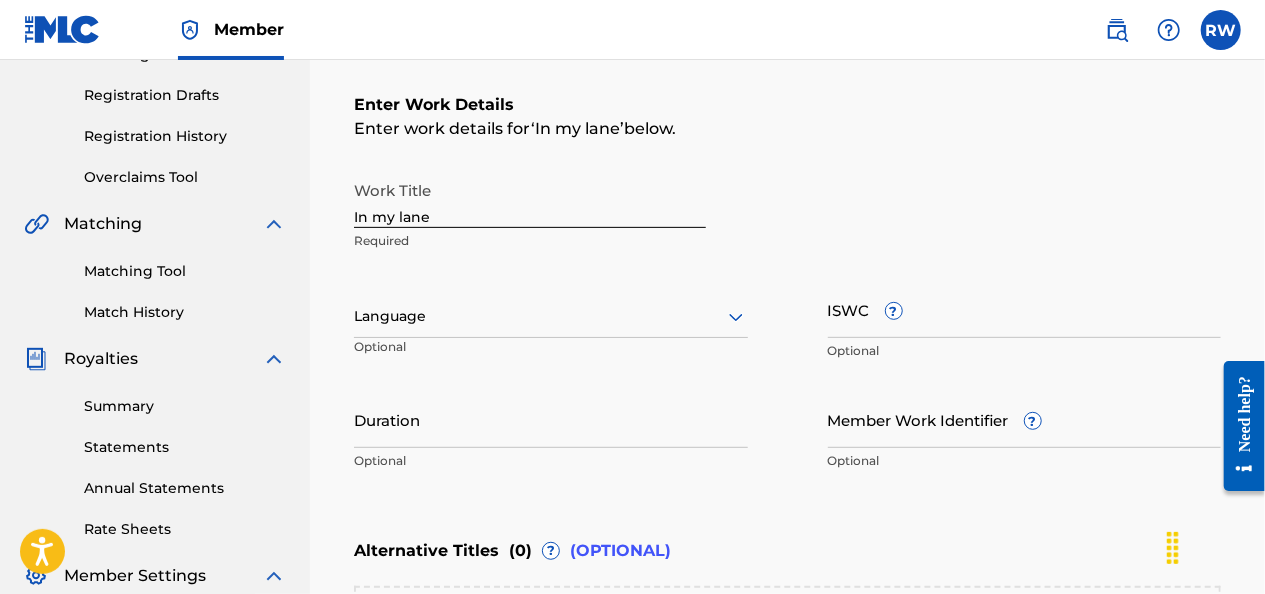scroll, scrollTop: 317, scrollLeft: 0, axis: vertical 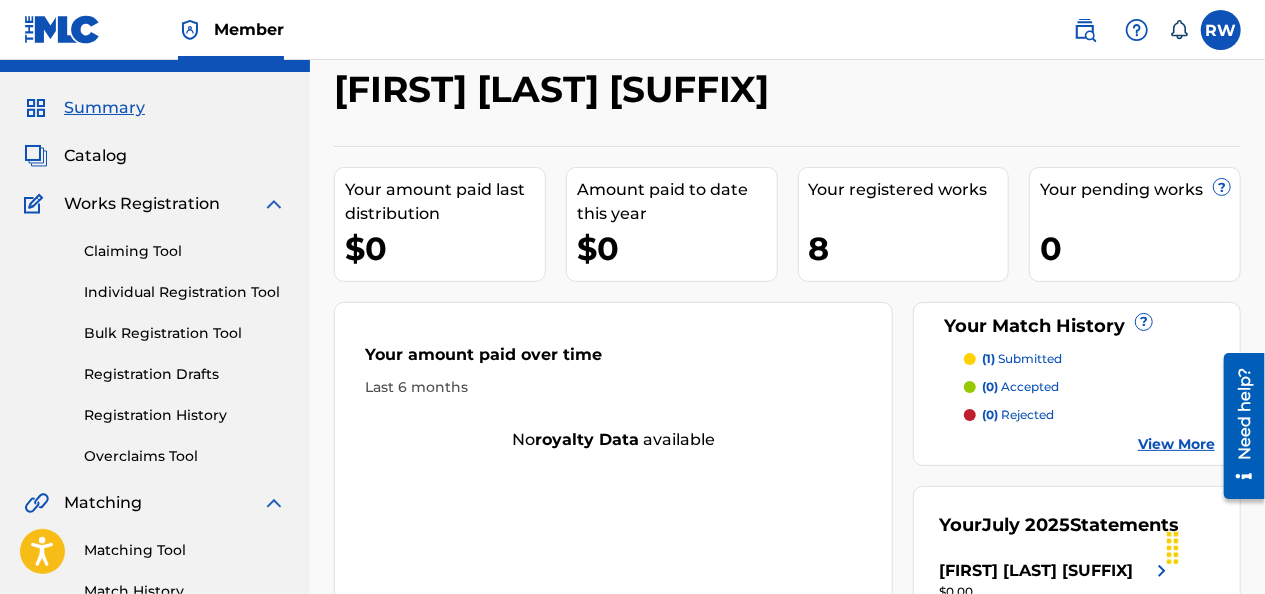 click on "Individual Registration Tool" at bounding box center (185, 292) 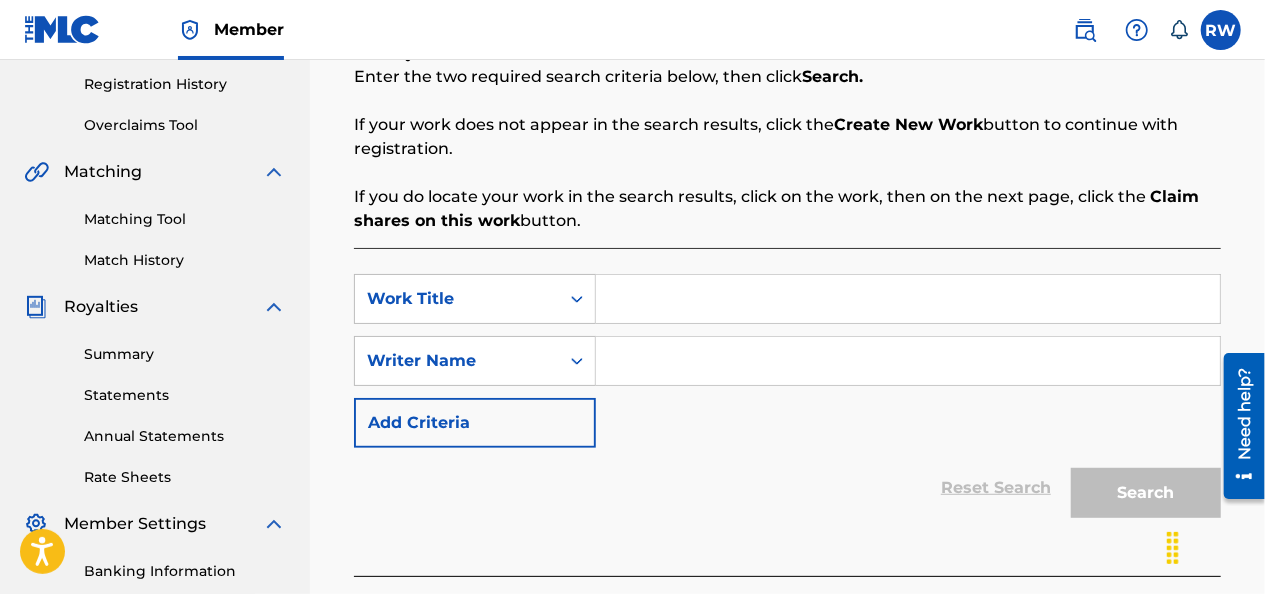 scroll, scrollTop: 375, scrollLeft: 0, axis: vertical 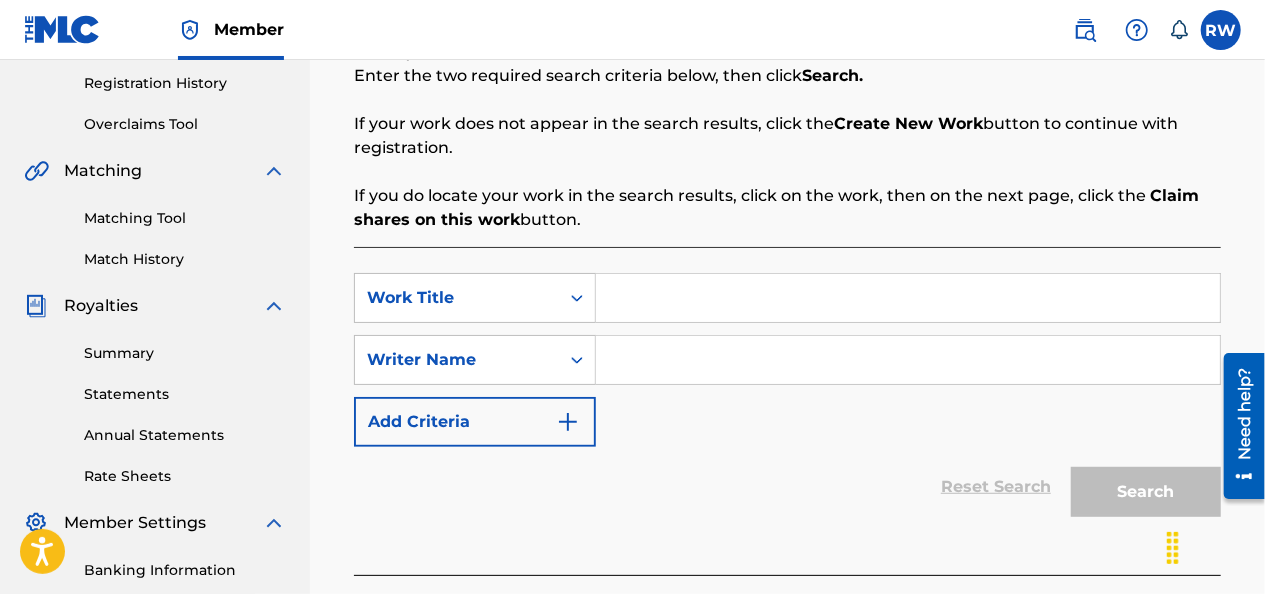 click at bounding box center (908, 298) 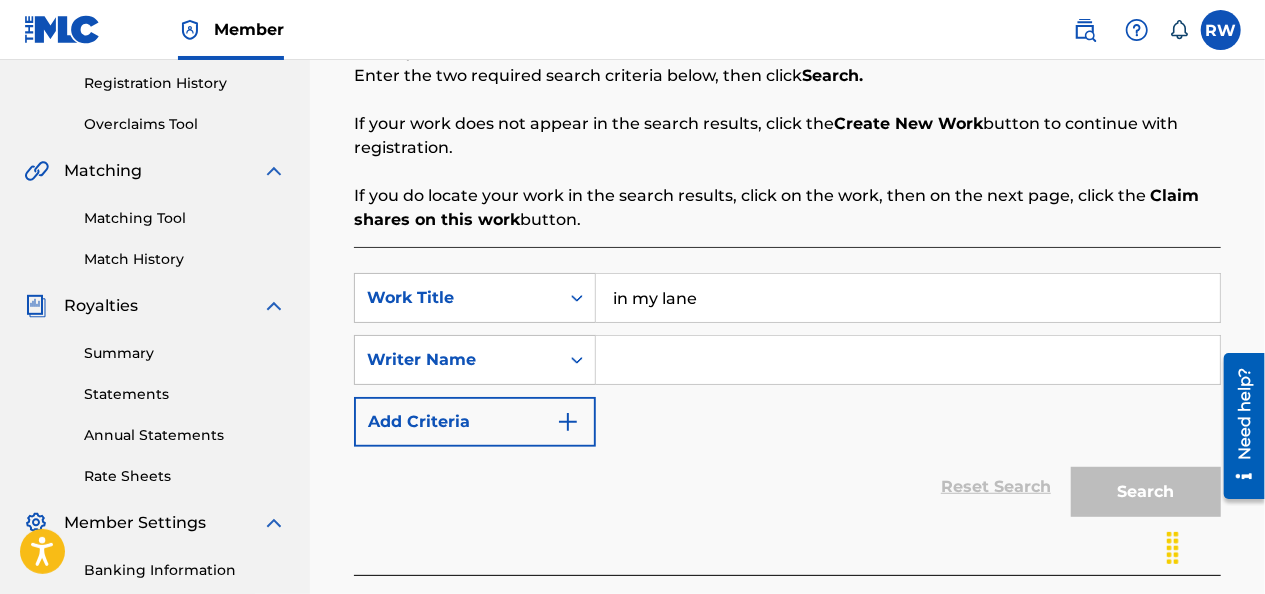type on "in my lane" 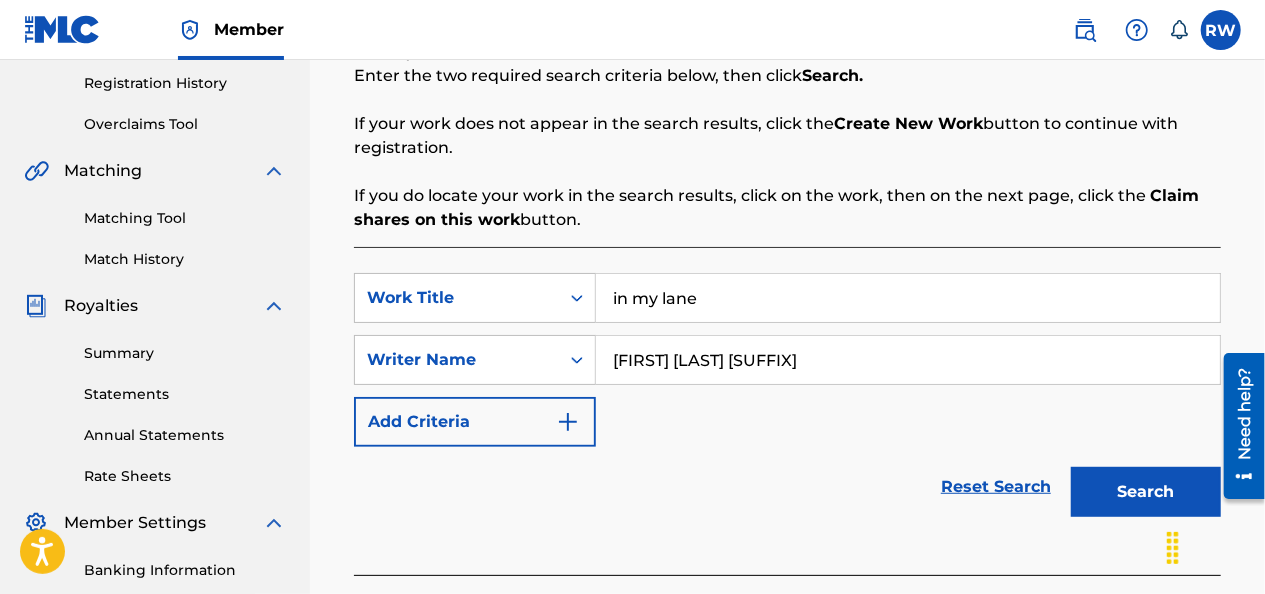 click on "Search" at bounding box center (1146, 492) 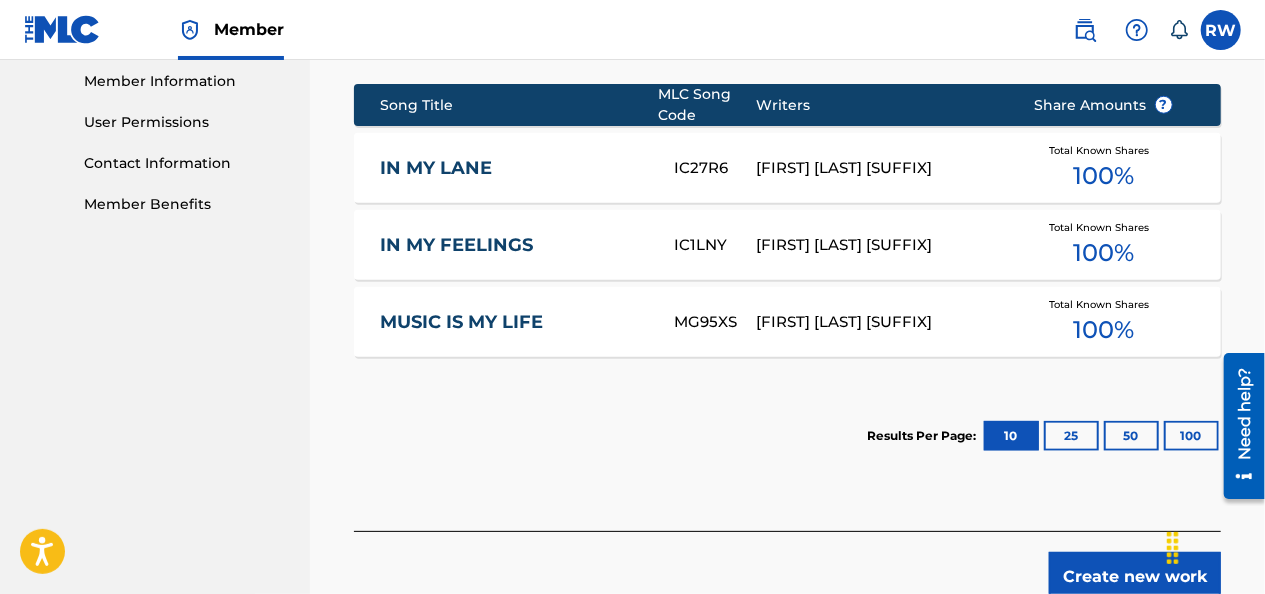 click on "Create new work" at bounding box center [1135, 577] 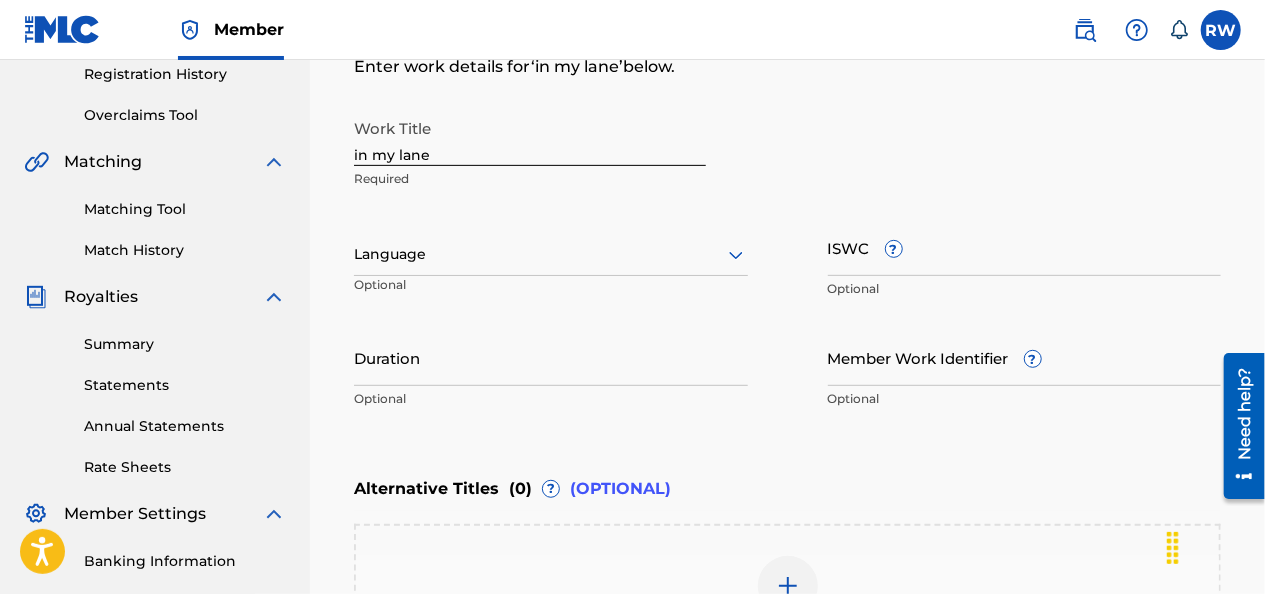 scroll, scrollTop: 374, scrollLeft: 0, axis: vertical 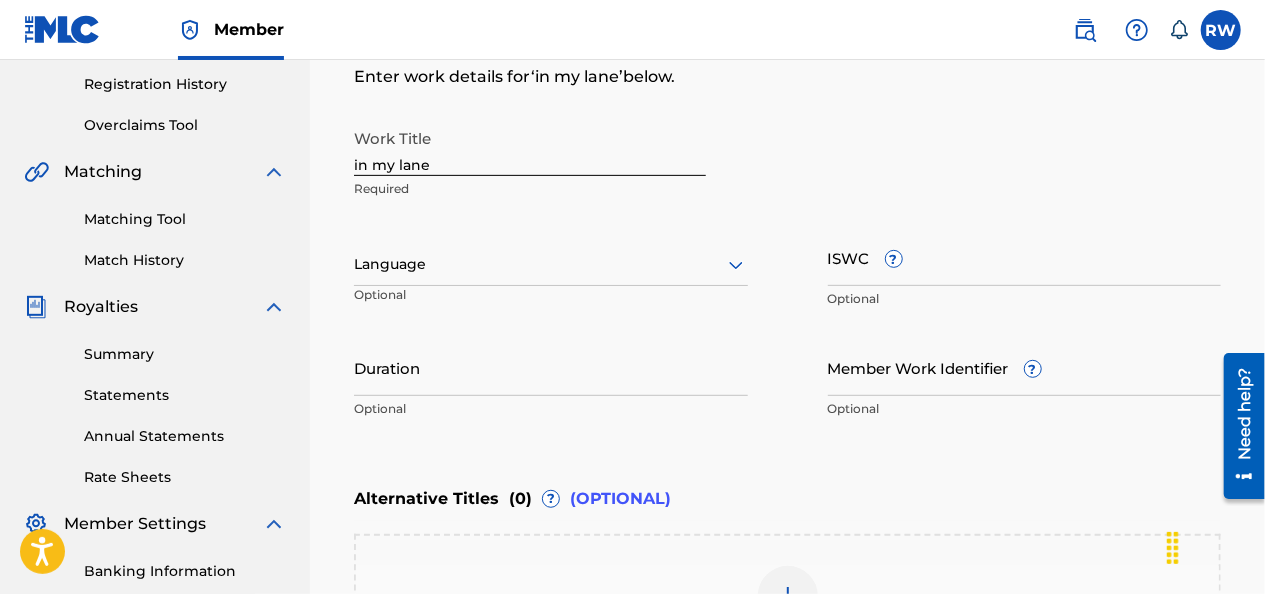 click on "ISWC   ?" at bounding box center (1025, 257) 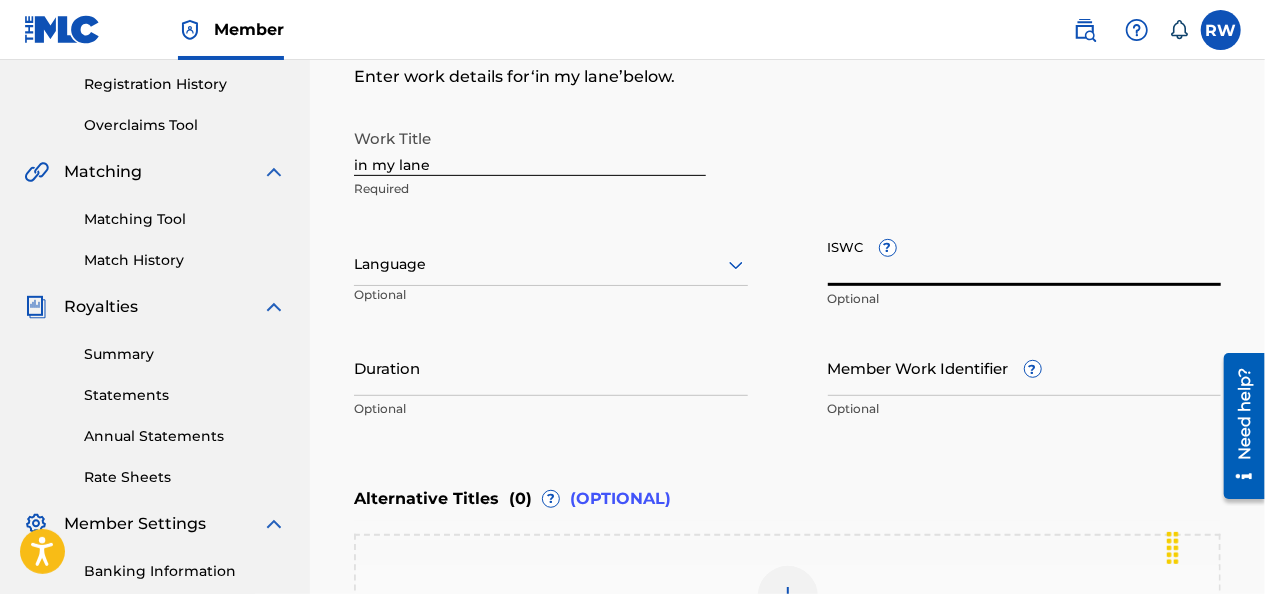 paste on "[PHONE]" 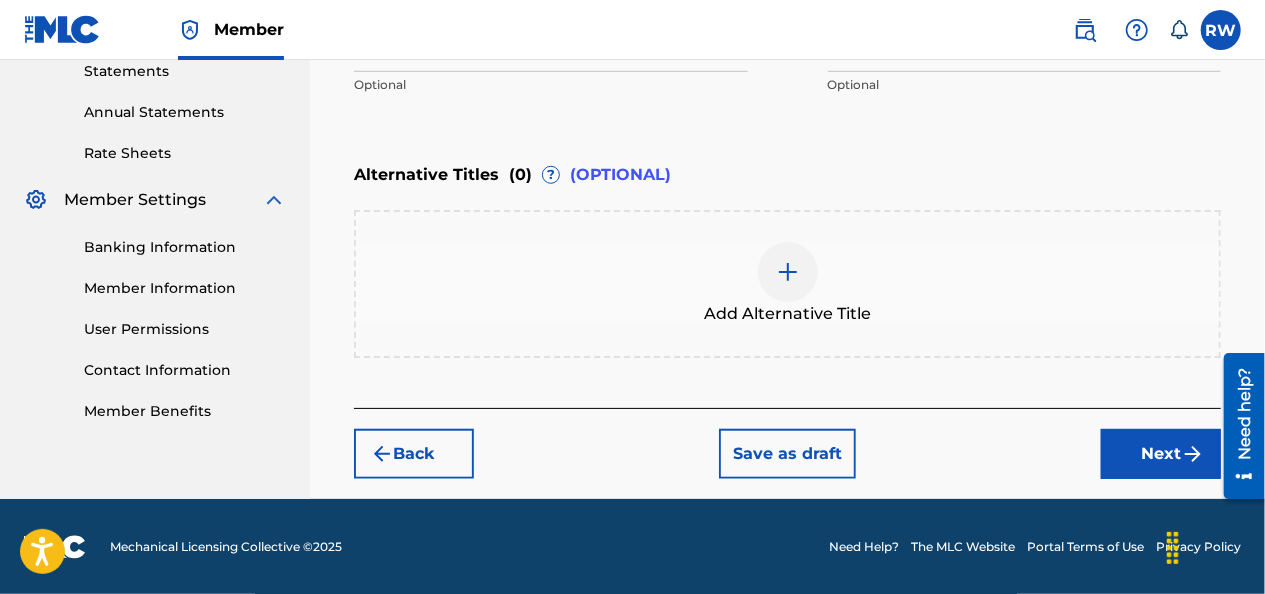 click on "Next" at bounding box center [1161, 454] 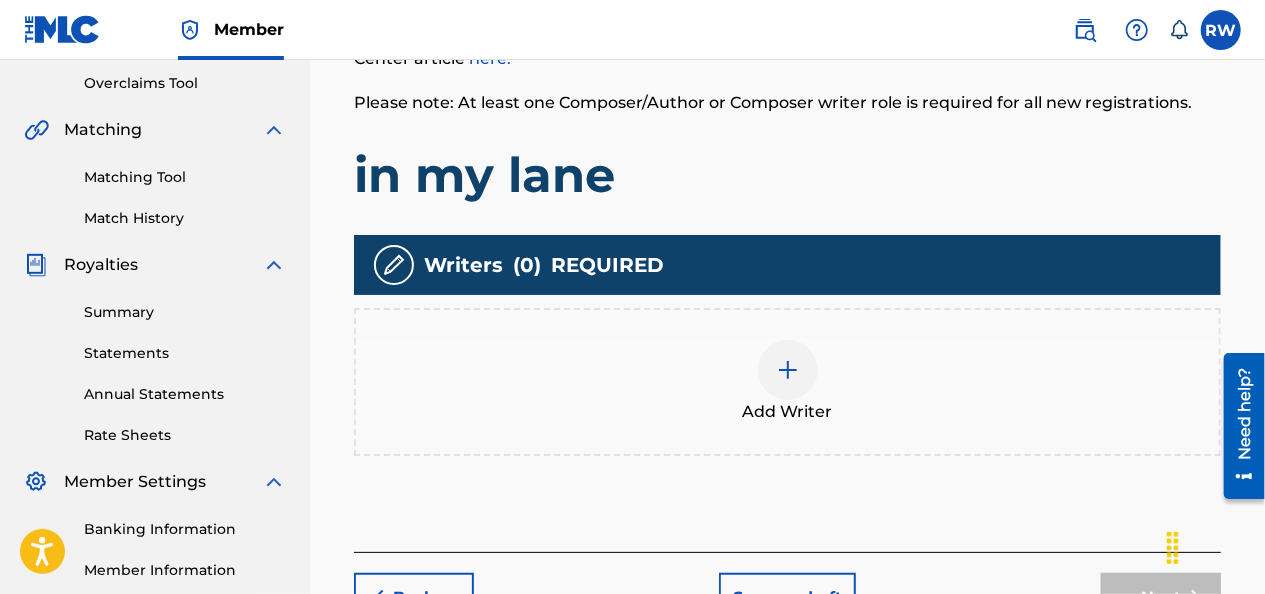 scroll, scrollTop: 416, scrollLeft: 0, axis: vertical 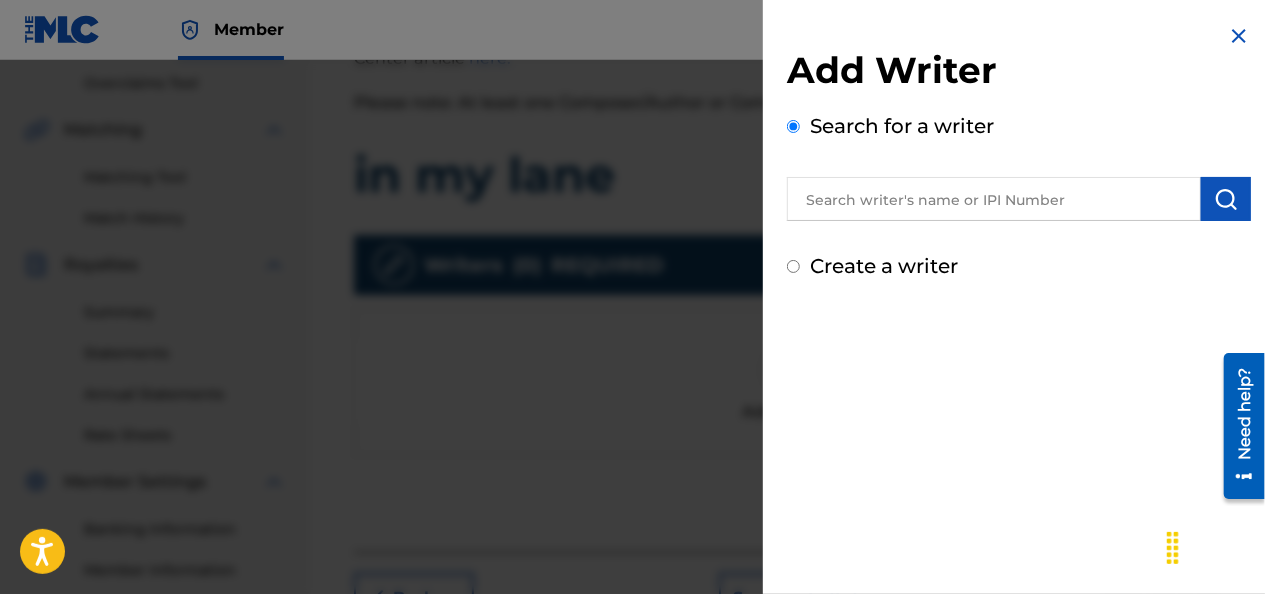 click at bounding box center (994, 199) 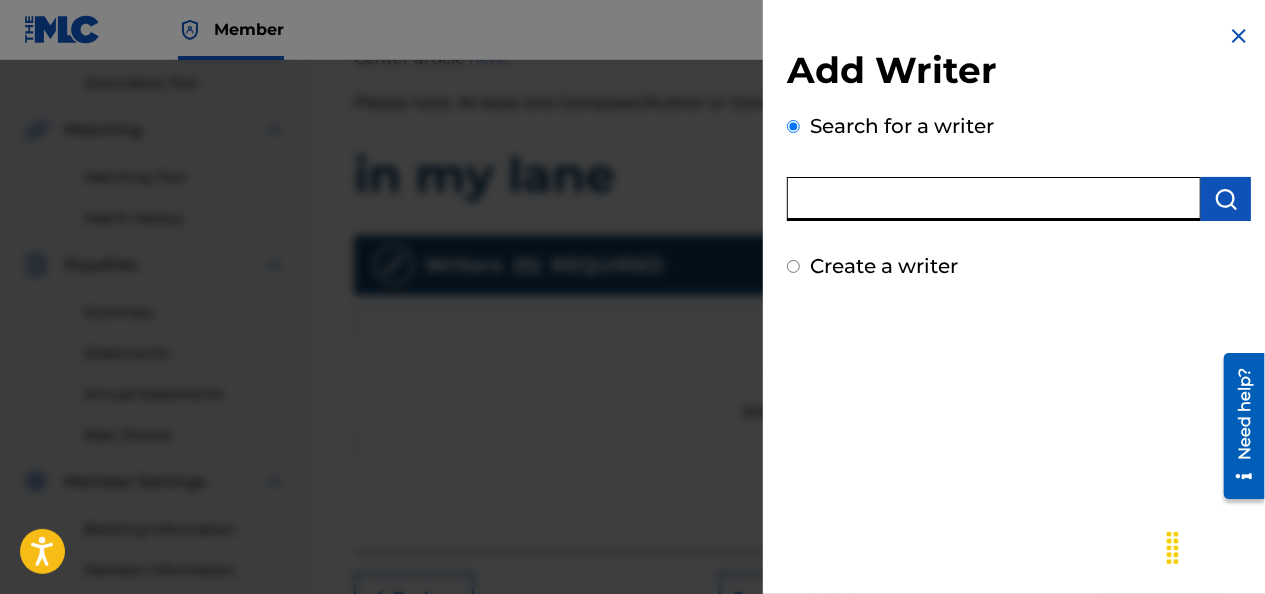 paste on "[PHONE]" 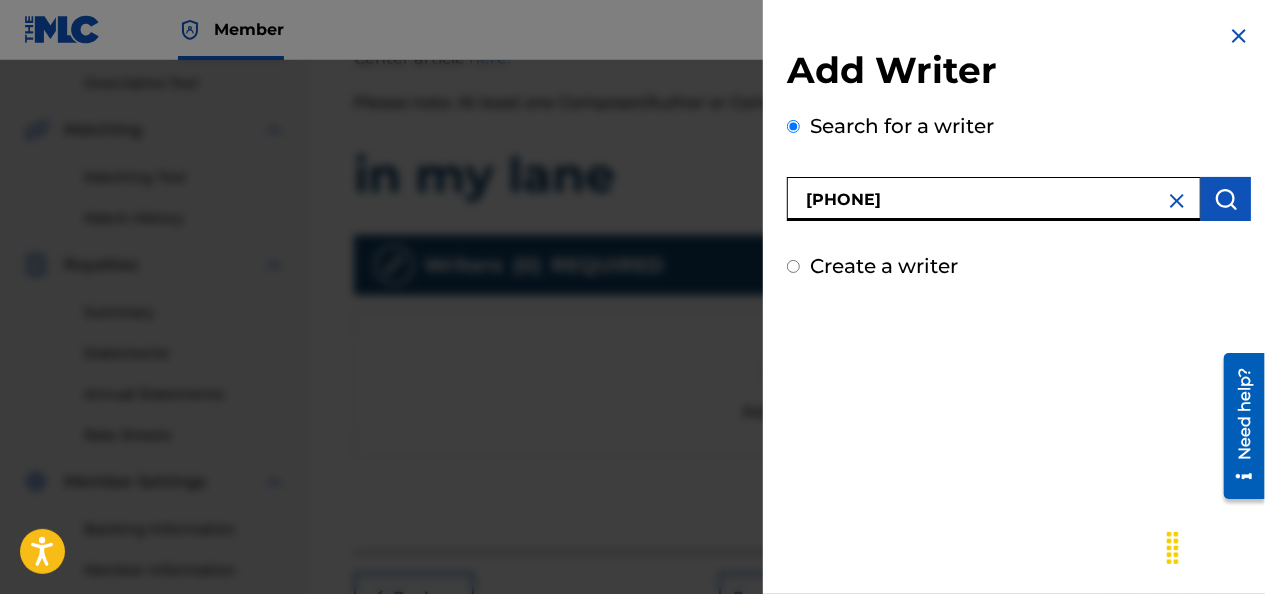 type on "[PHONE]" 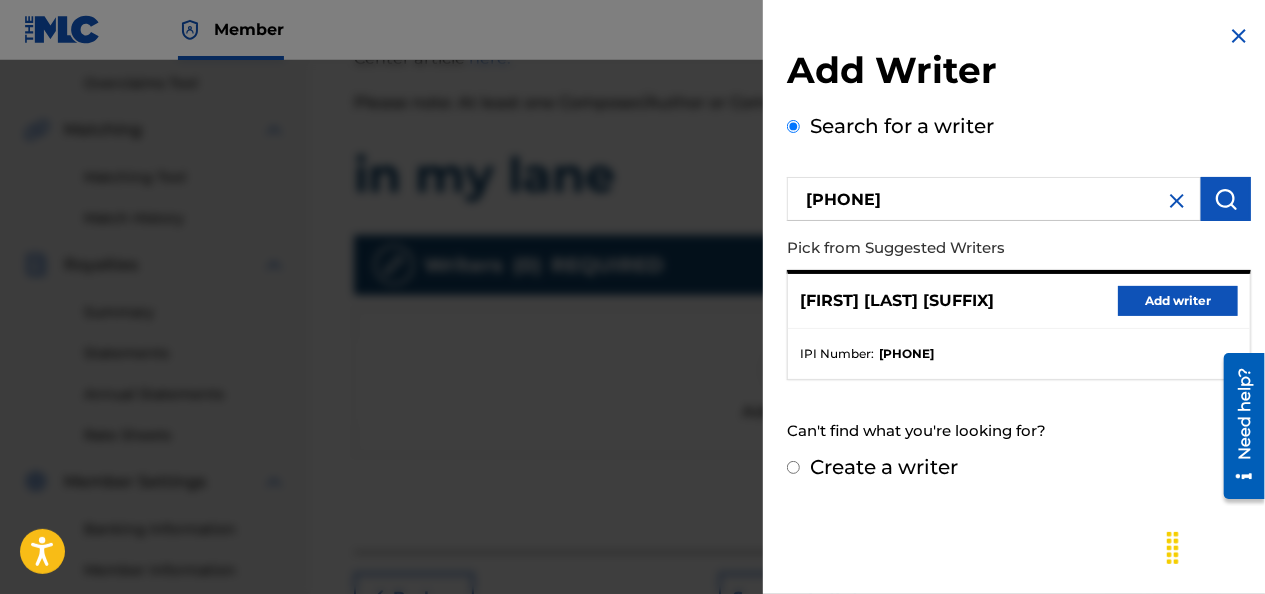 click on "Add writer" at bounding box center [1178, 301] 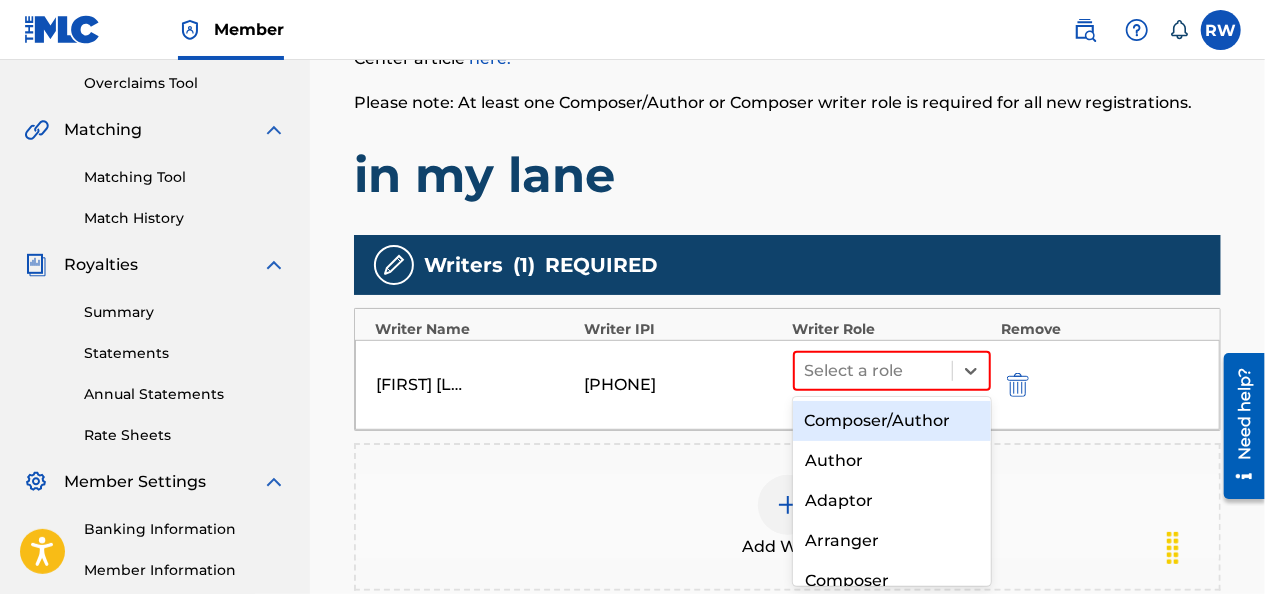 click on "Composer/Author" at bounding box center (892, 421) 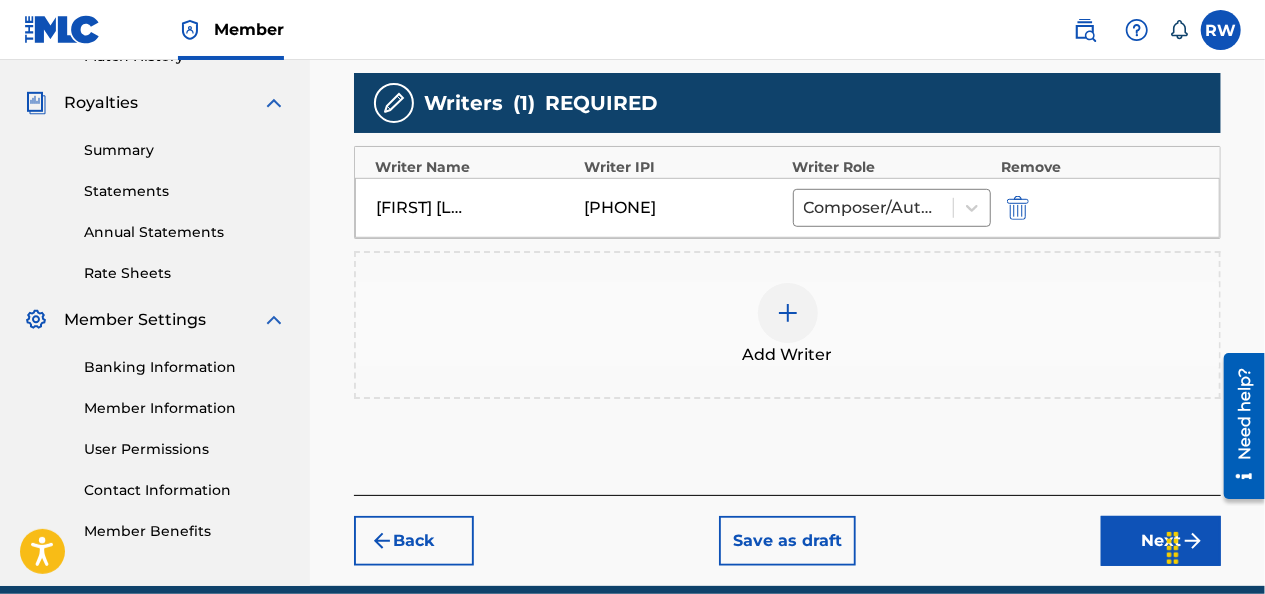 click on "Next" at bounding box center [1161, 541] 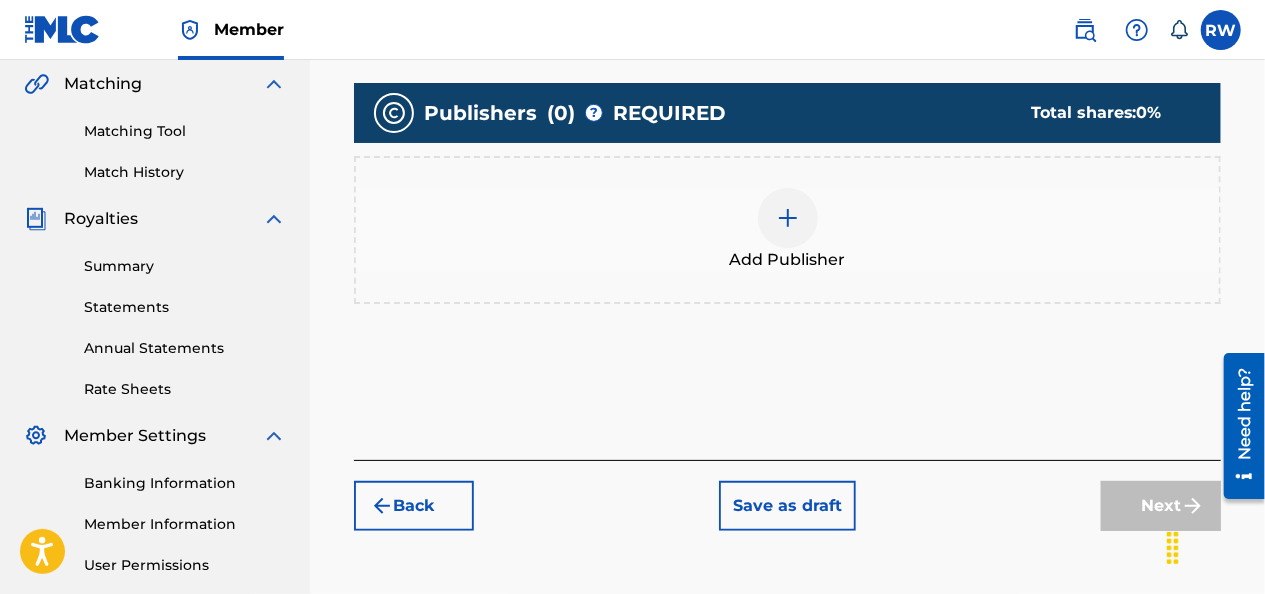 scroll, scrollTop: 469, scrollLeft: 0, axis: vertical 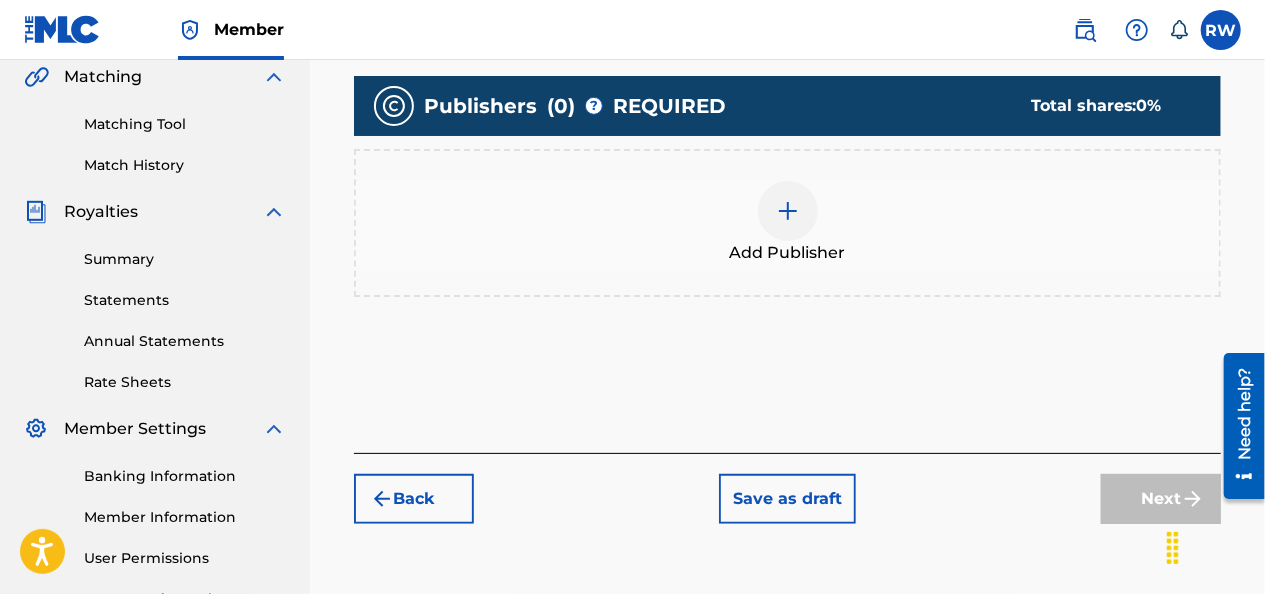 click at bounding box center (788, 211) 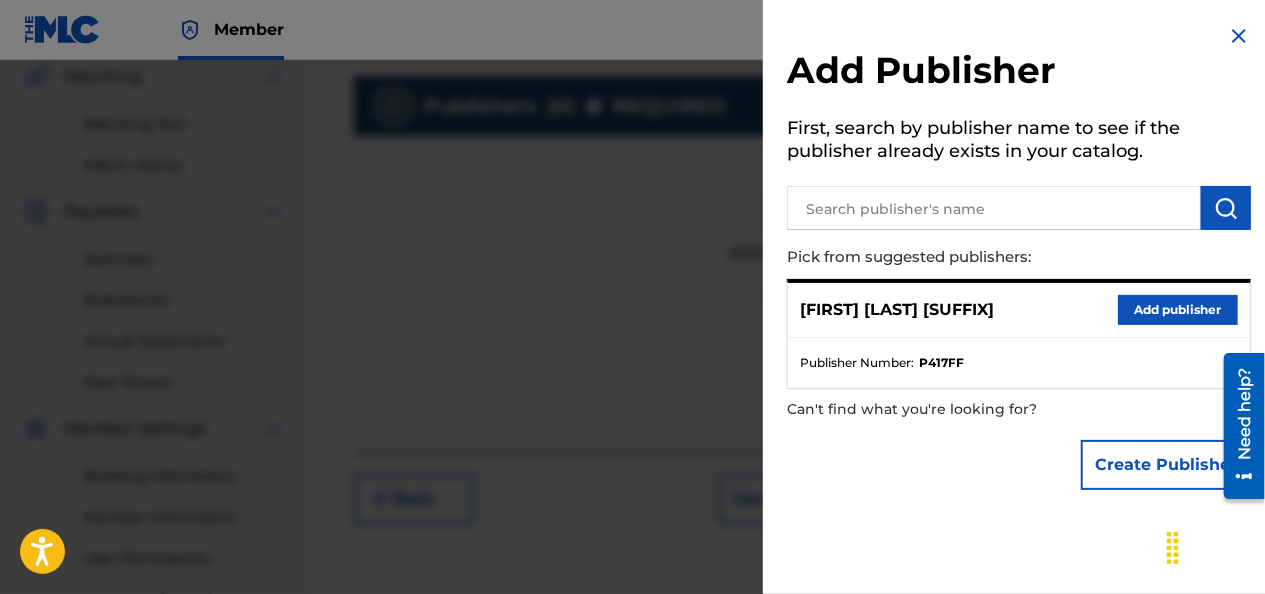 click on "Add publisher" at bounding box center [1178, 310] 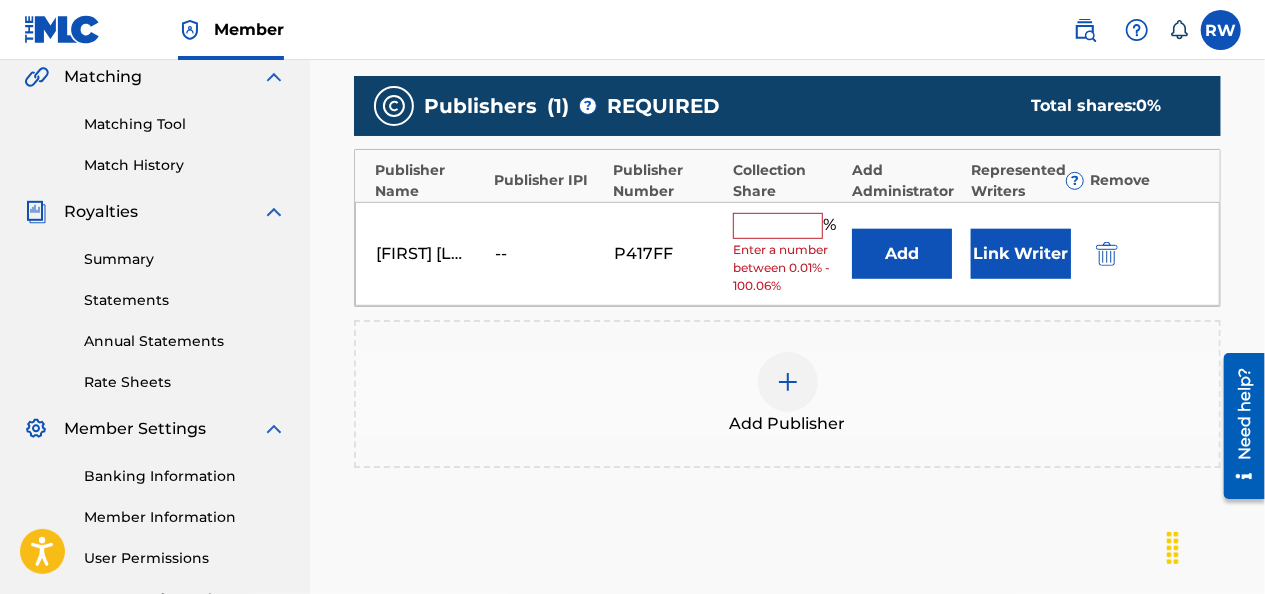 click at bounding box center [778, 226] 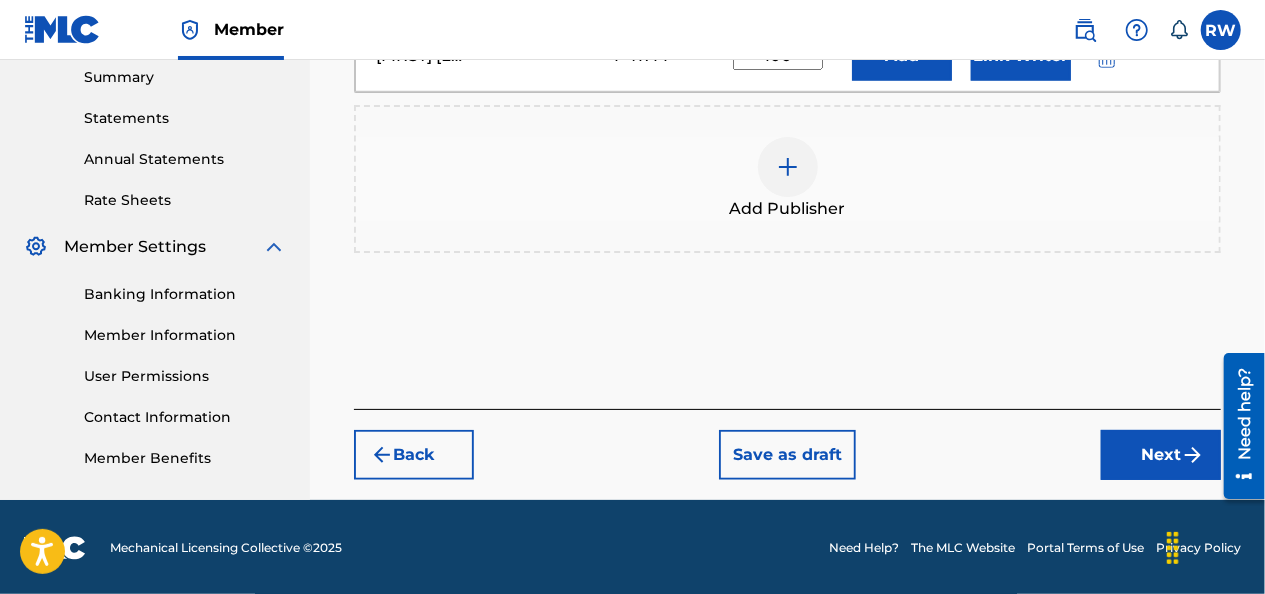 click on "Next" at bounding box center [1161, 455] 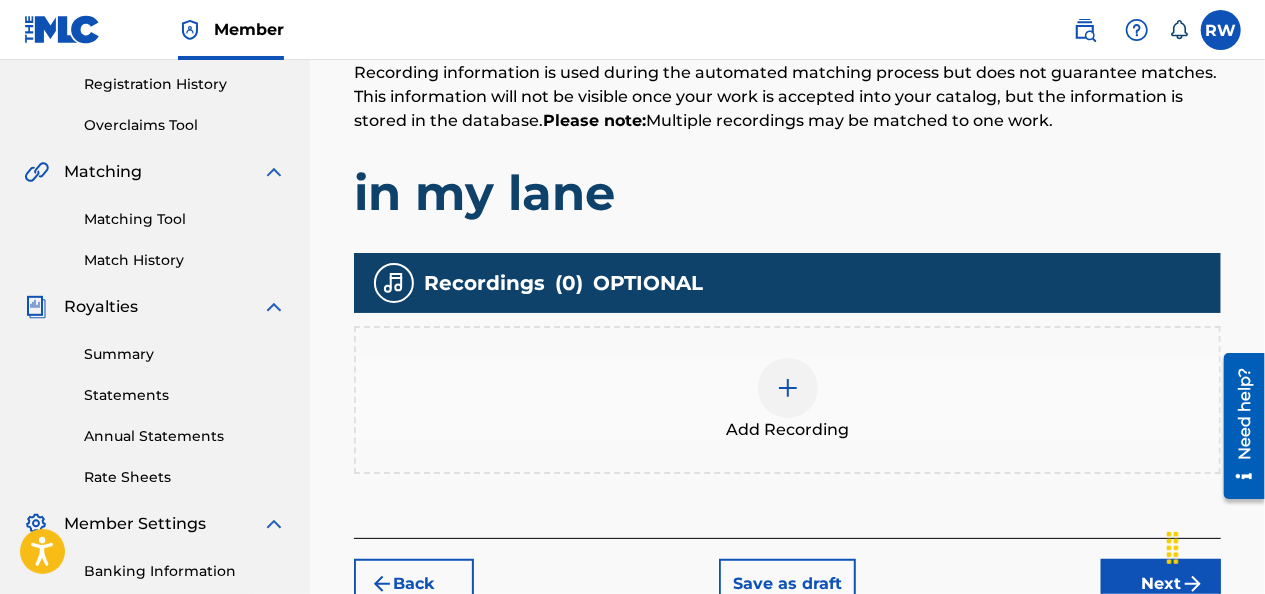scroll, scrollTop: 422, scrollLeft: 0, axis: vertical 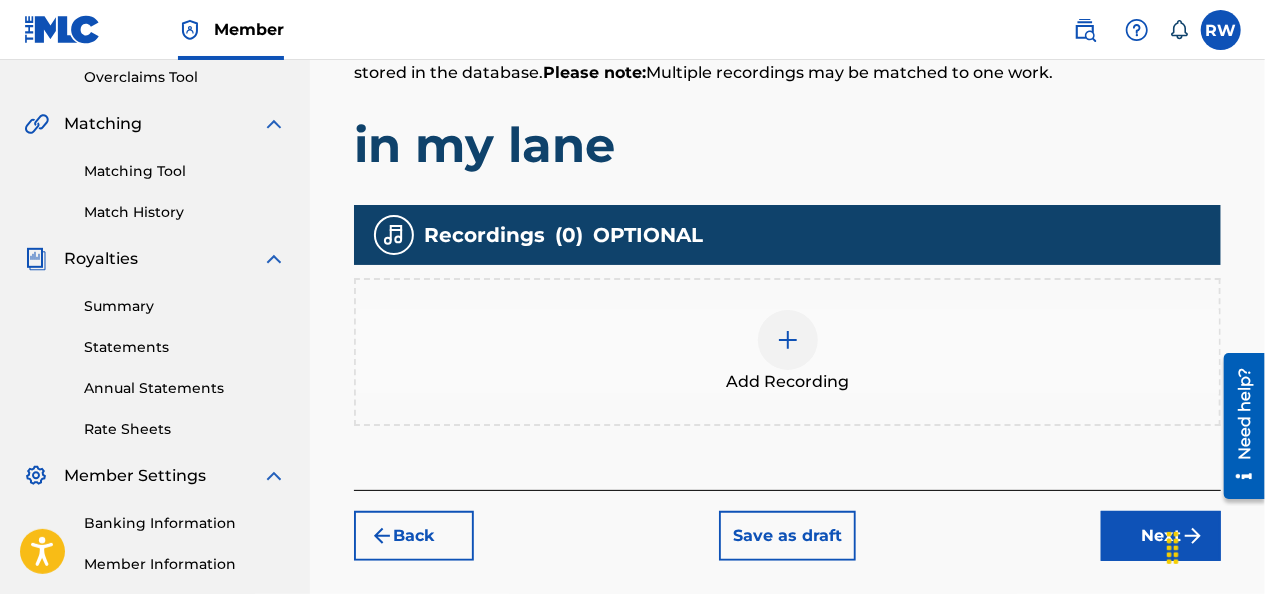 click at bounding box center [788, 340] 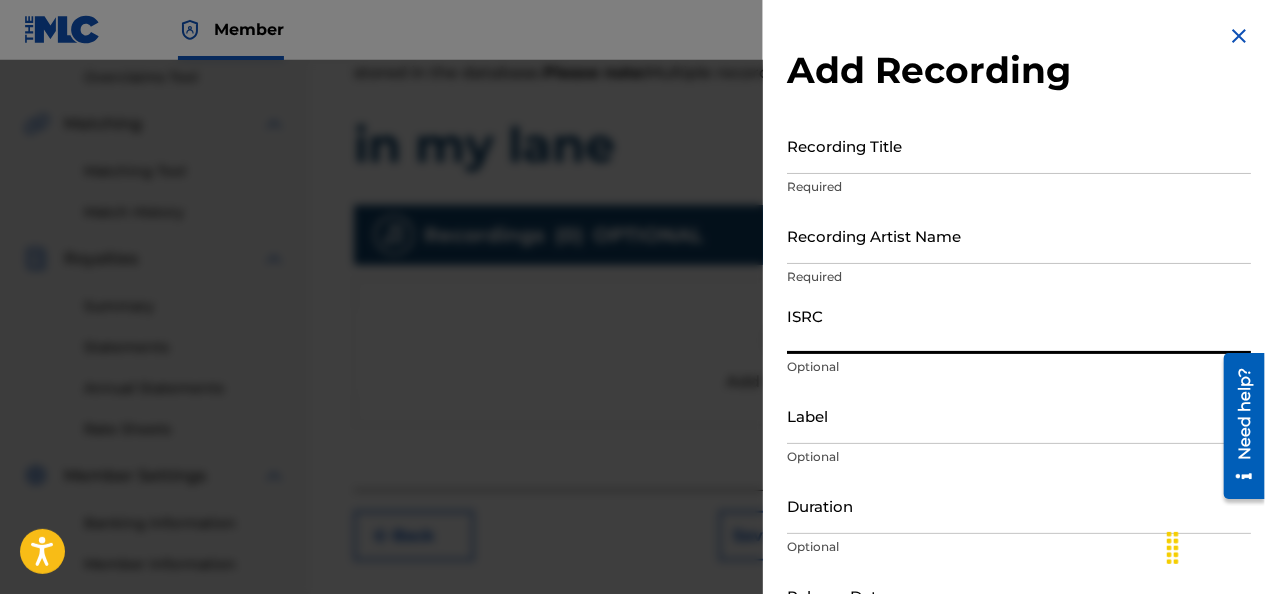 paste on "QZMEM2156440" 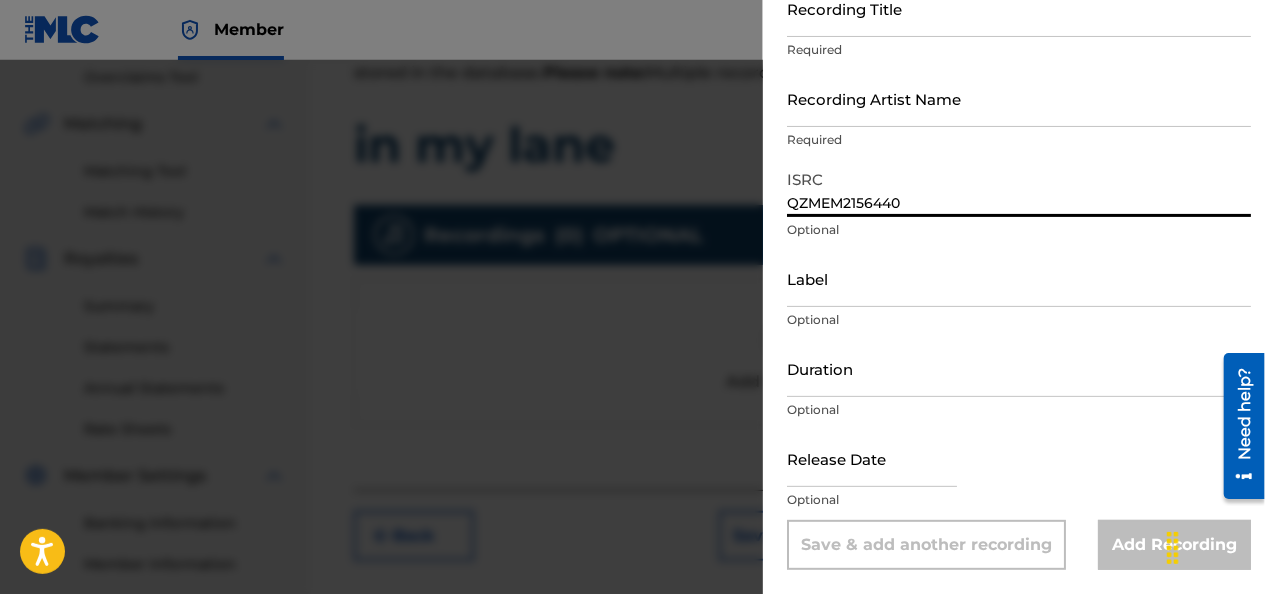 scroll, scrollTop: 137, scrollLeft: 0, axis: vertical 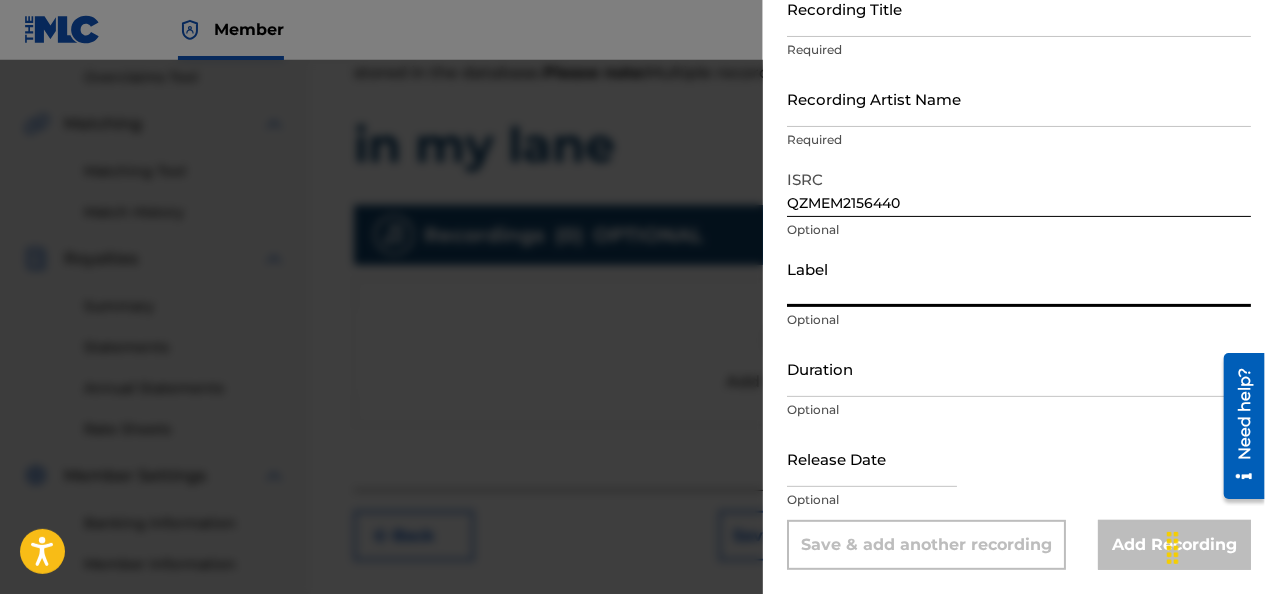 type on "STREETKID MUSIC LLC" 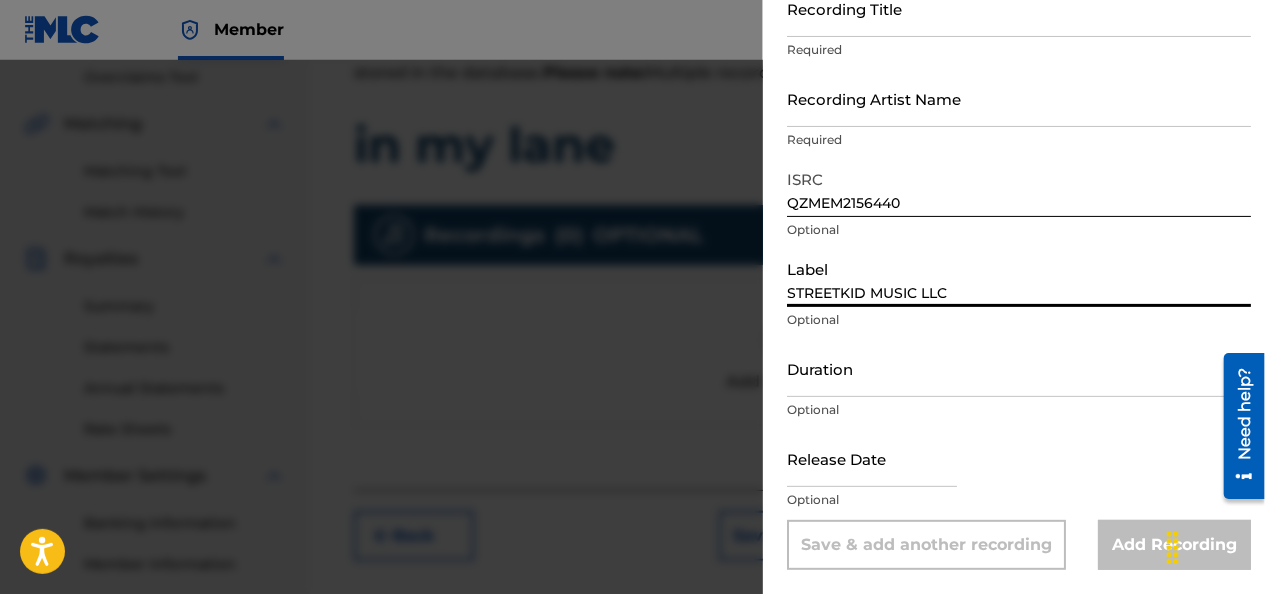 type on "JUNIOR" 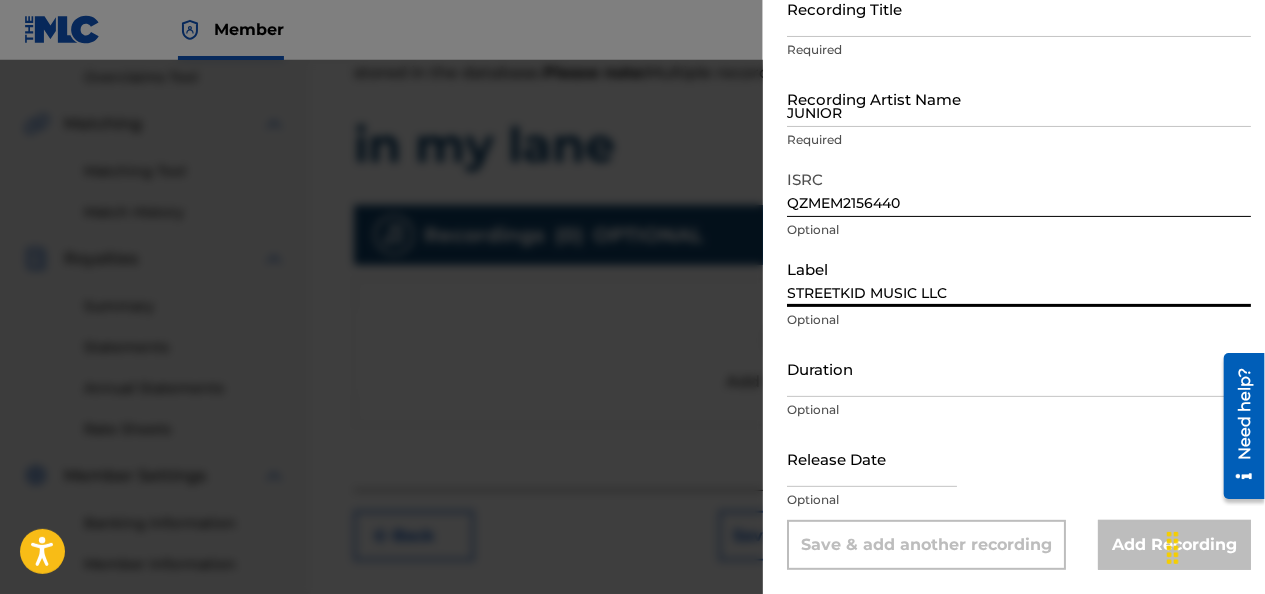 type on "[MONTH] [DAY] [YEAR]" 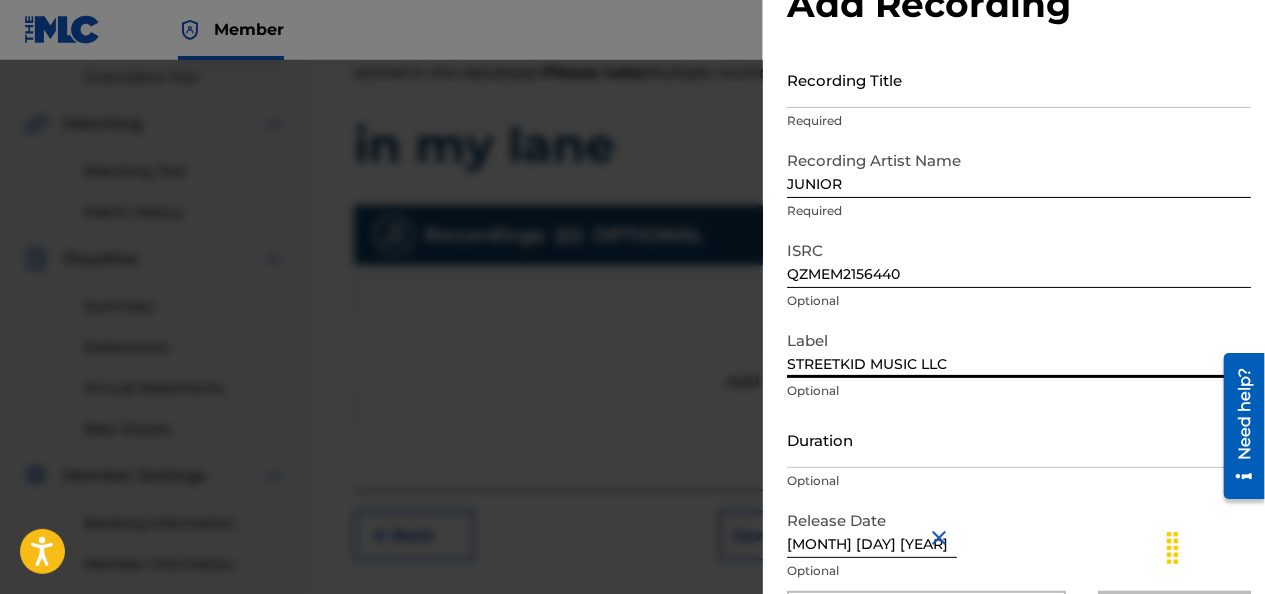 scroll, scrollTop: 0, scrollLeft: 0, axis: both 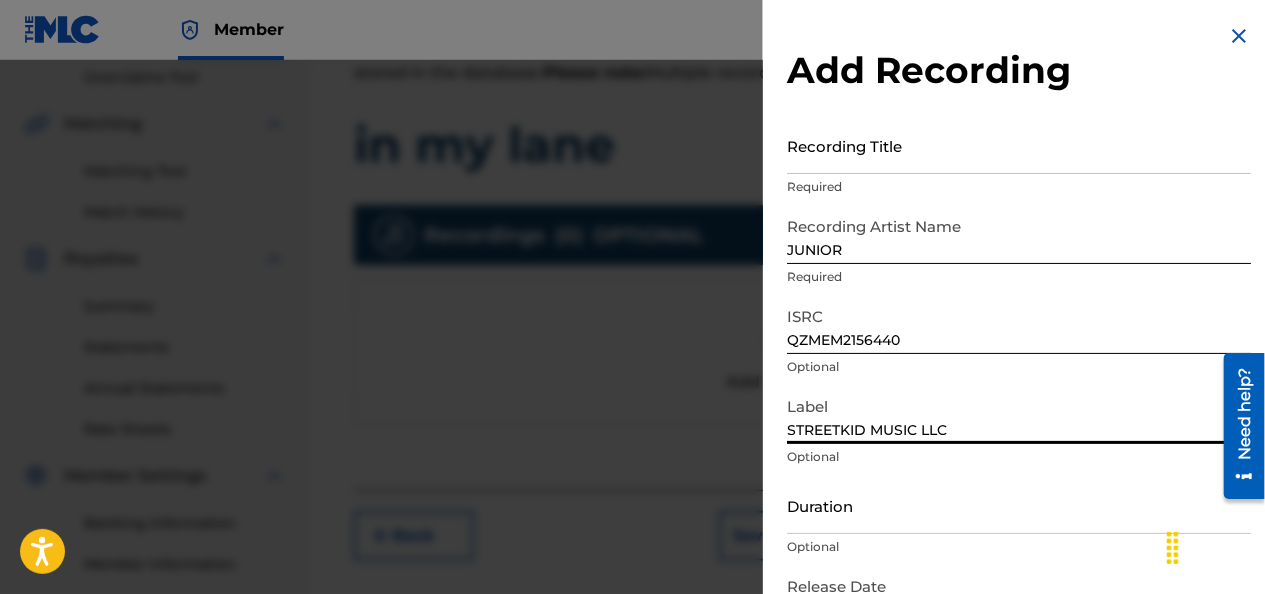 click on "Recording Title" at bounding box center (1019, 145) 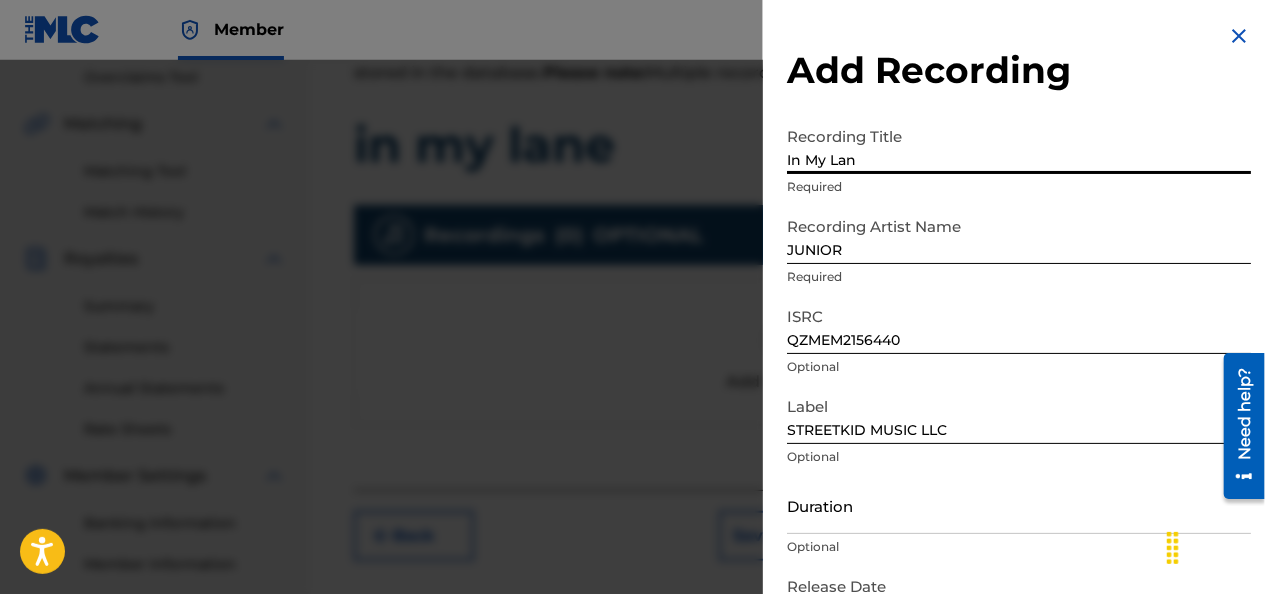 type on "In My Lane" 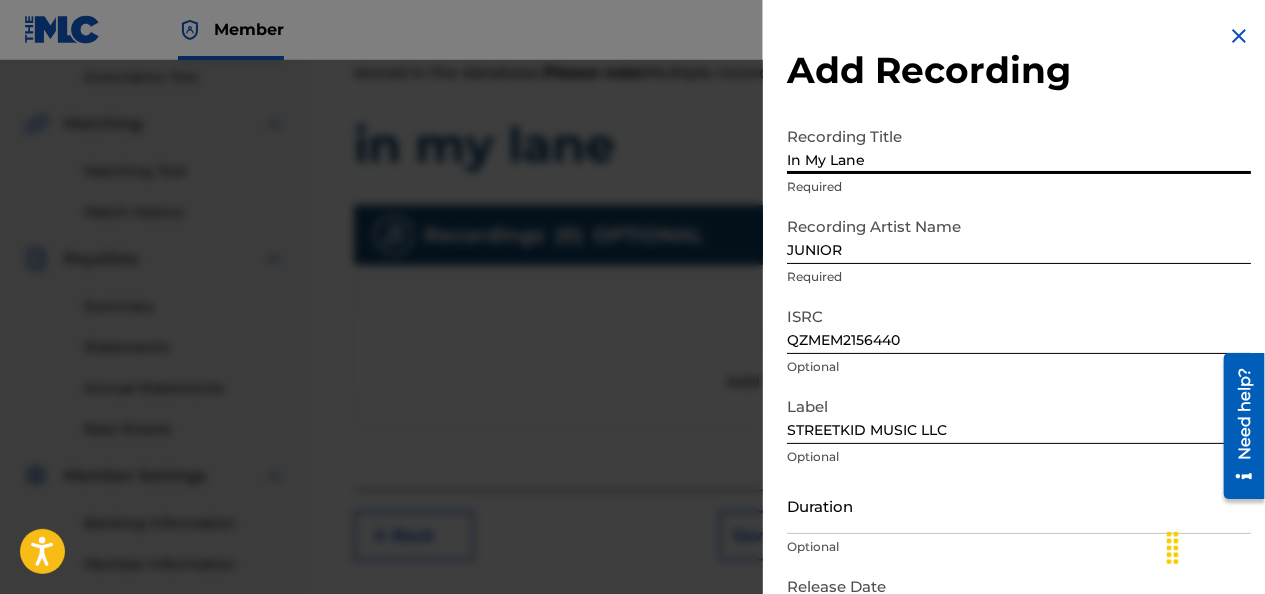 scroll, scrollTop: 137, scrollLeft: 0, axis: vertical 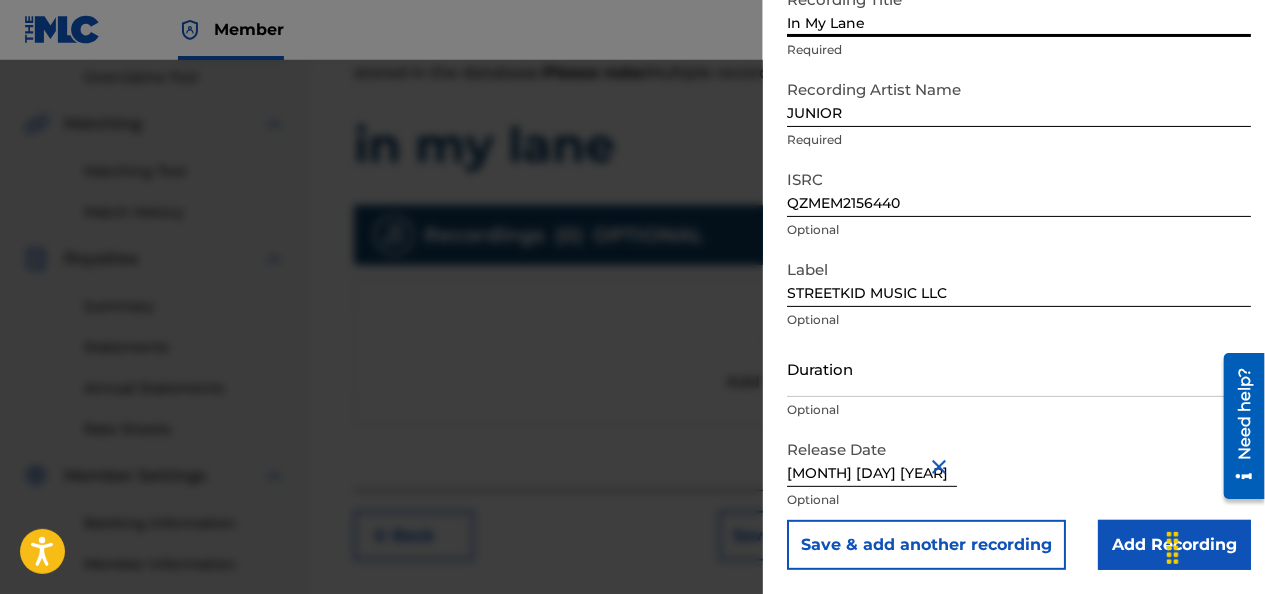 click on "Add Recording" at bounding box center [1174, 545] 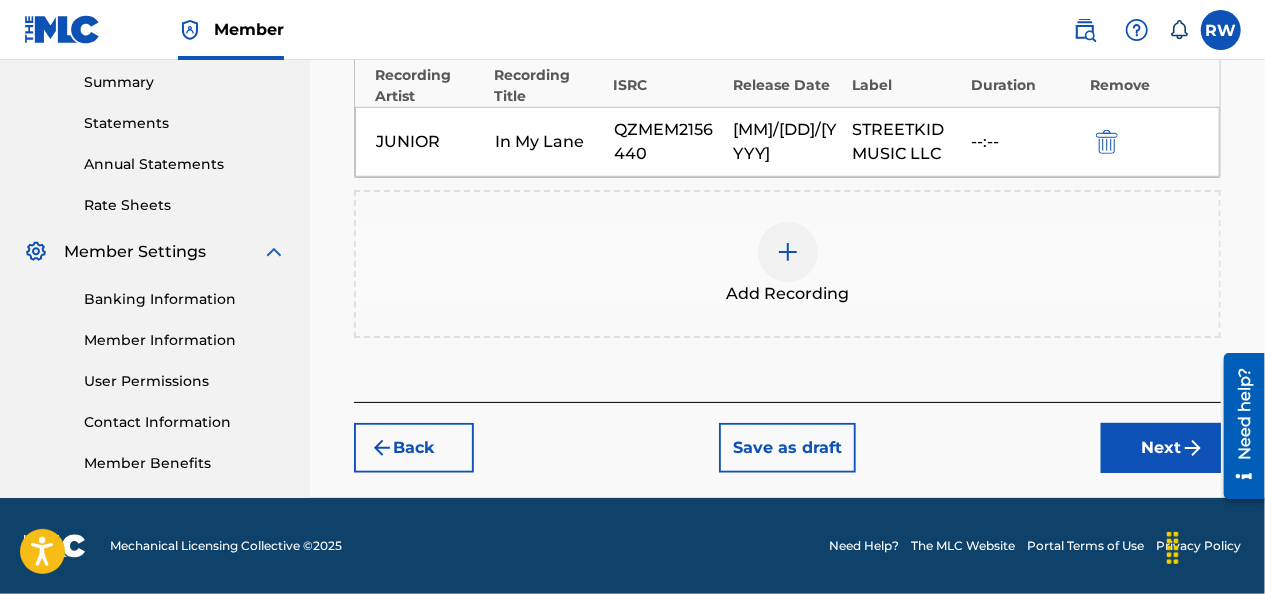 click on "Next" at bounding box center (1161, 448) 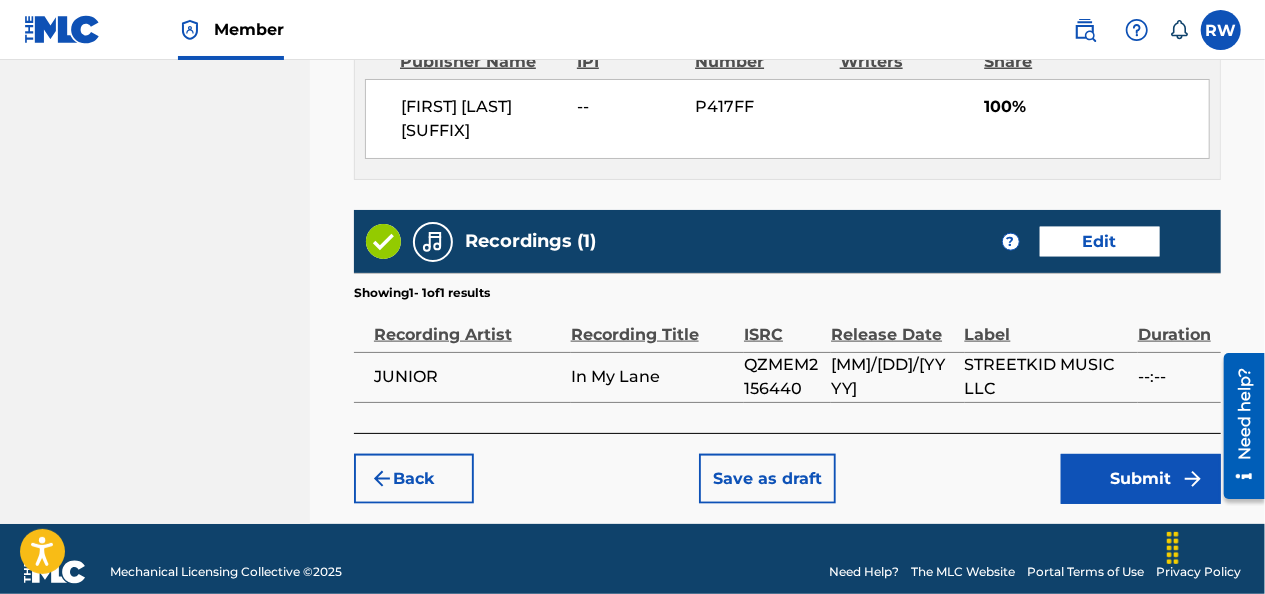 scroll, scrollTop: 1181, scrollLeft: 0, axis: vertical 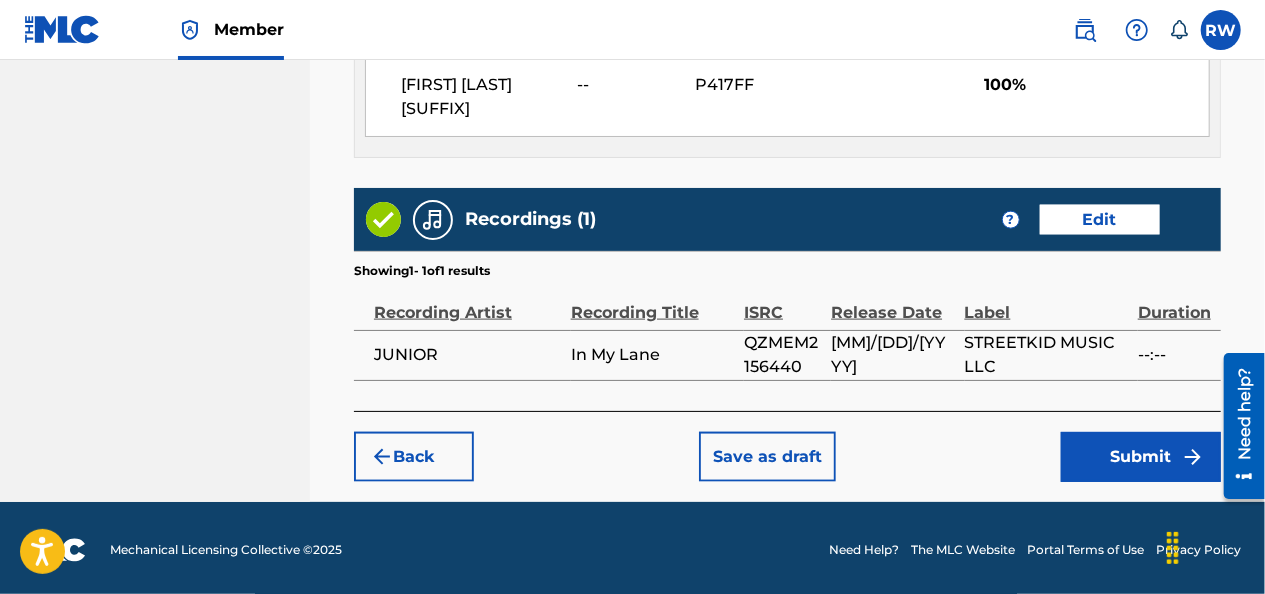 click on "Submit" at bounding box center [1141, 457] 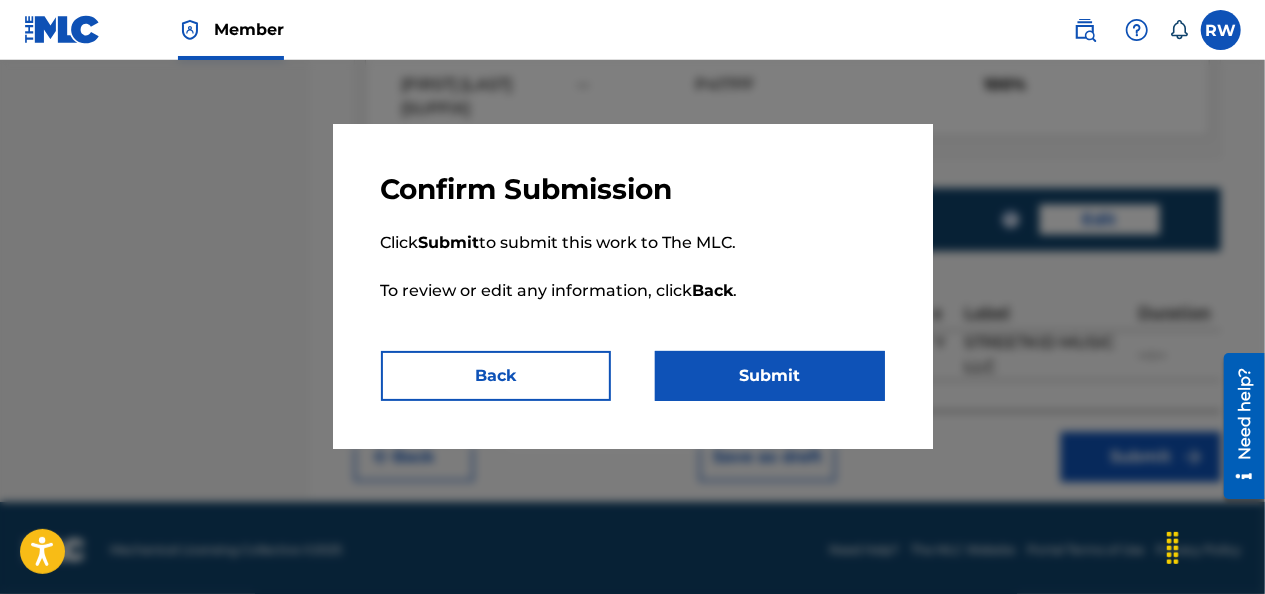 click on "Submit" at bounding box center [770, 376] 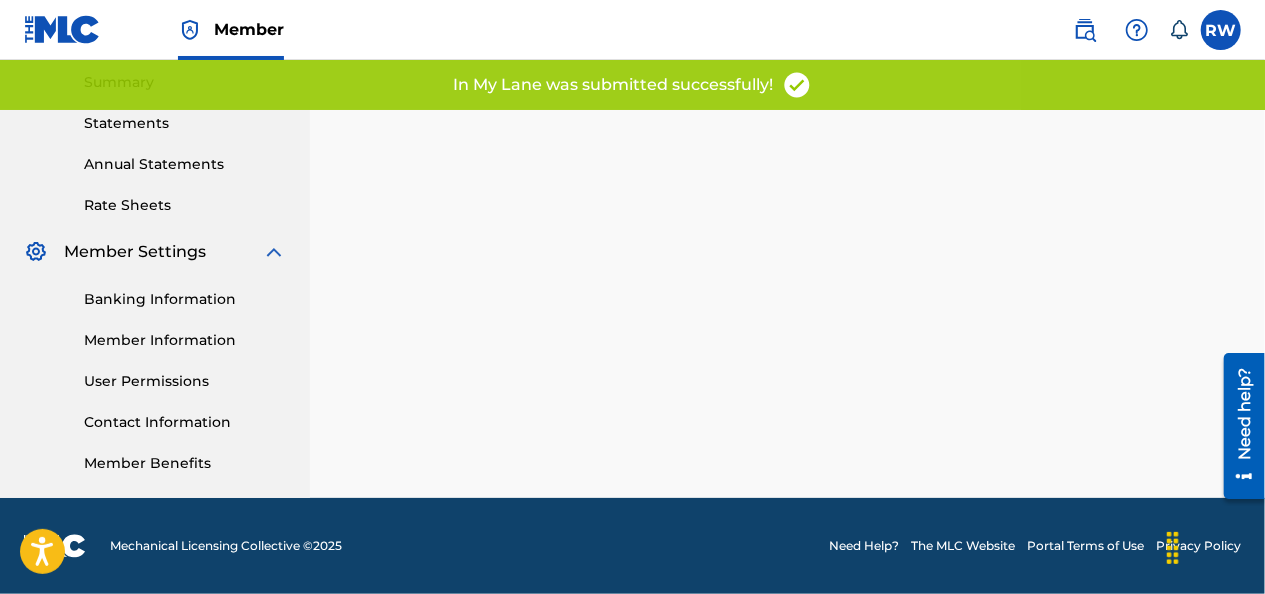 scroll, scrollTop: 0, scrollLeft: 0, axis: both 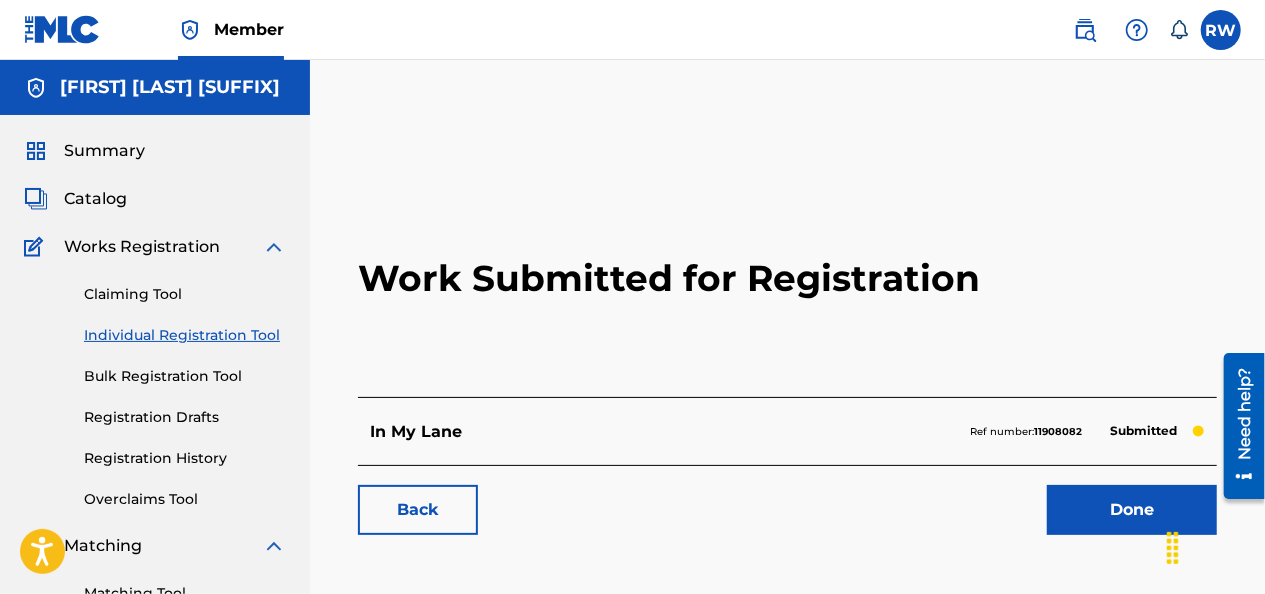 click on "Done" at bounding box center [1132, 510] 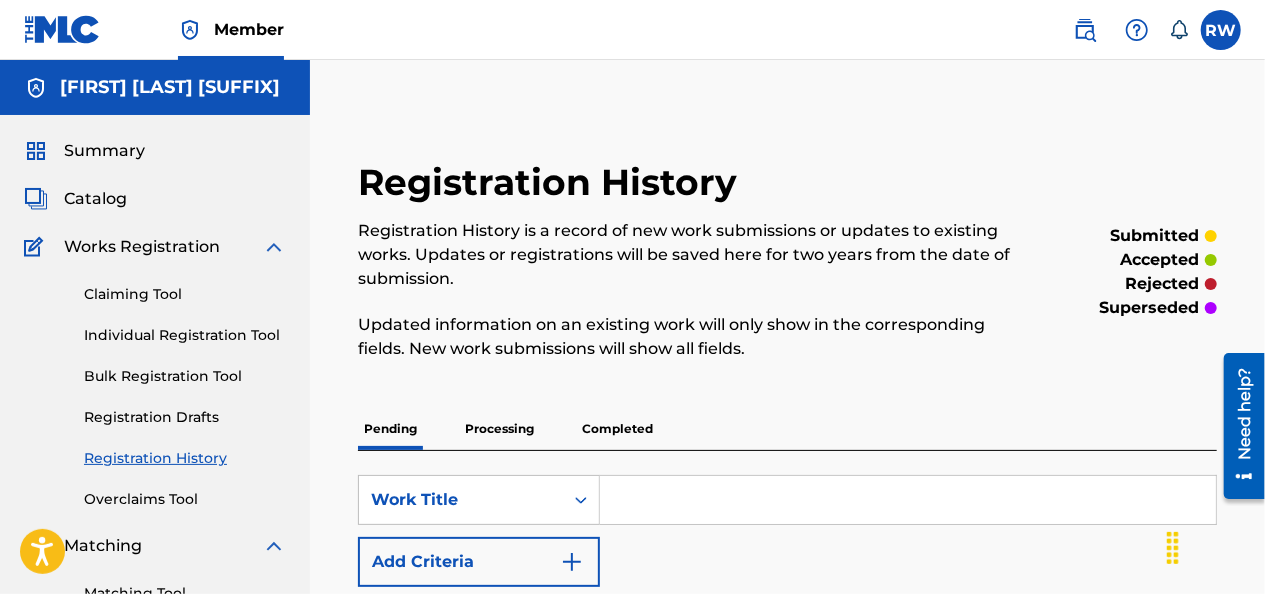 click on "Individual Registration Tool" at bounding box center [185, 335] 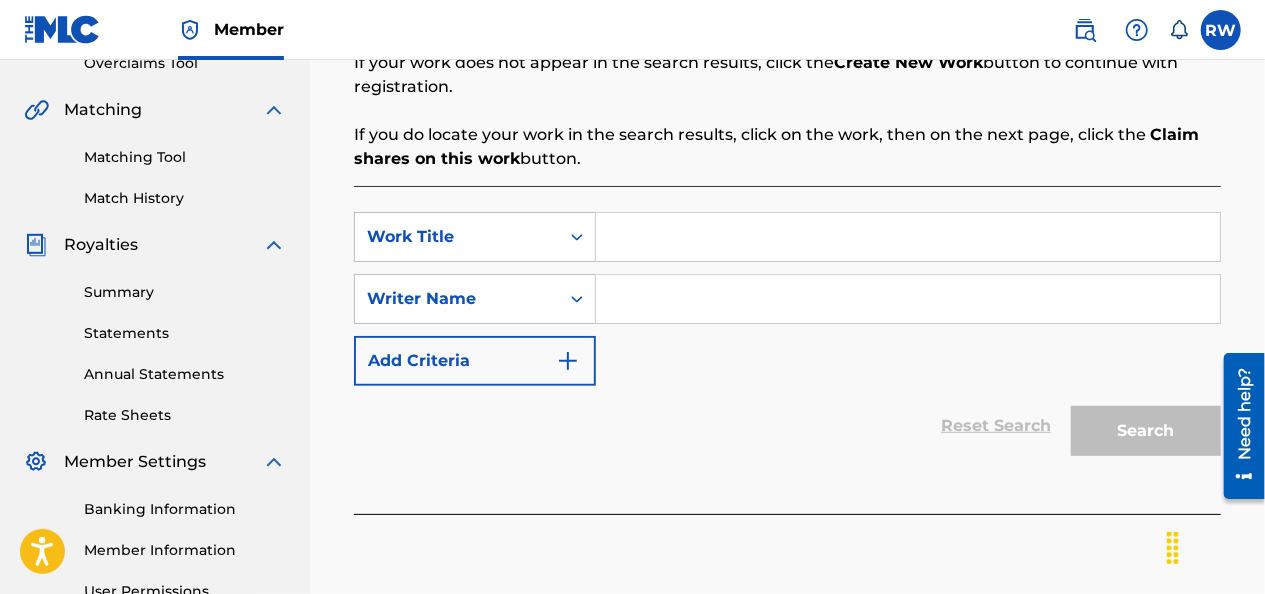 scroll, scrollTop: 440, scrollLeft: 0, axis: vertical 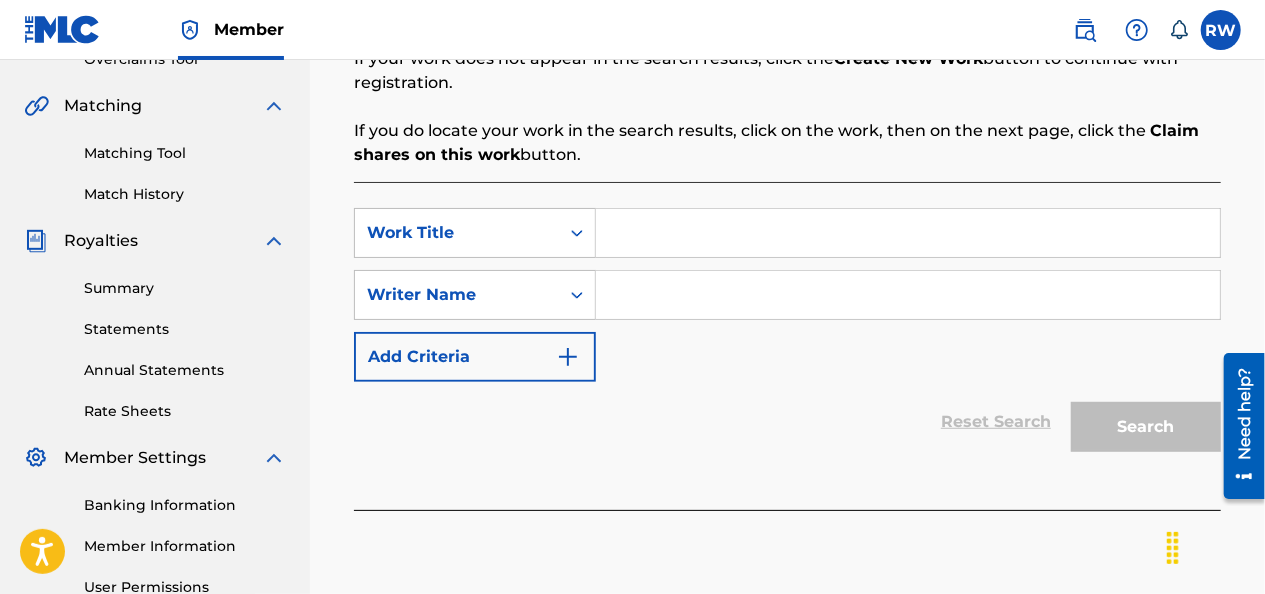 click at bounding box center (908, 233) 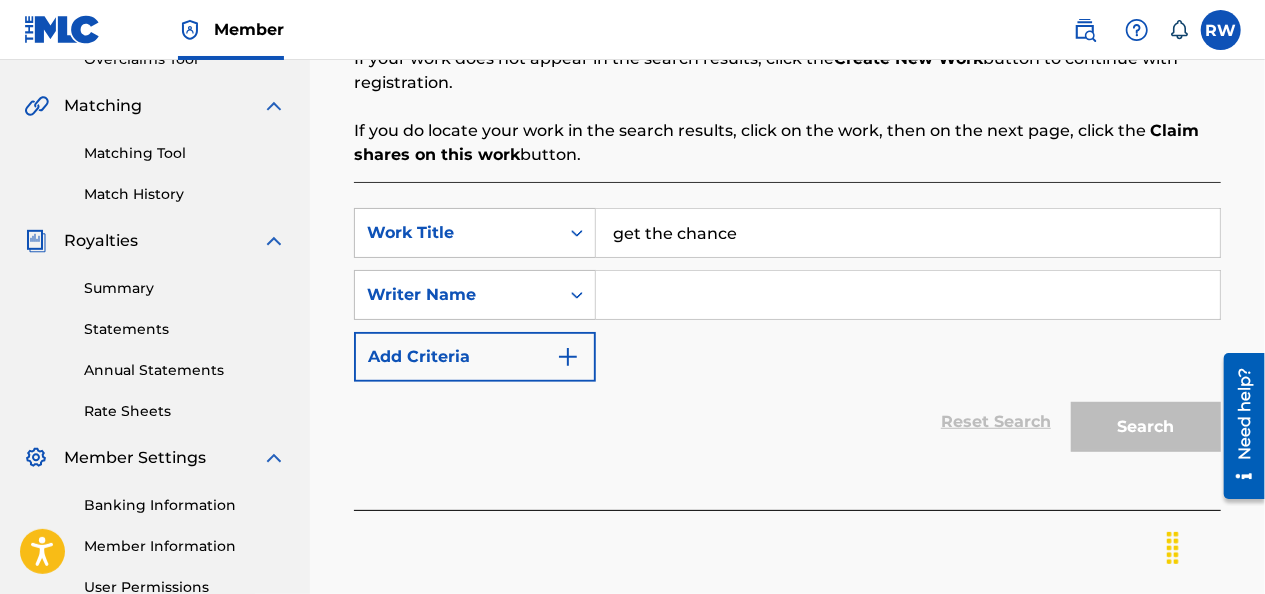 type on "get the chance" 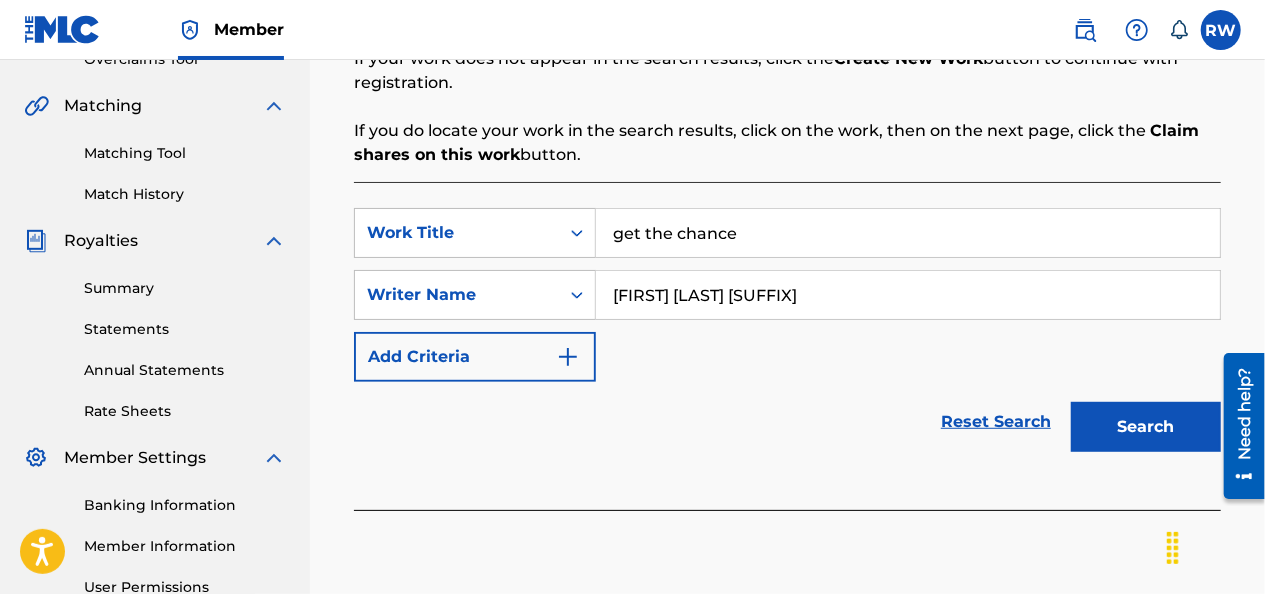 click on "Search" at bounding box center (1146, 427) 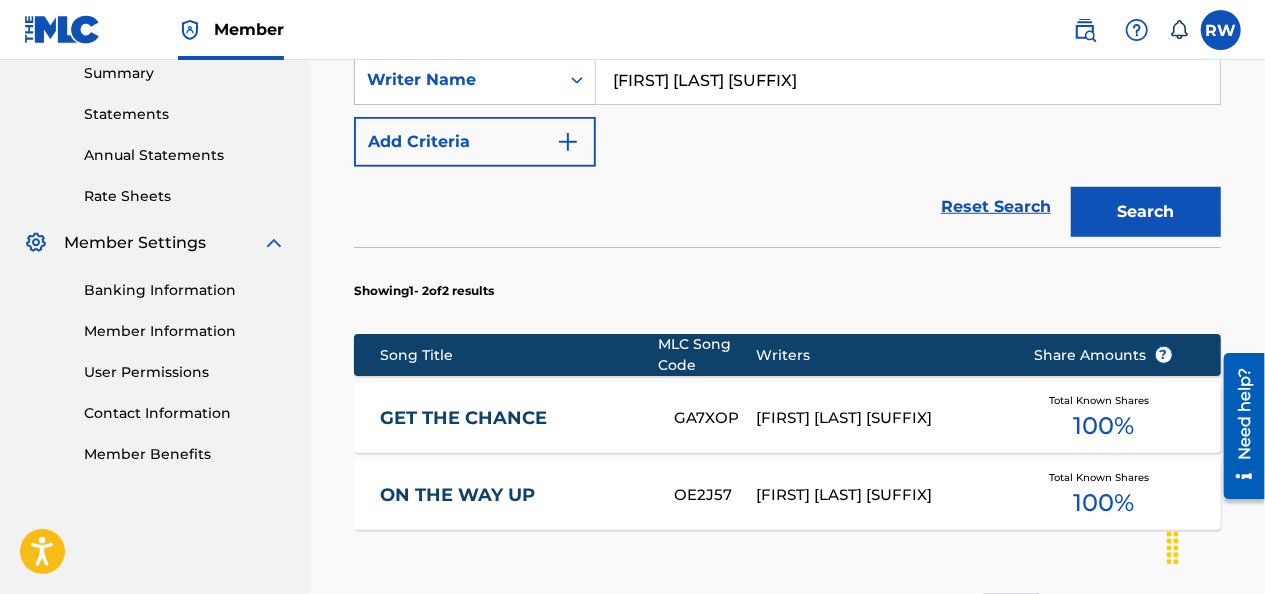 scroll, scrollTop: 657, scrollLeft: 0, axis: vertical 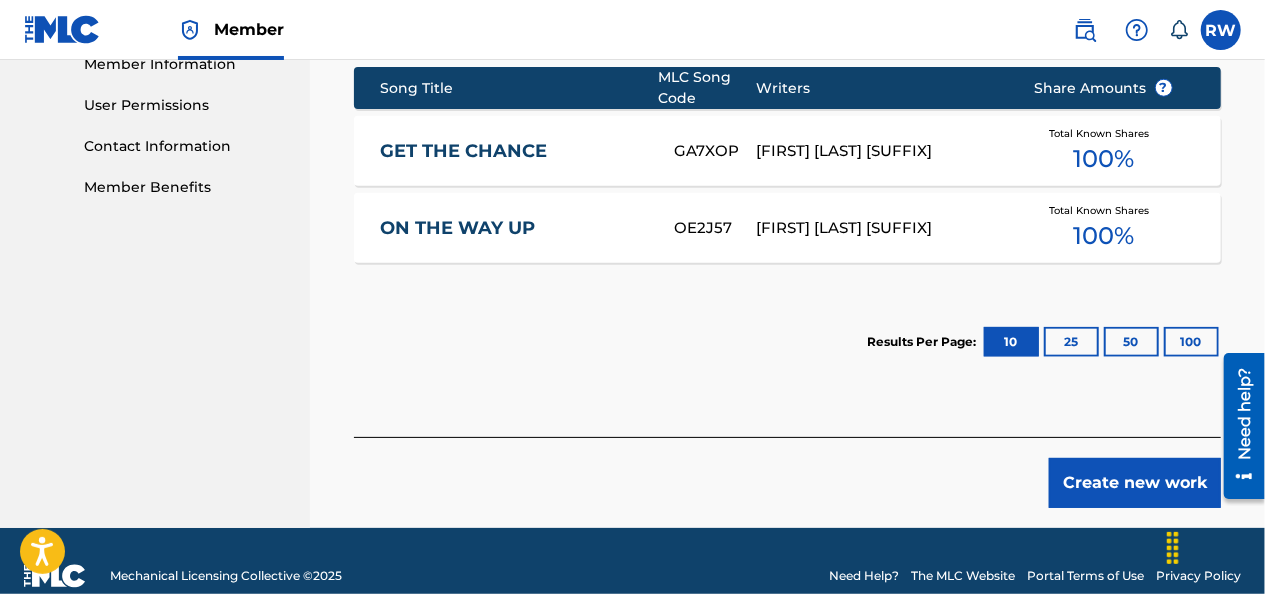 click on "Create new work" at bounding box center (1135, 483) 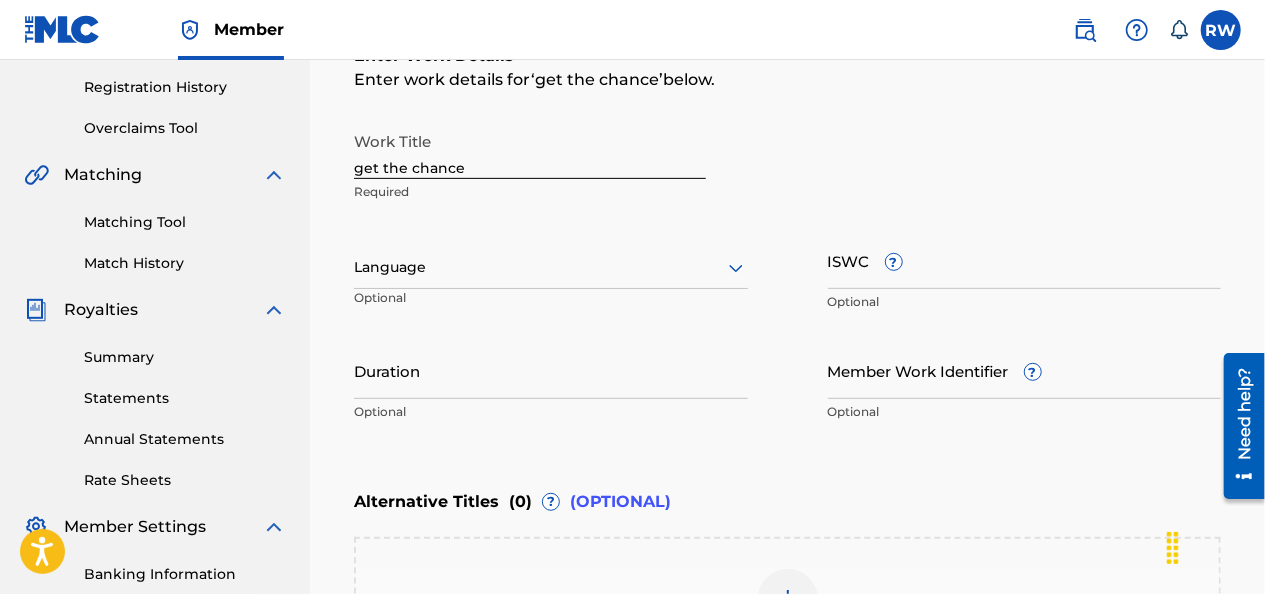 scroll, scrollTop: 370, scrollLeft: 0, axis: vertical 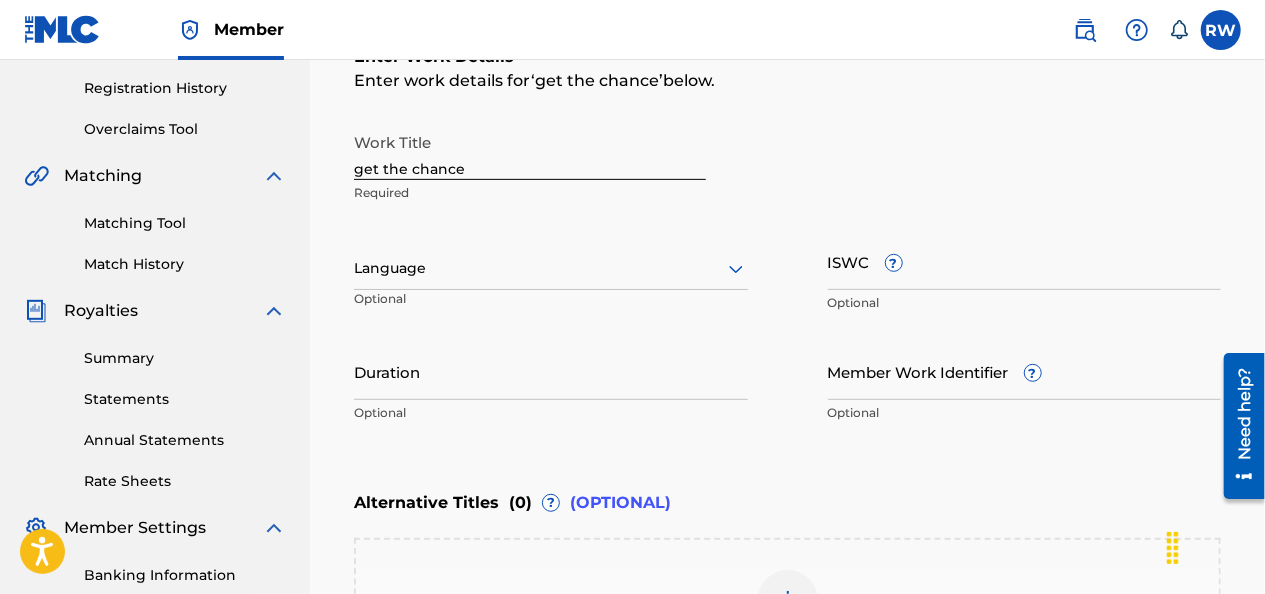click on "ISWC   ?" at bounding box center (1025, 261) 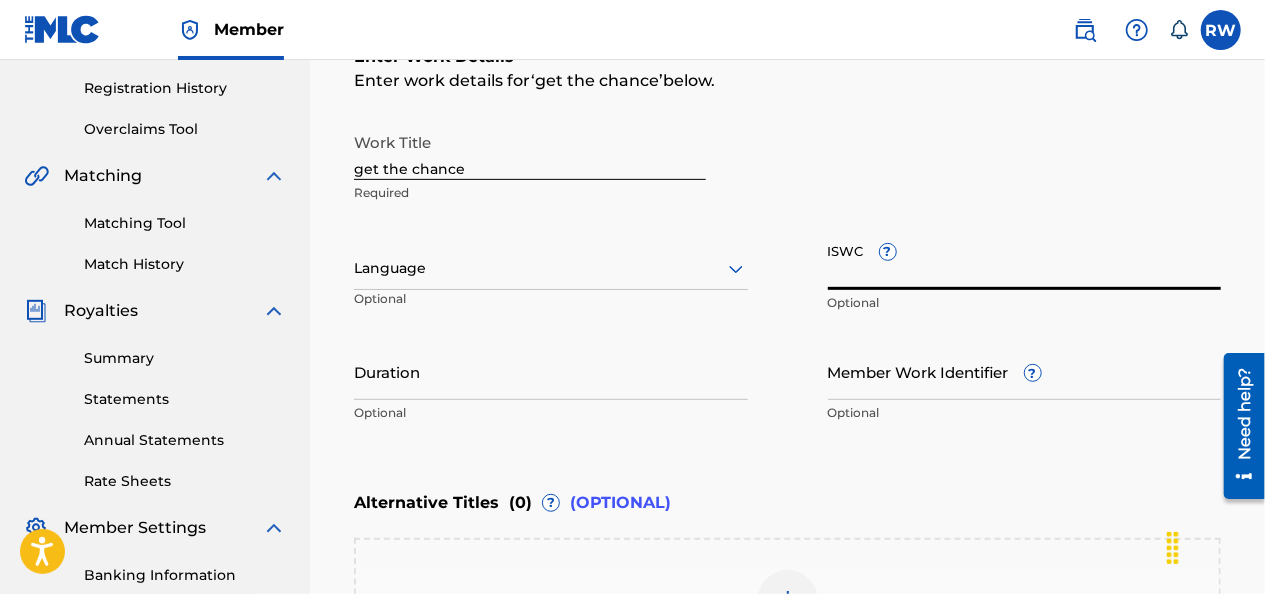 paste on "[PHONE]" 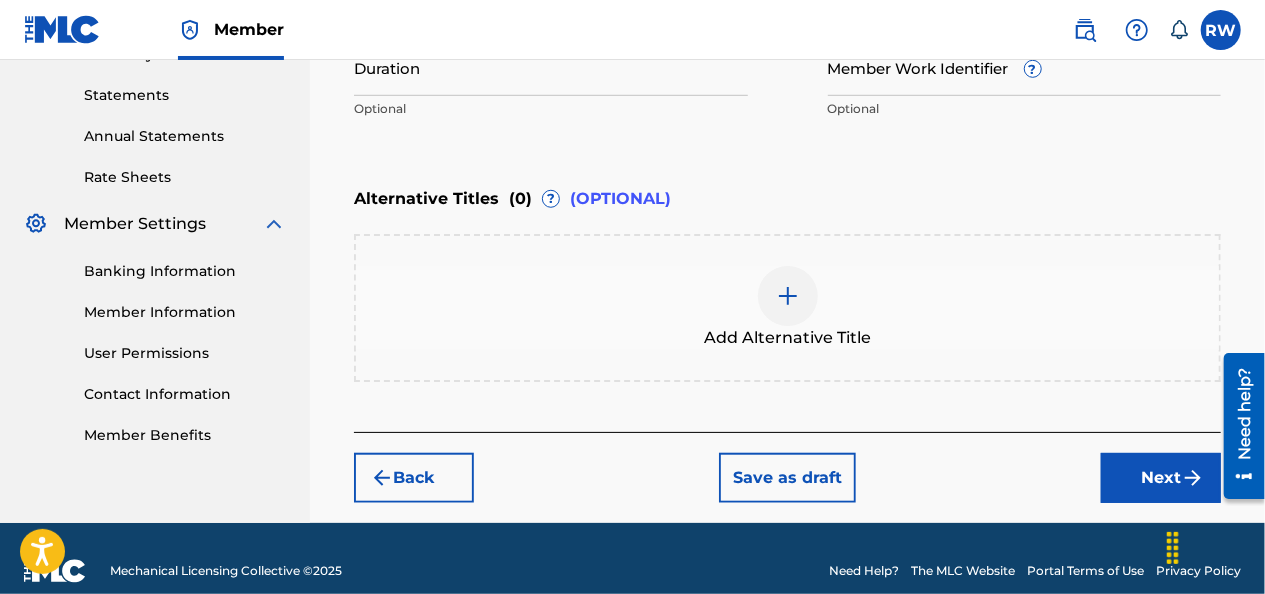 click on "Next" at bounding box center (1161, 478) 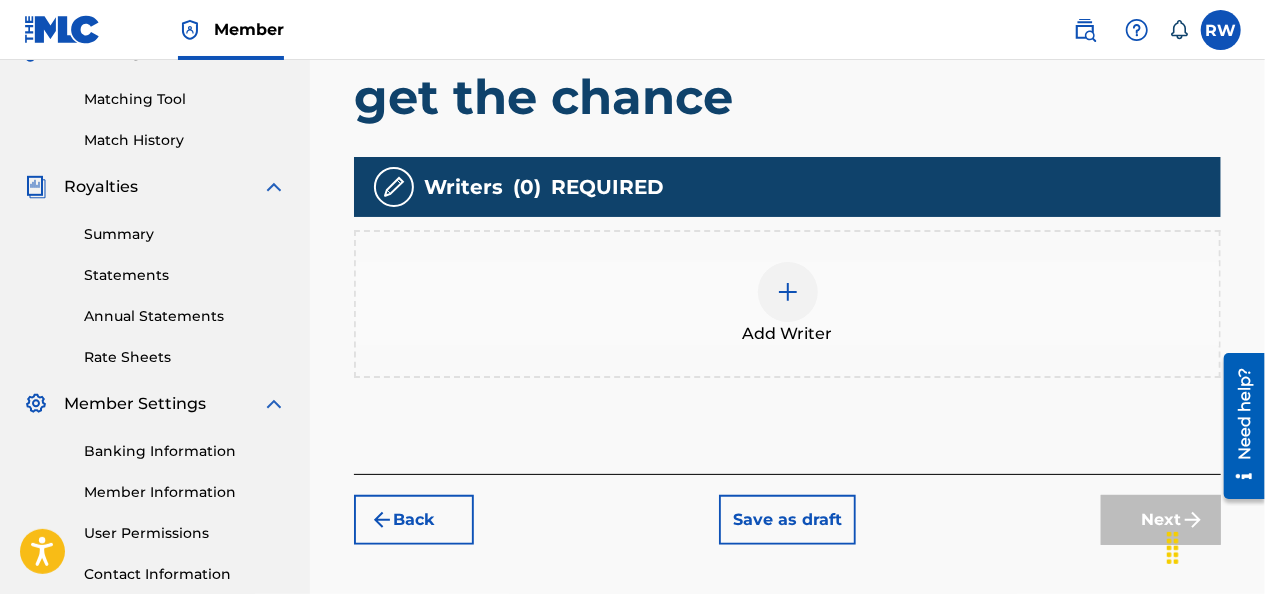 scroll, scrollTop: 497, scrollLeft: 0, axis: vertical 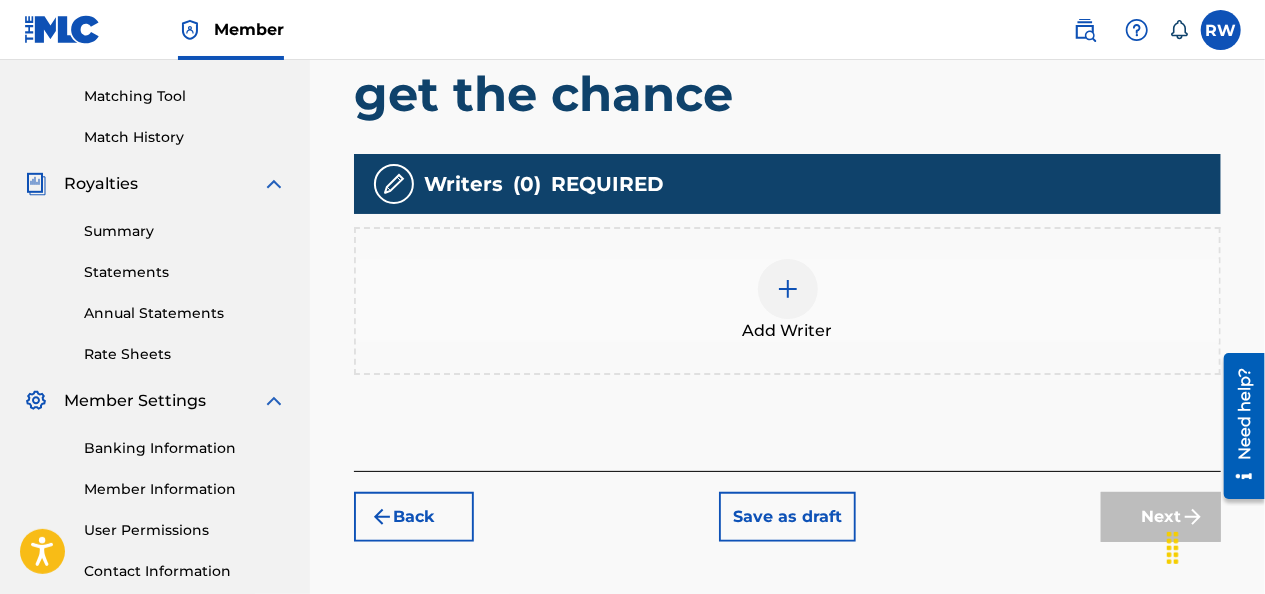 click on "Add Writer" at bounding box center (787, 301) 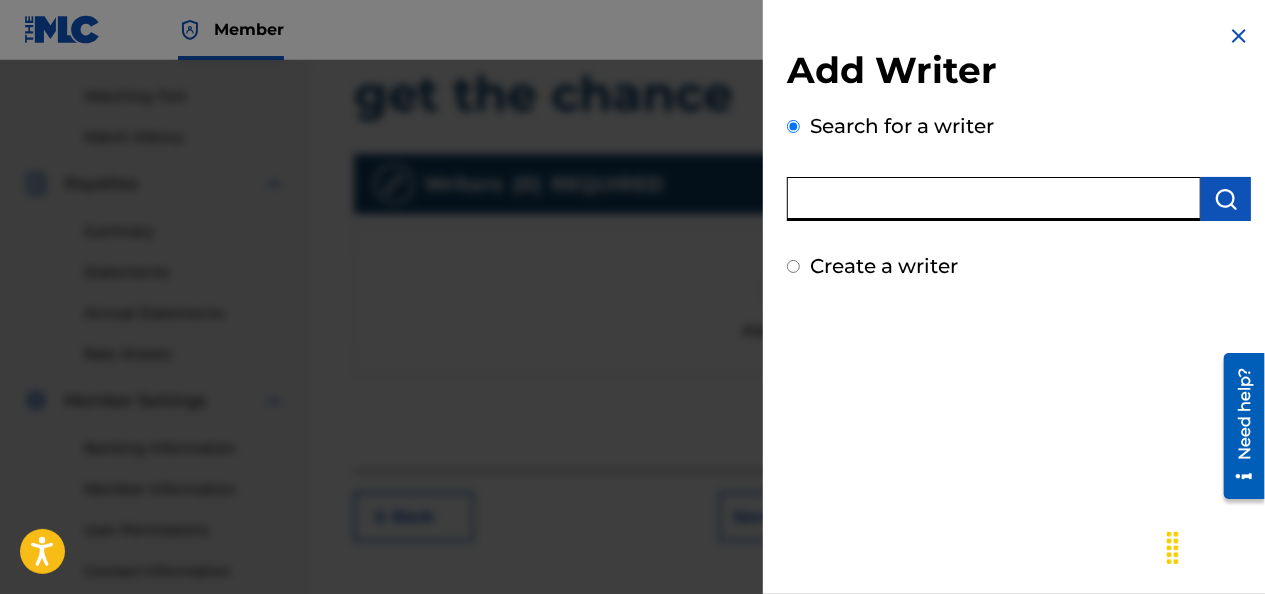 paste on "[PHONE]" 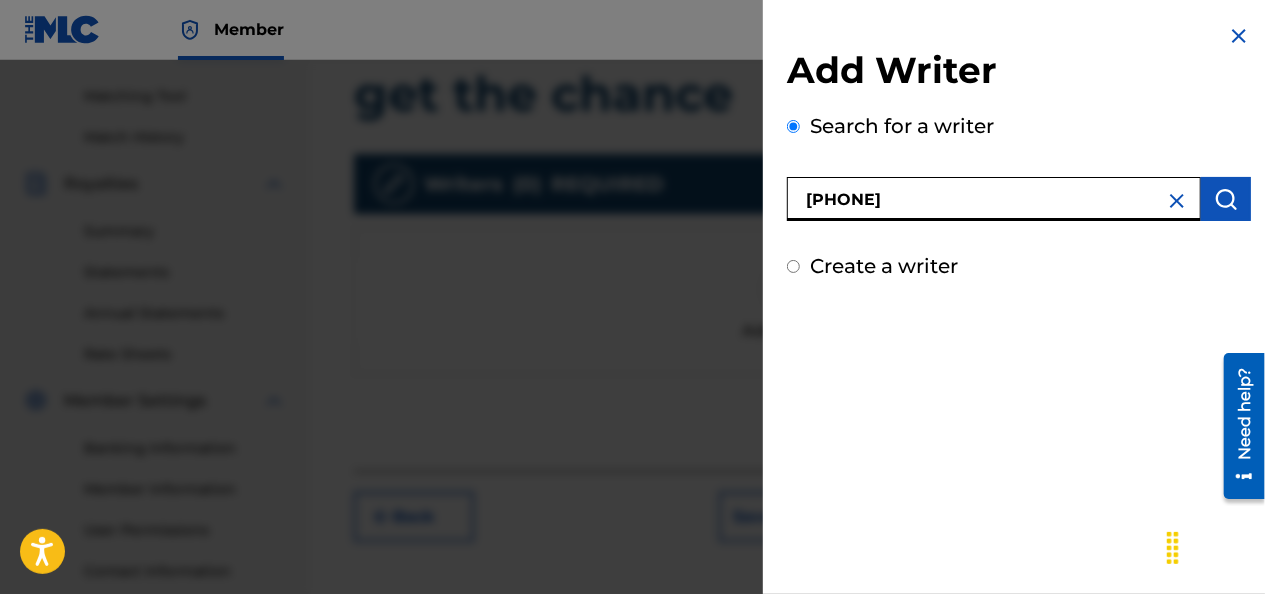 type on "[PHONE]" 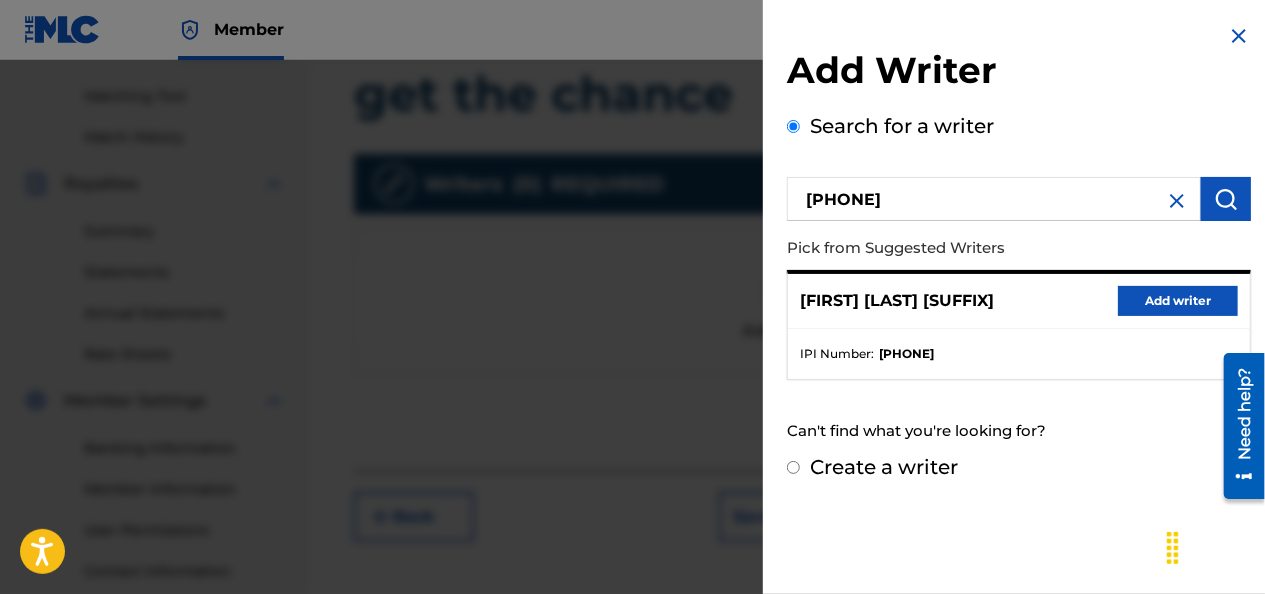 click on "Add writer" at bounding box center [1178, 301] 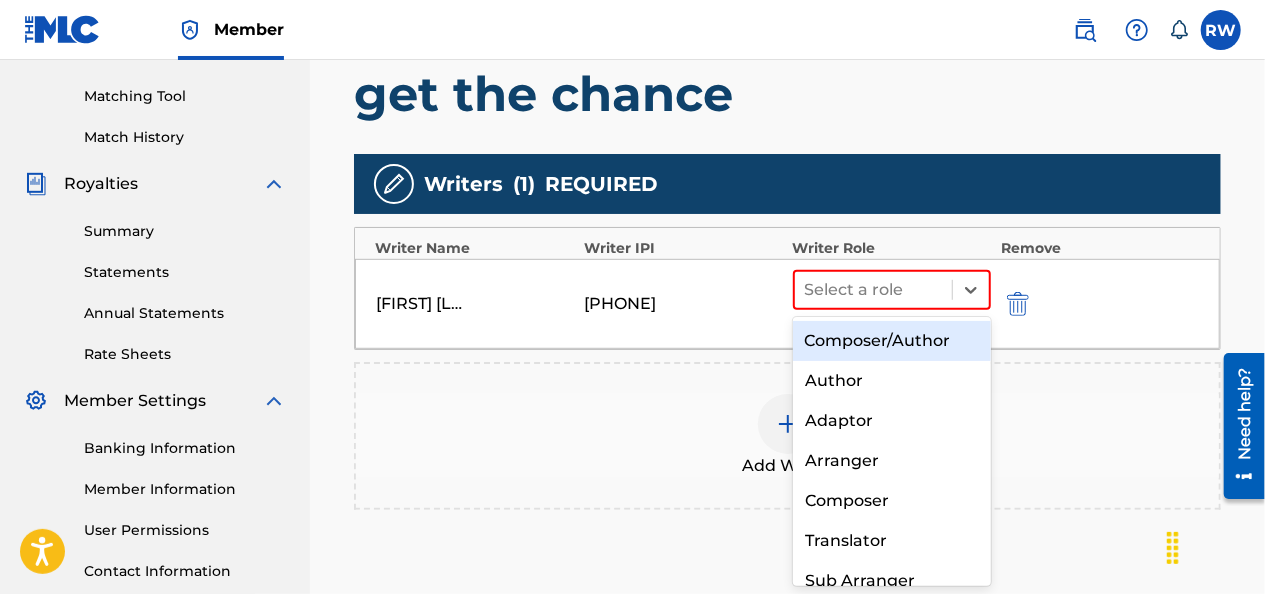 click on "Composer/Author" at bounding box center [892, 341] 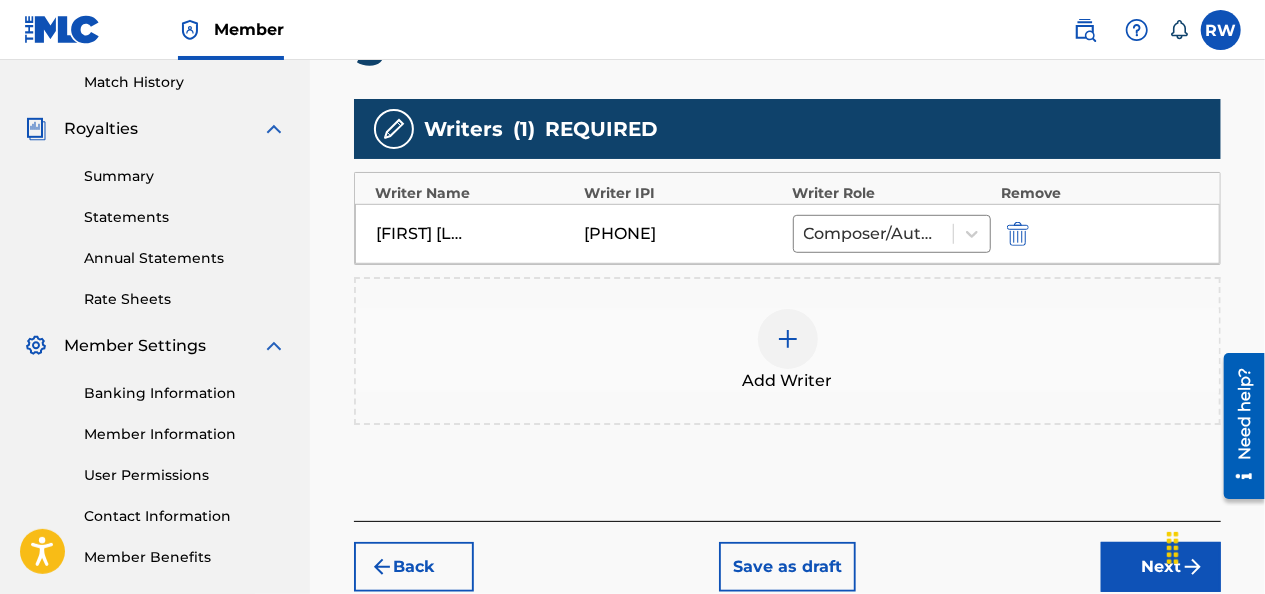 scroll, scrollTop: 664, scrollLeft: 0, axis: vertical 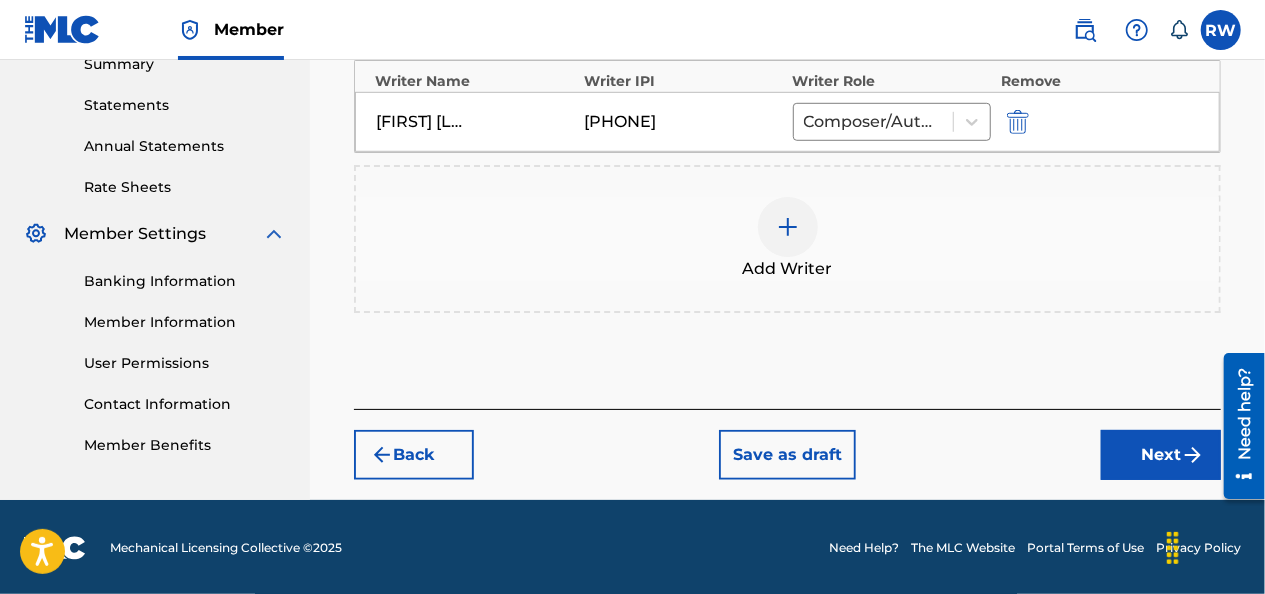 click on "Next" at bounding box center (1161, 455) 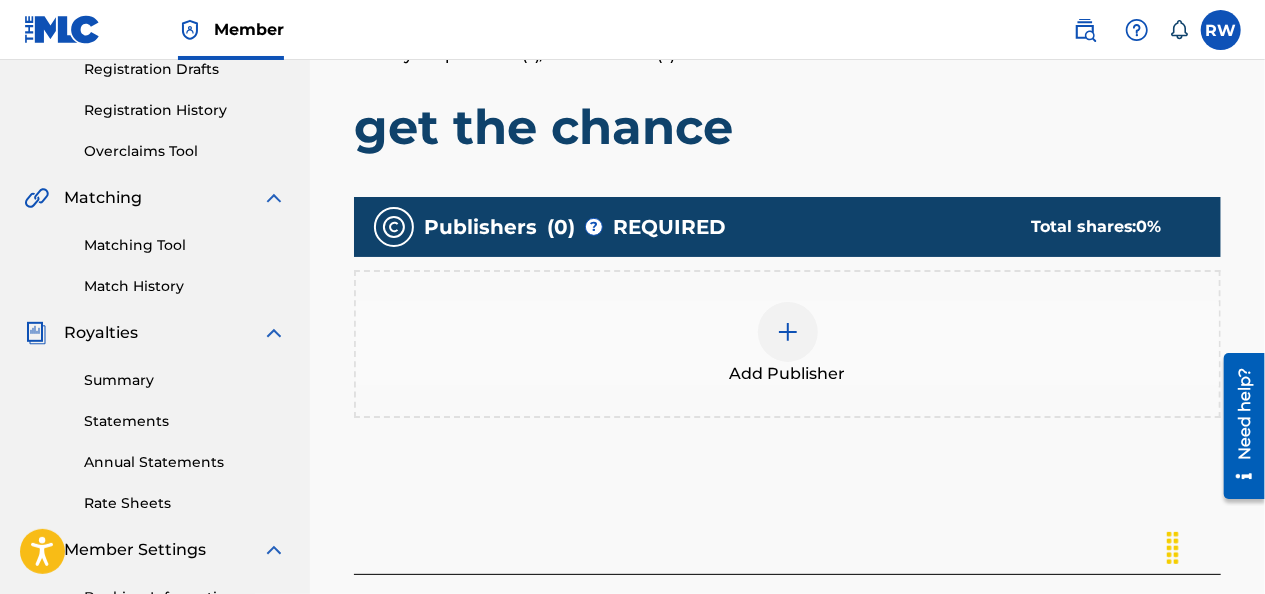 scroll, scrollTop: 350, scrollLeft: 0, axis: vertical 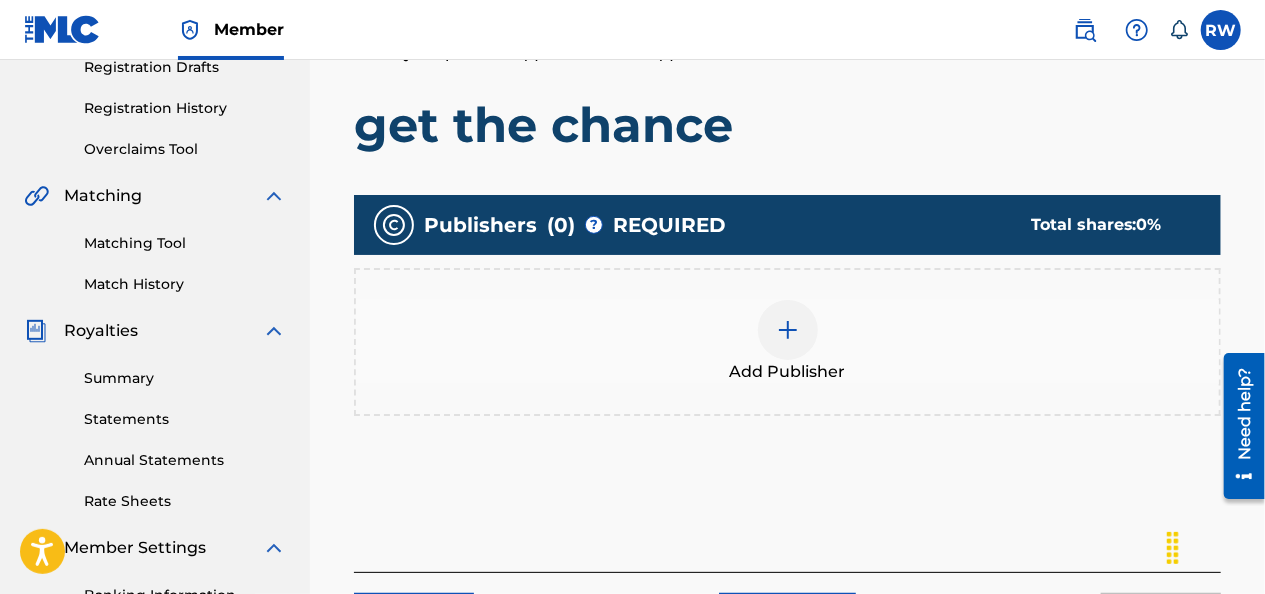 click at bounding box center [788, 330] 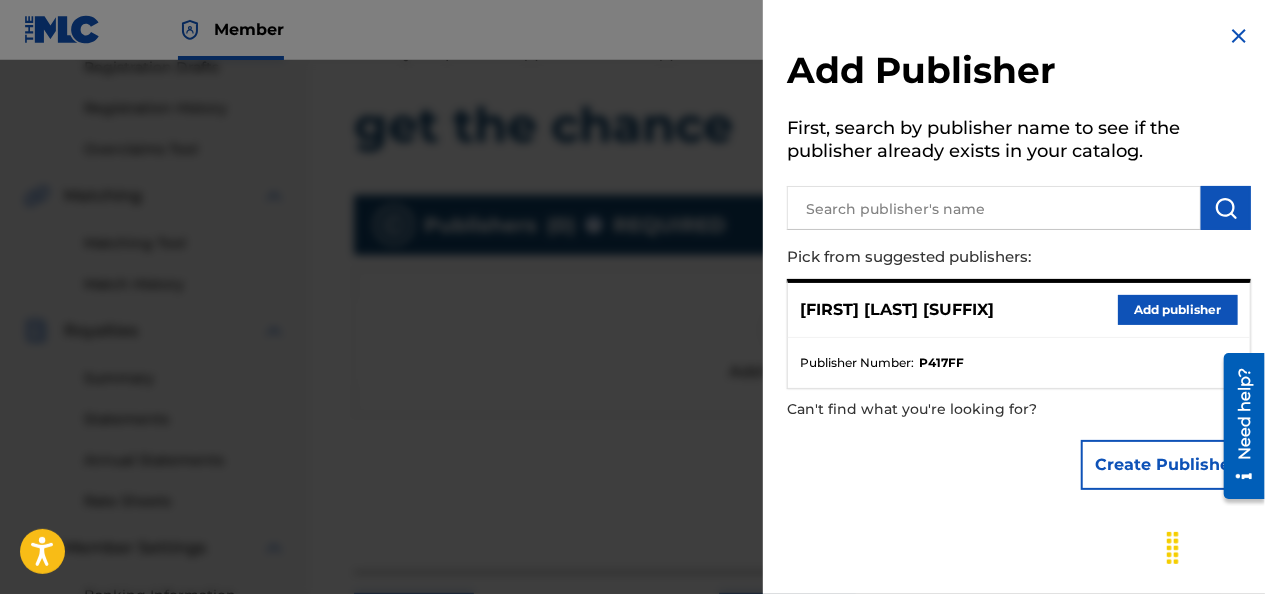 click on "Add publisher" at bounding box center [1178, 310] 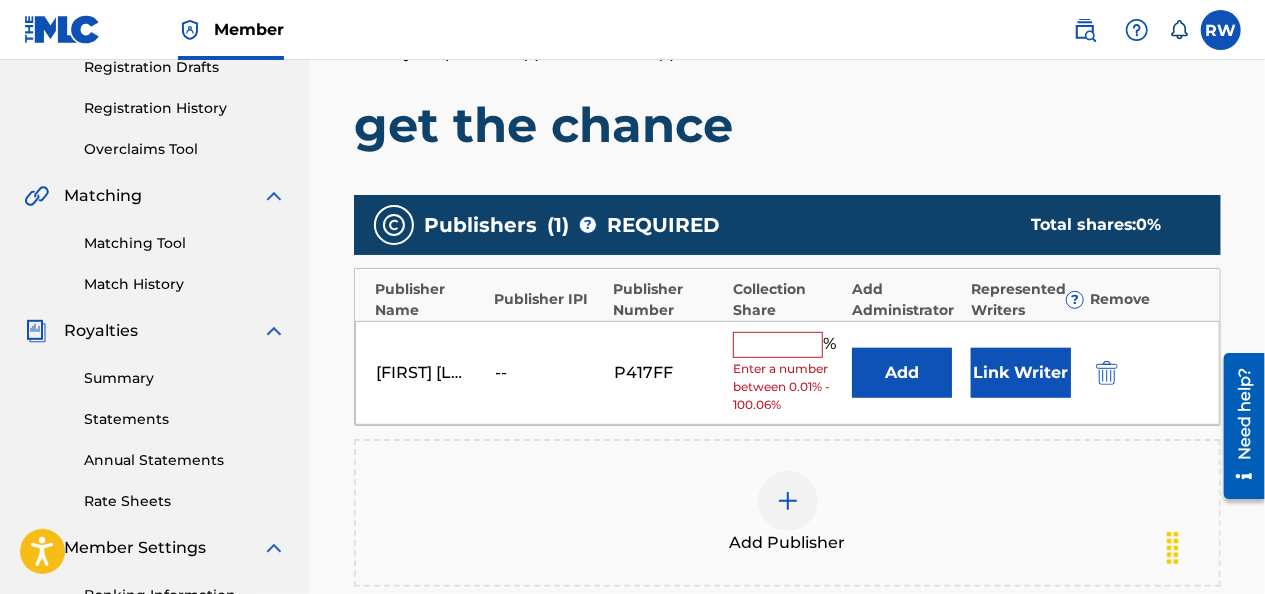 click at bounding box center [778, 345] 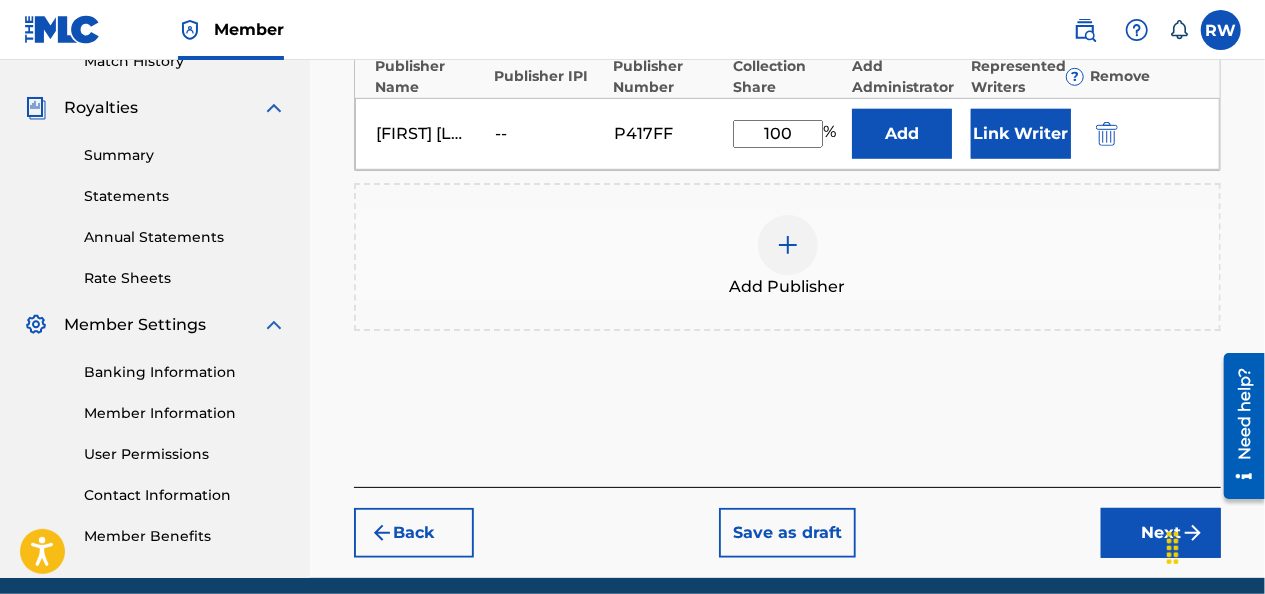 click on "Next" at bounding box center [1161, 533] 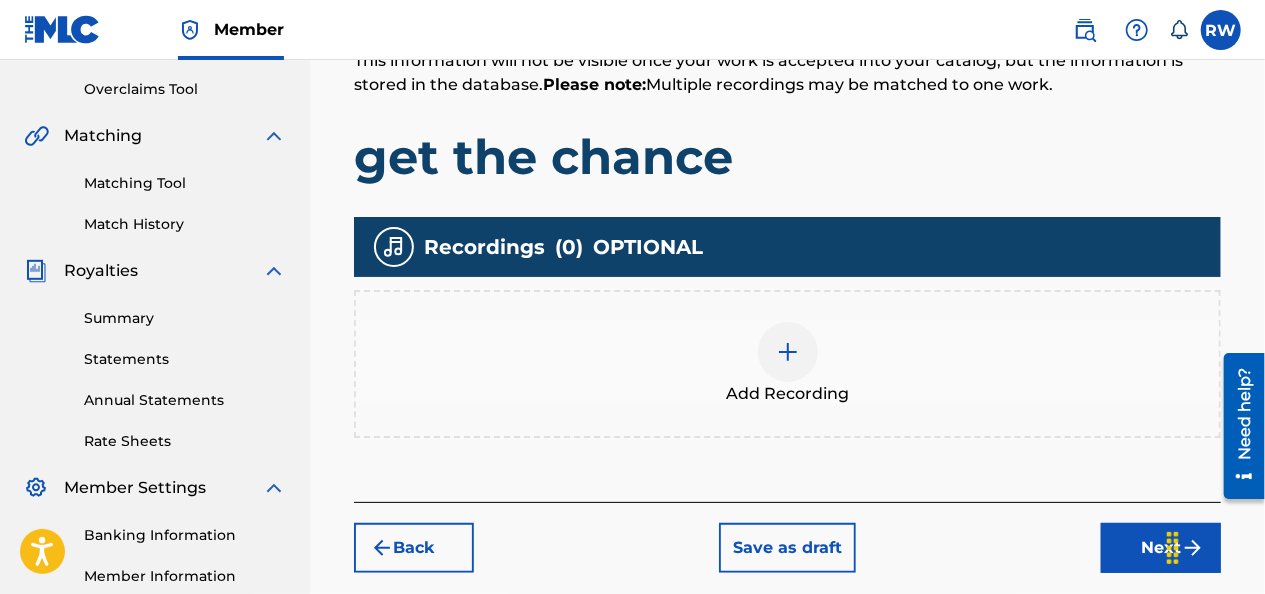 scroll, scrollTop: 411, scrollLeft: 0, axis: vertical 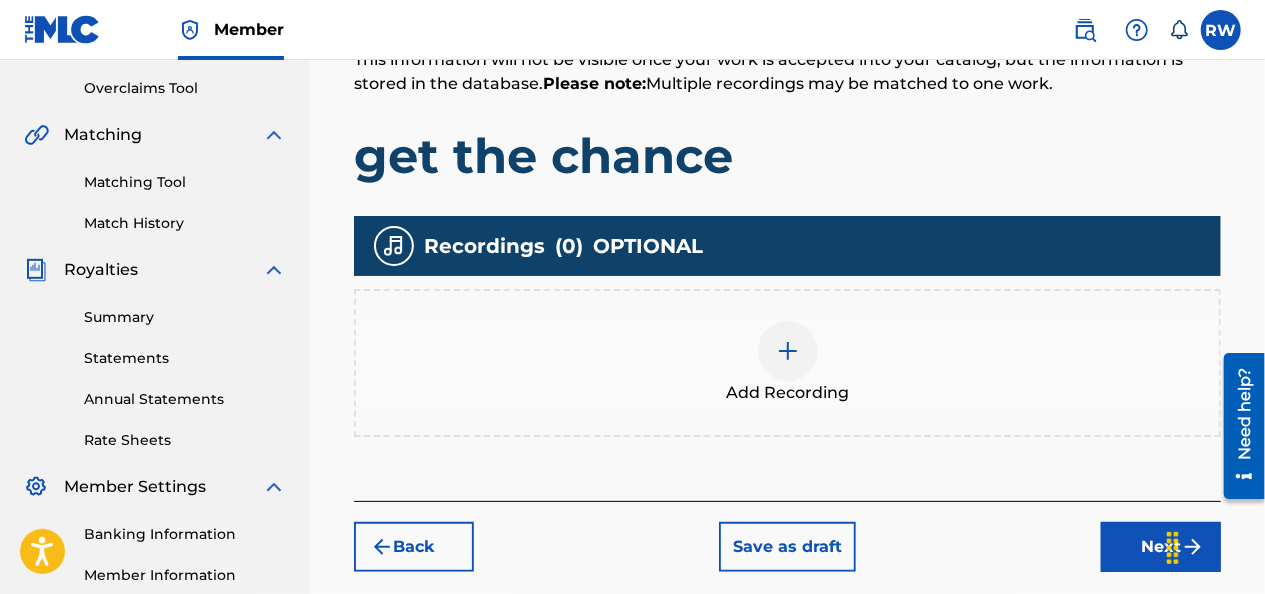 click at bounding box center [788, 351] 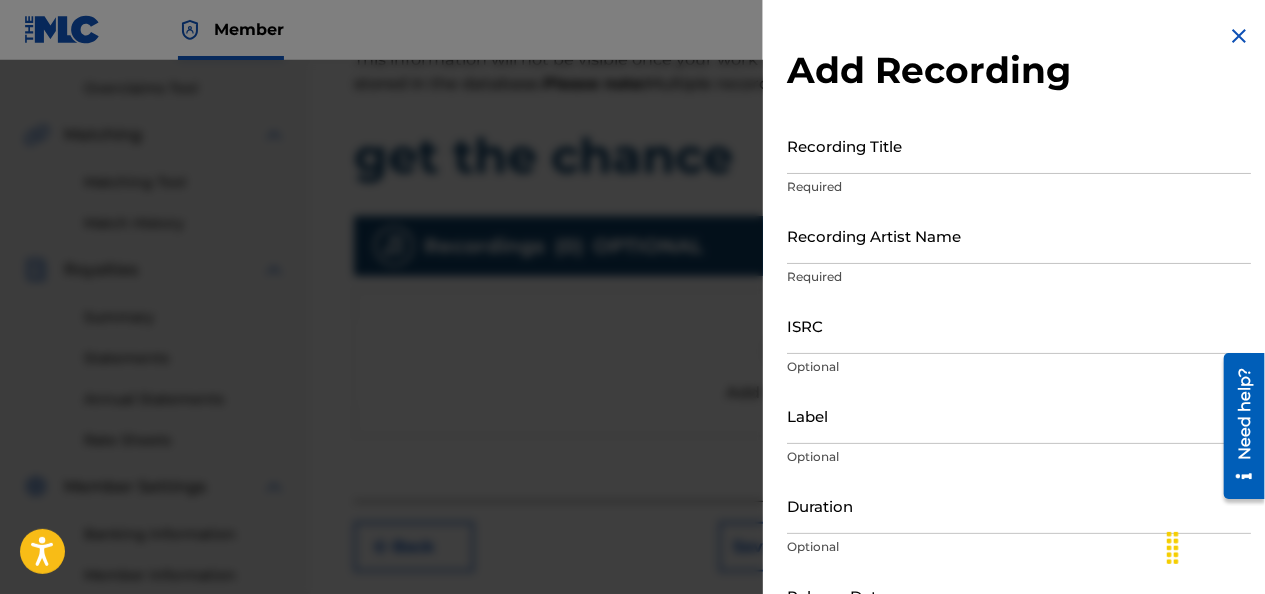 click on "Recording Title" at bounding box center (1019, 145) 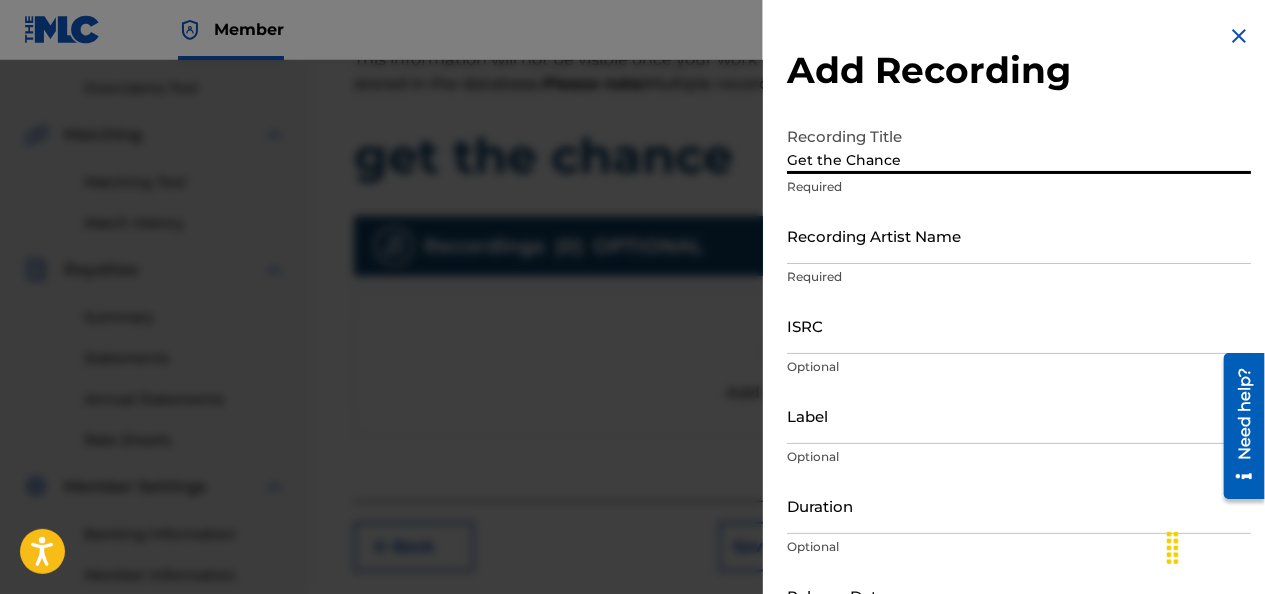 type on "Get the Chance" 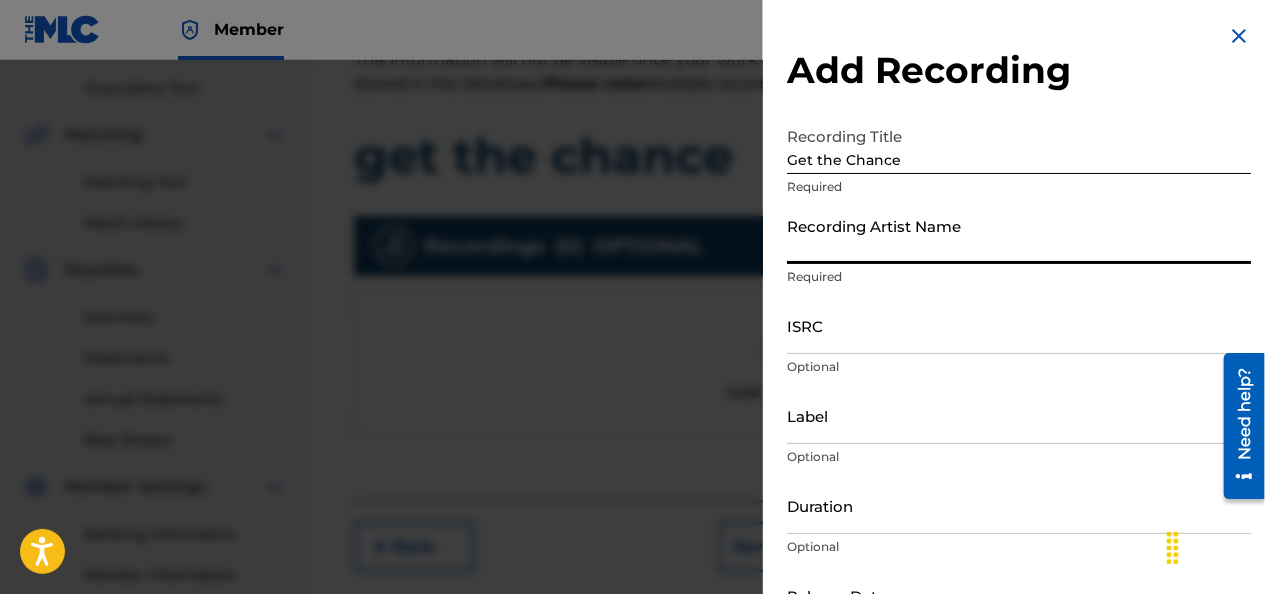 click on "Recording Artist Name" at bounding box center [1019, 235] 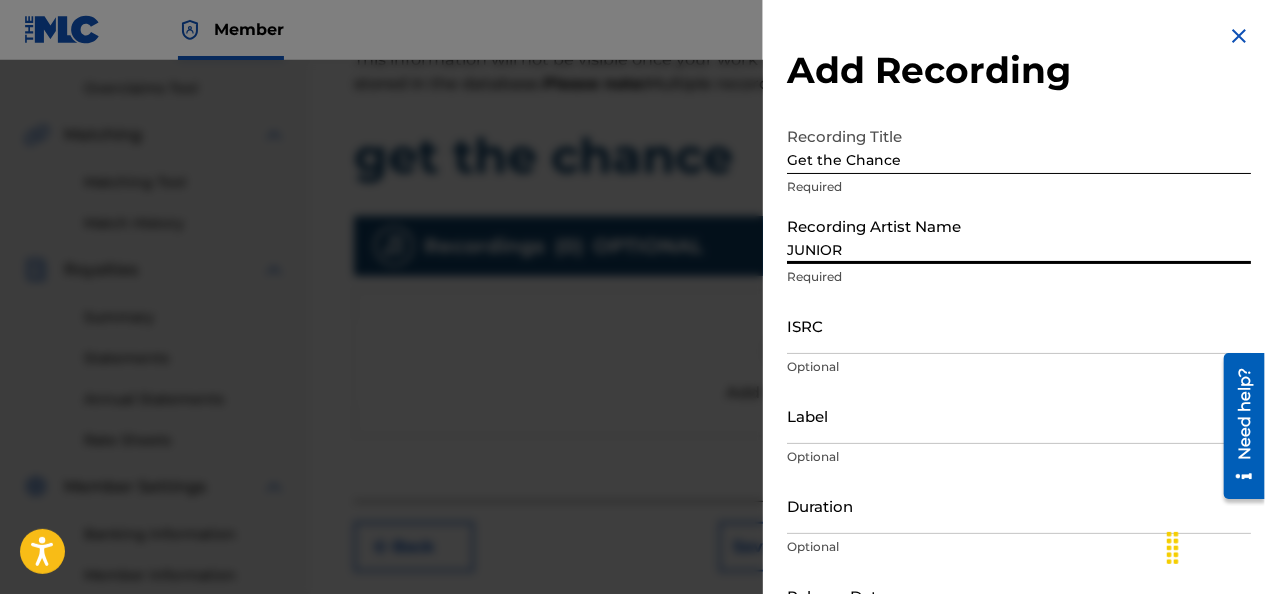 type on "STREETKID MUSIC LLC" 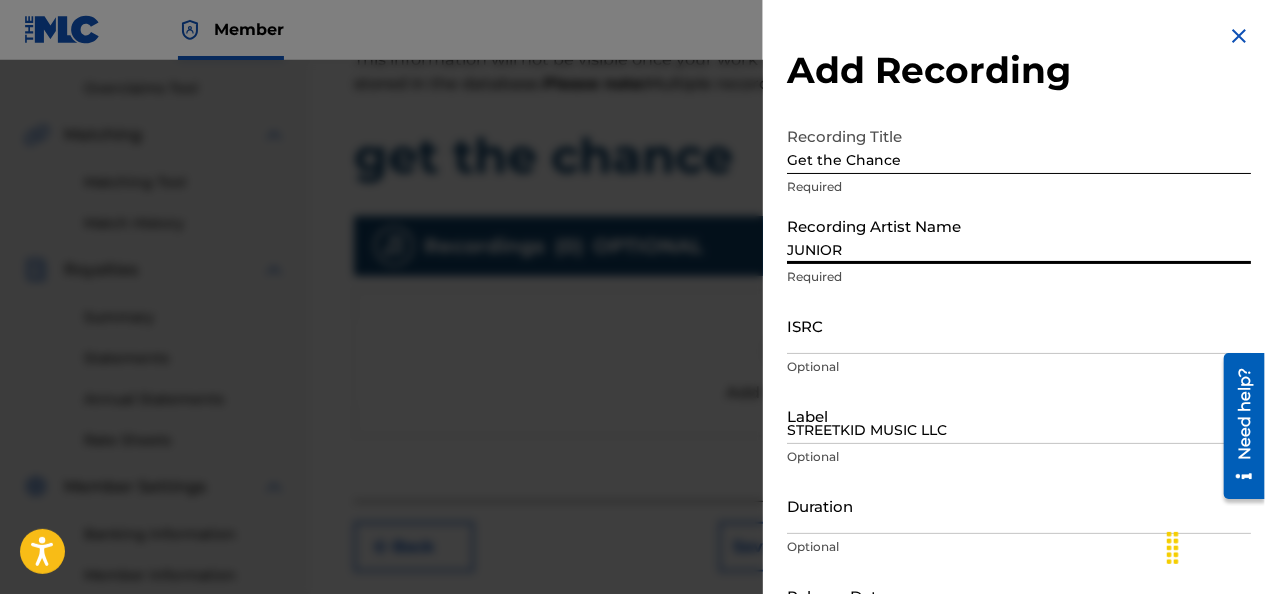 type on "[MONTH] [DAY] [YEAR]" 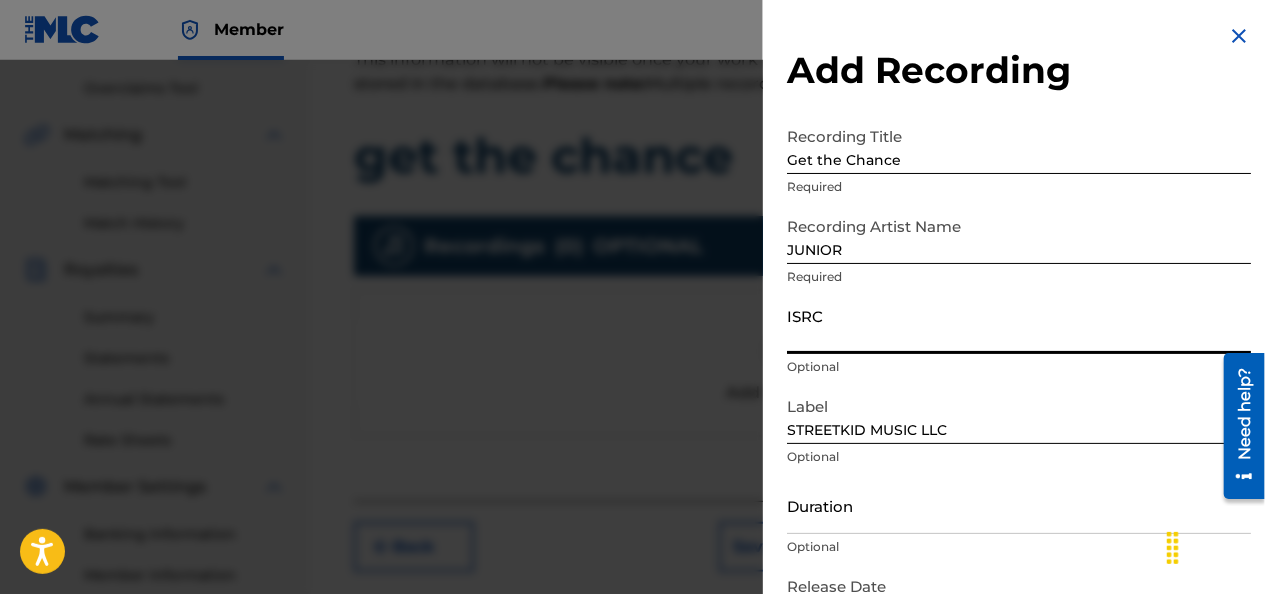 click on "ISRC" at bounding box center [1019, 325] 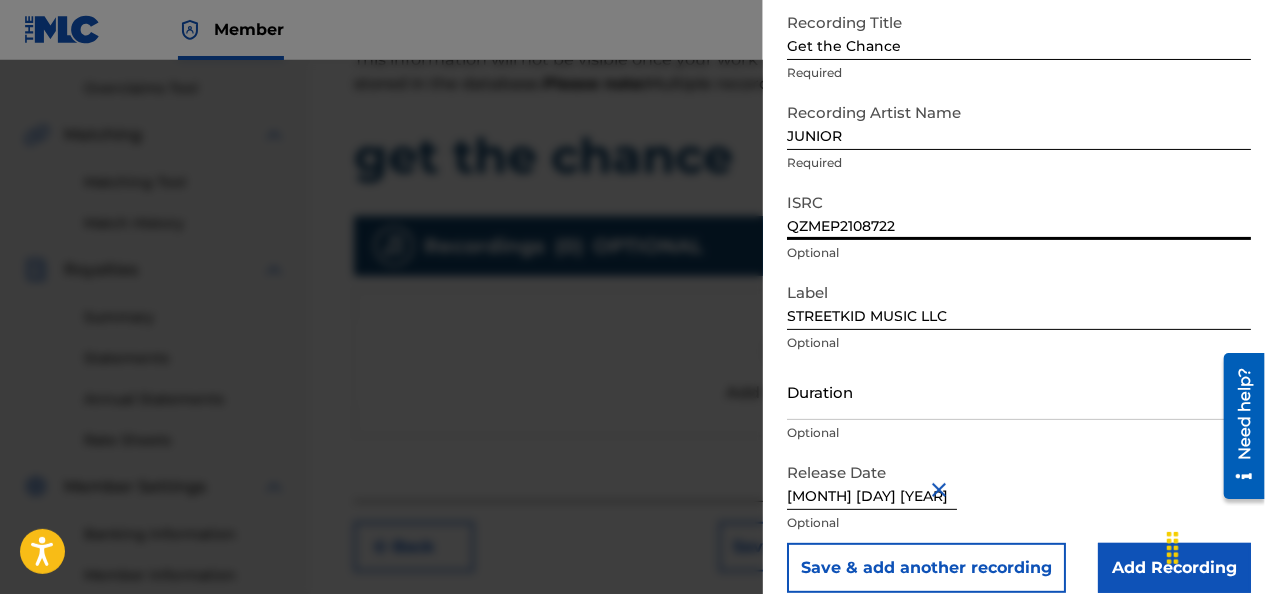 scroll, scrollTop: 137, scrollLeft: 0, axis: vertical 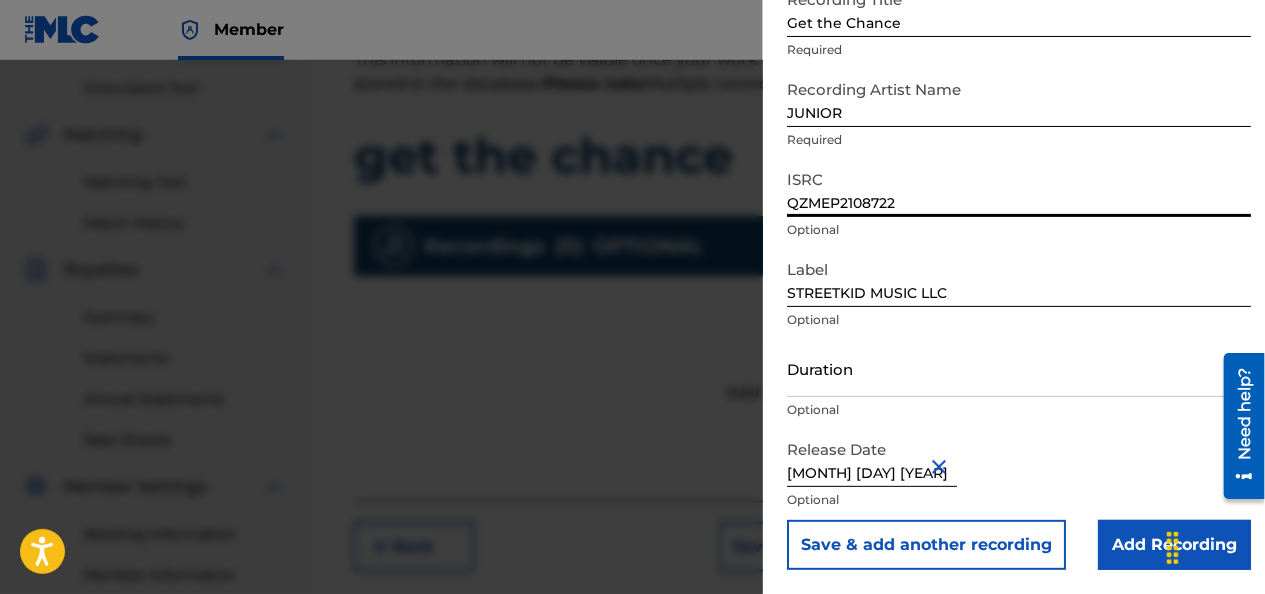 click on "Add Recording" at bounding box center (1174, 545) 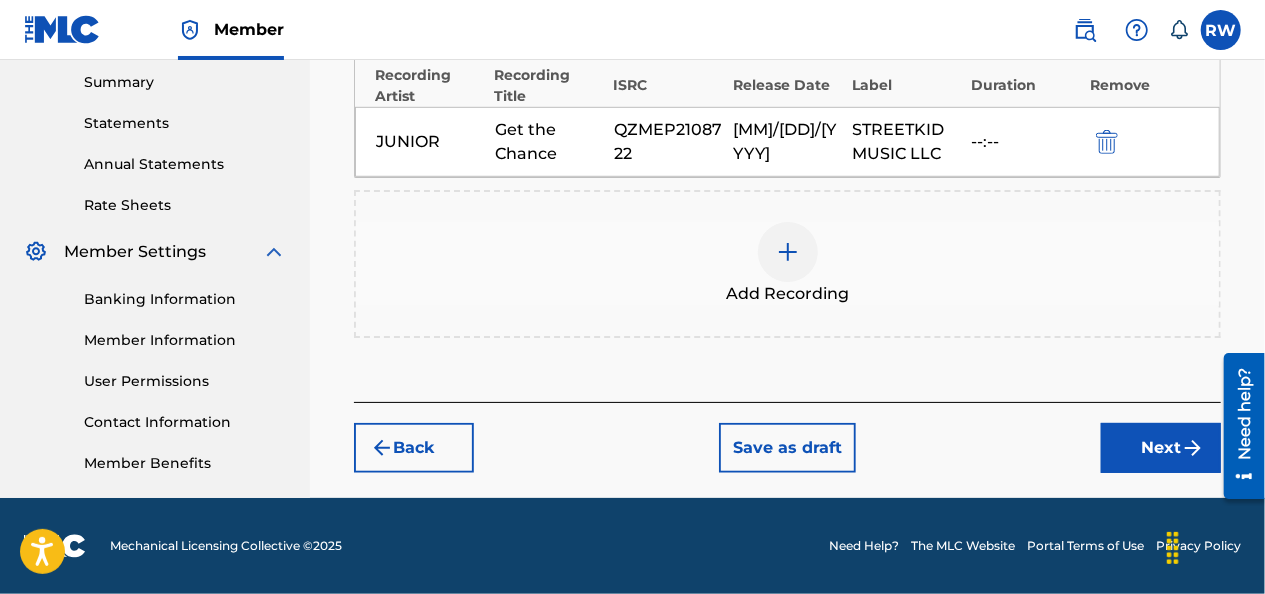 click on "Next" at bounding box center [1161, 448] 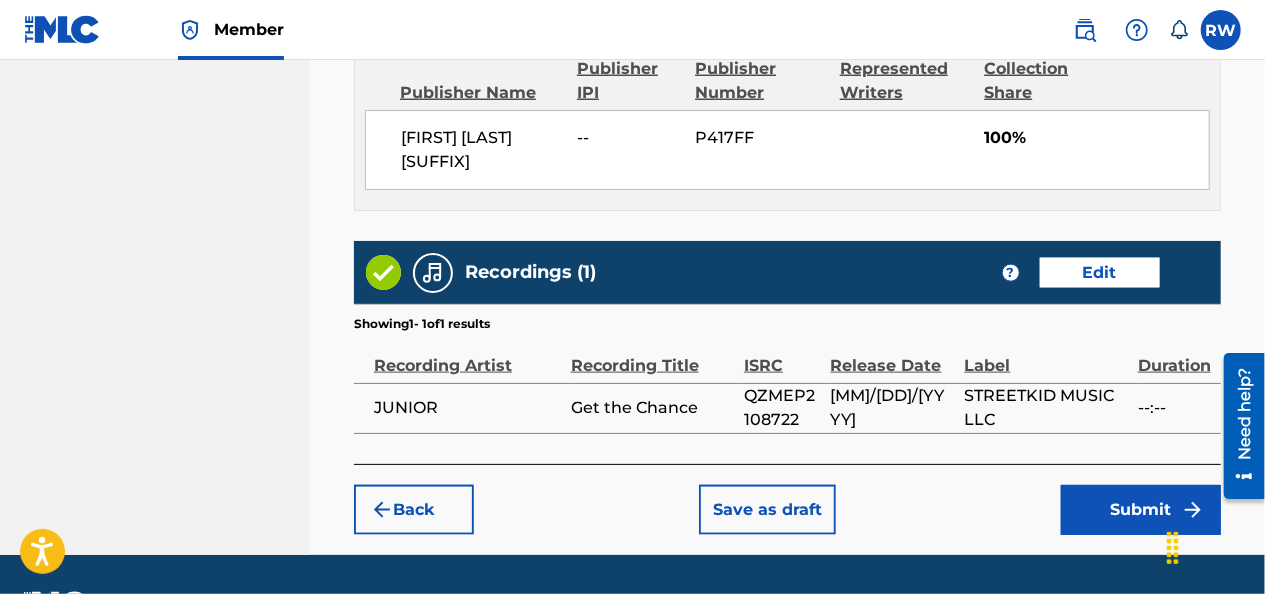 scroll, scrollTop: 1133, scrollLeft: 0, axis: vertical 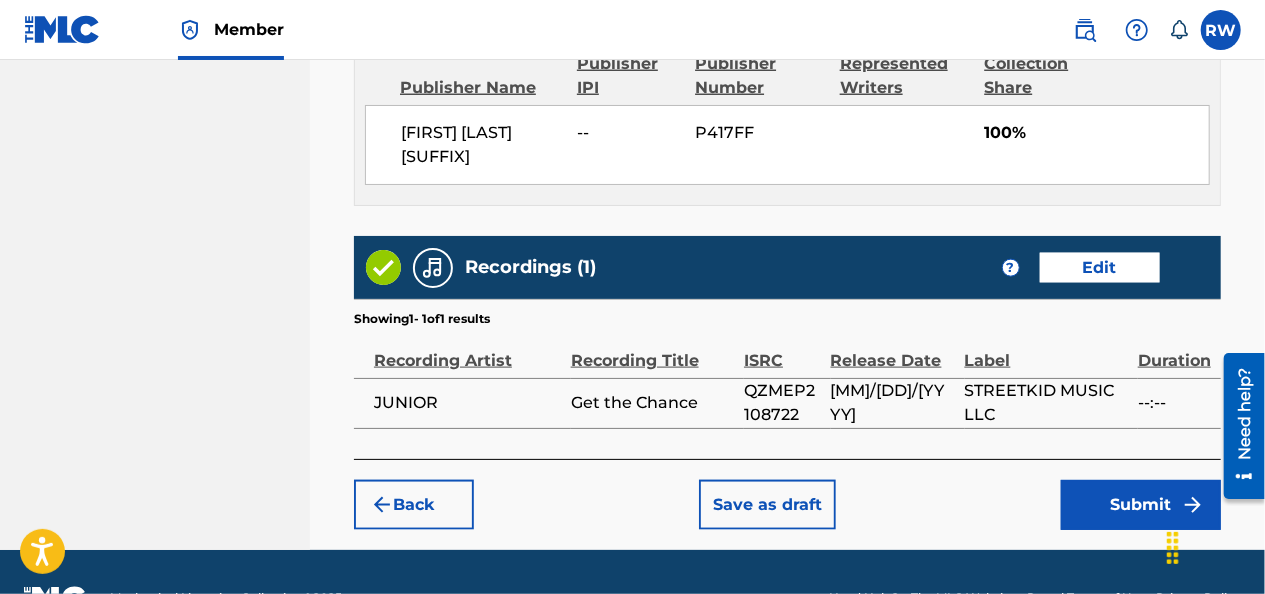 click on "Submit" at bounding box center (1141, 505) 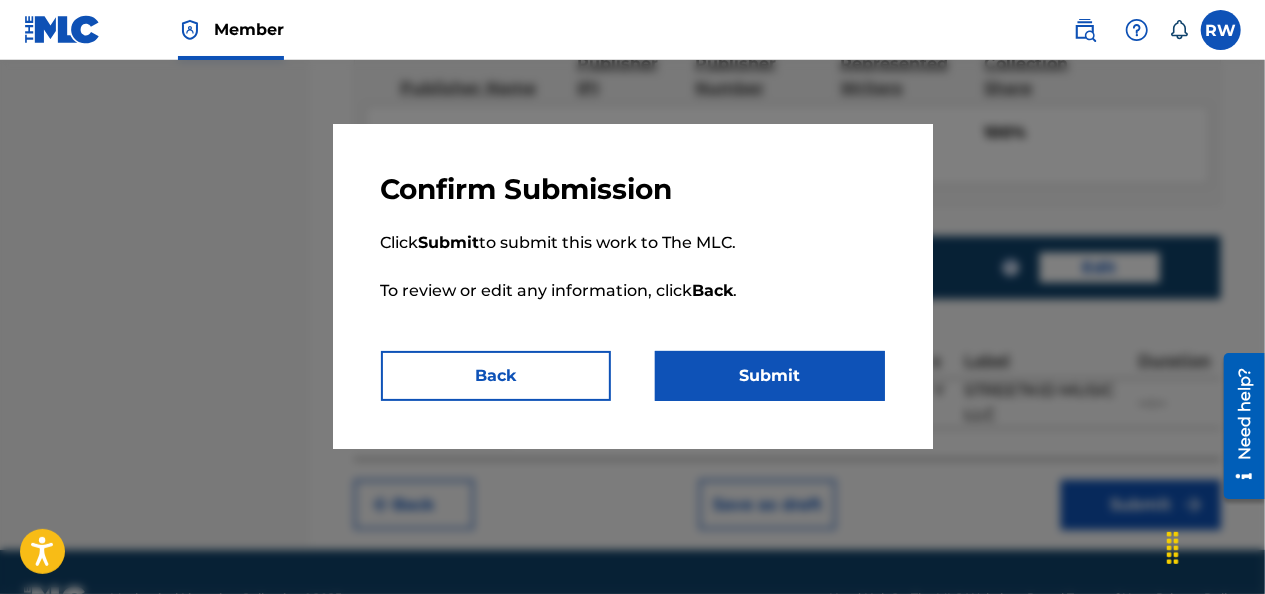 click on "Submit" at bounding box center (770, 376) 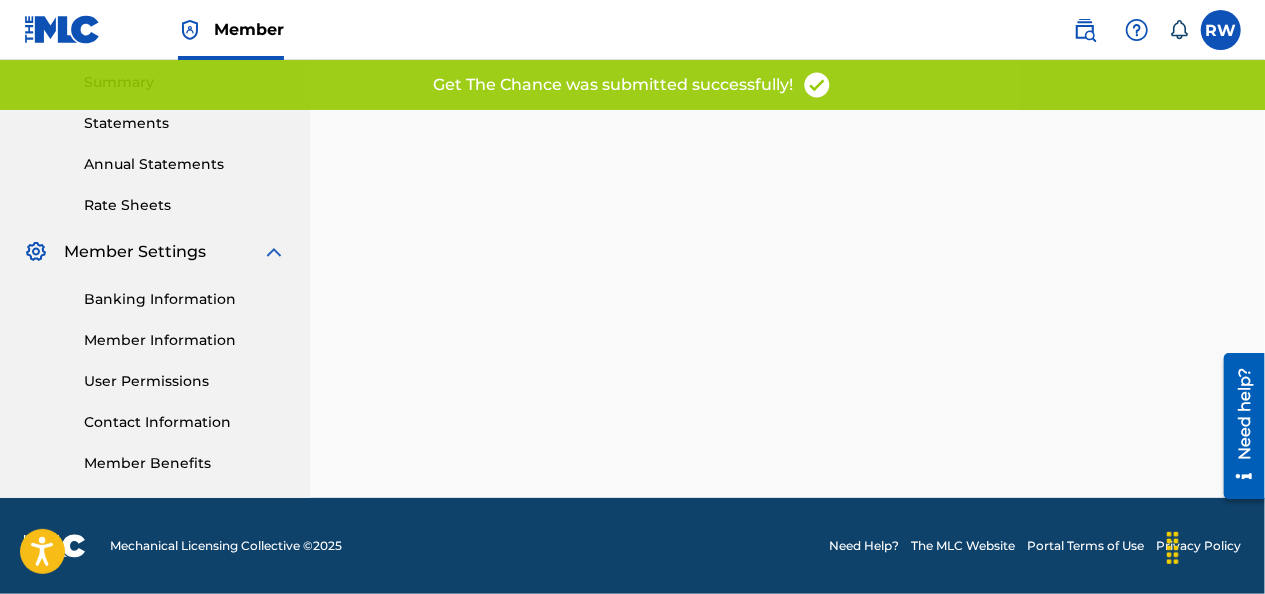scroll, scrollTop: 0, scrollLeft: 0, axis: both 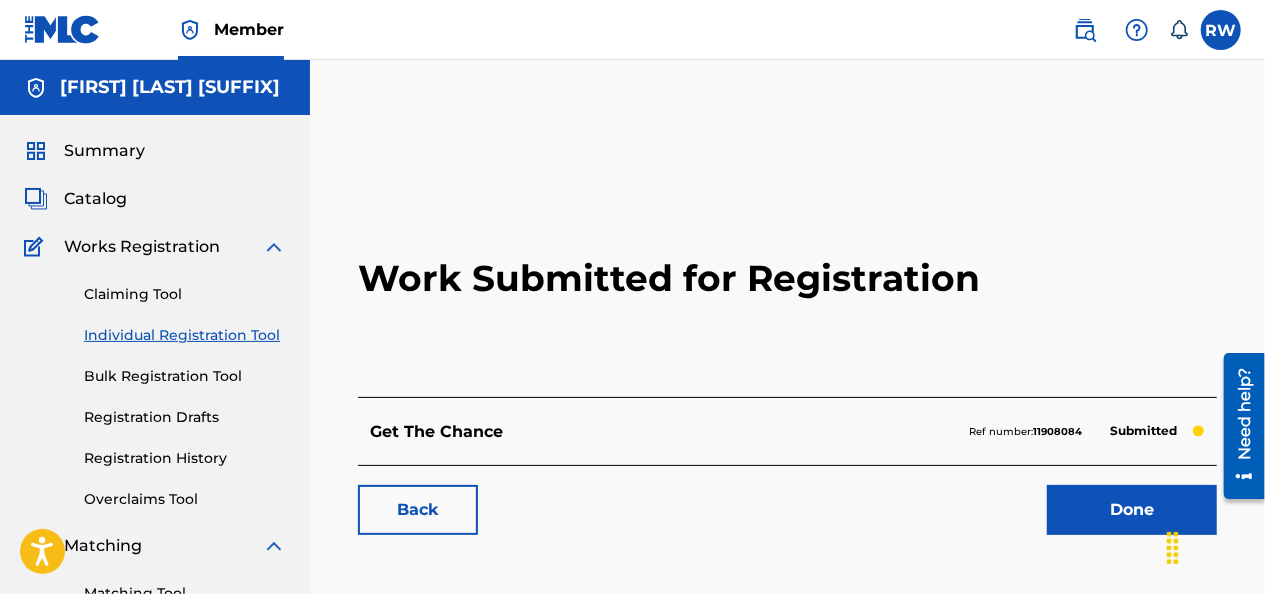 click on "Done" at bounding box center (1132, 510) 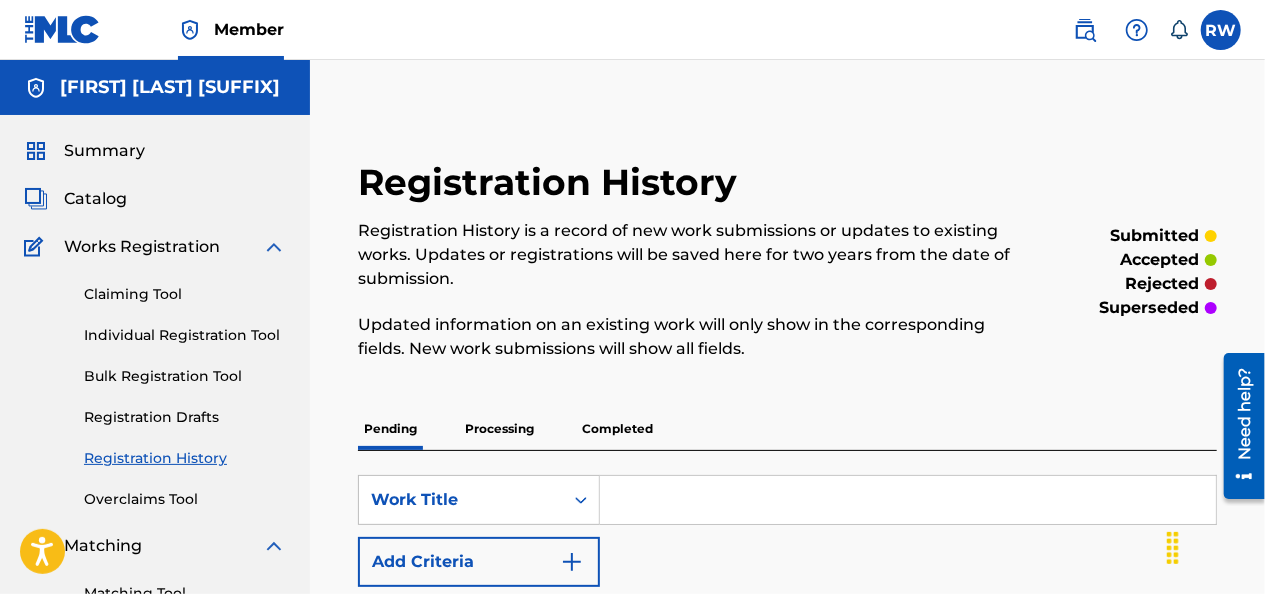 click on "Individual Registration Tool" at bounding box center (185, 335) 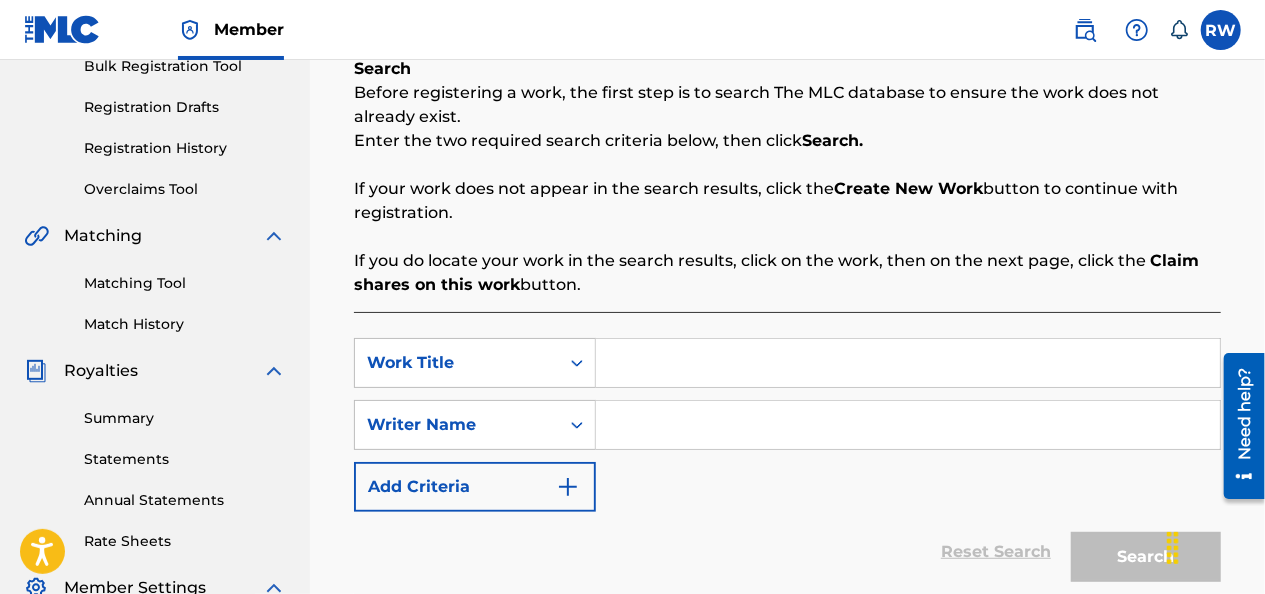 scroll, scrollTop: 309, scrollLeft: 0, axis: vertical 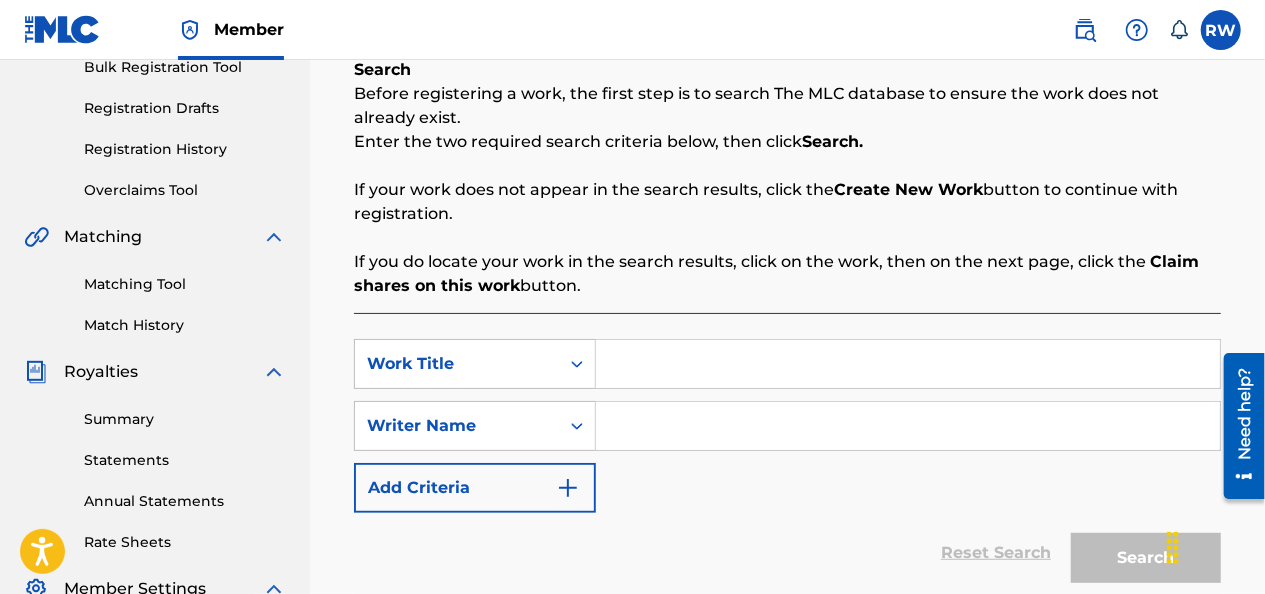 click at bounding box center (908, 364) 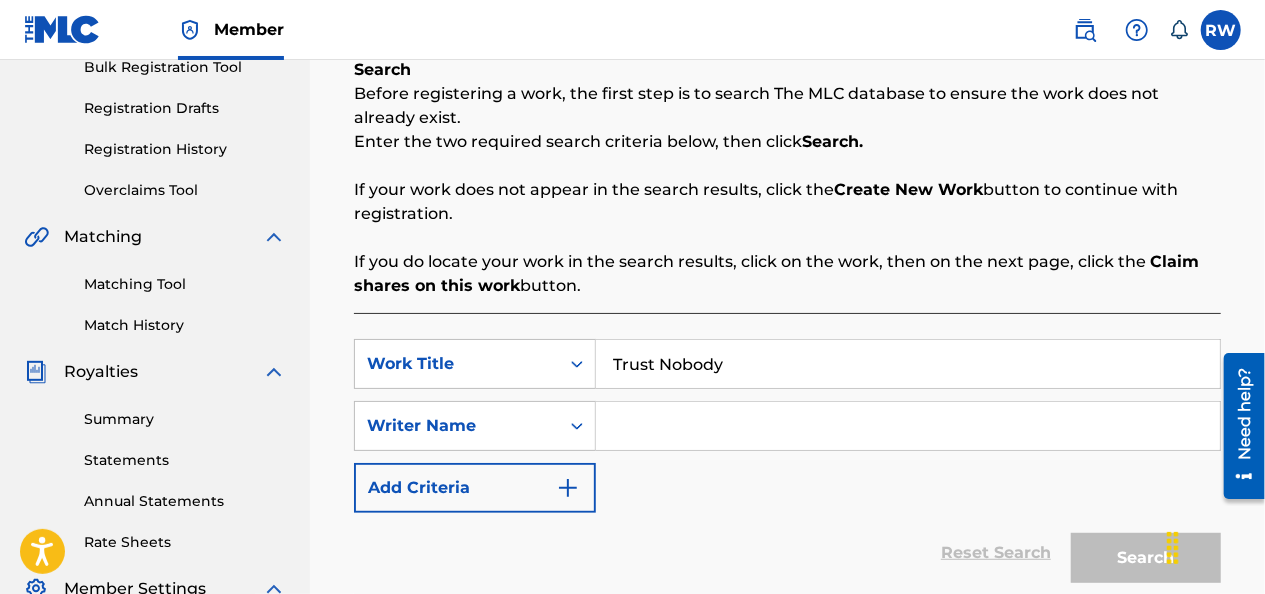 type on "Trust Nobody" 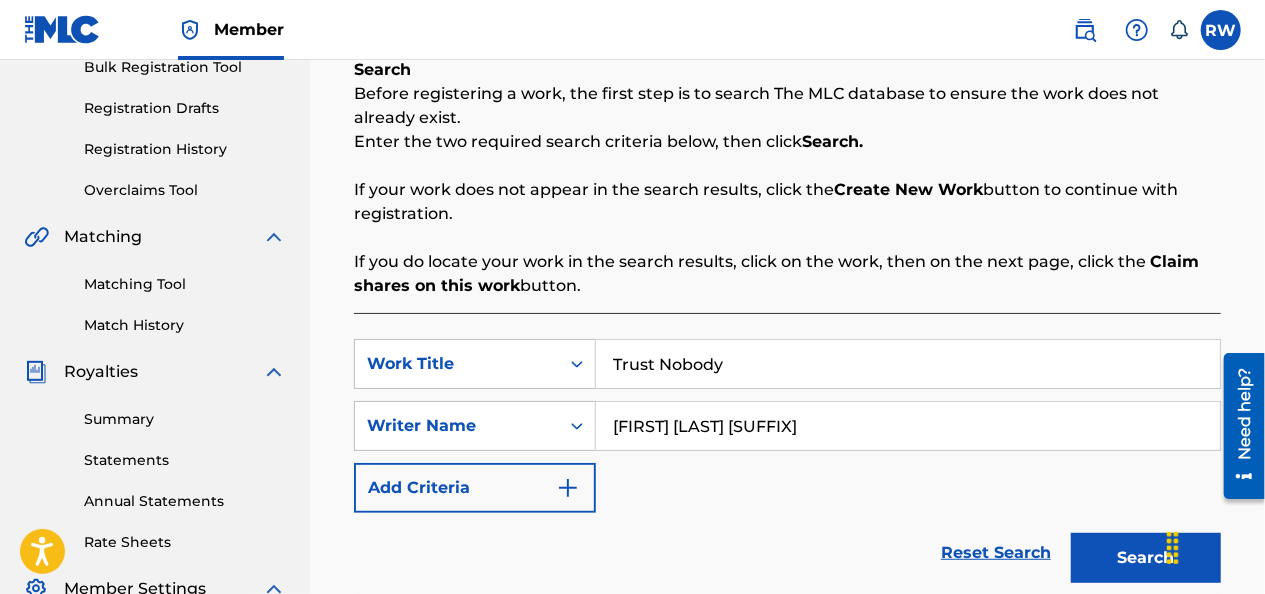 click on "Search" at bounding box center [1146, 558] 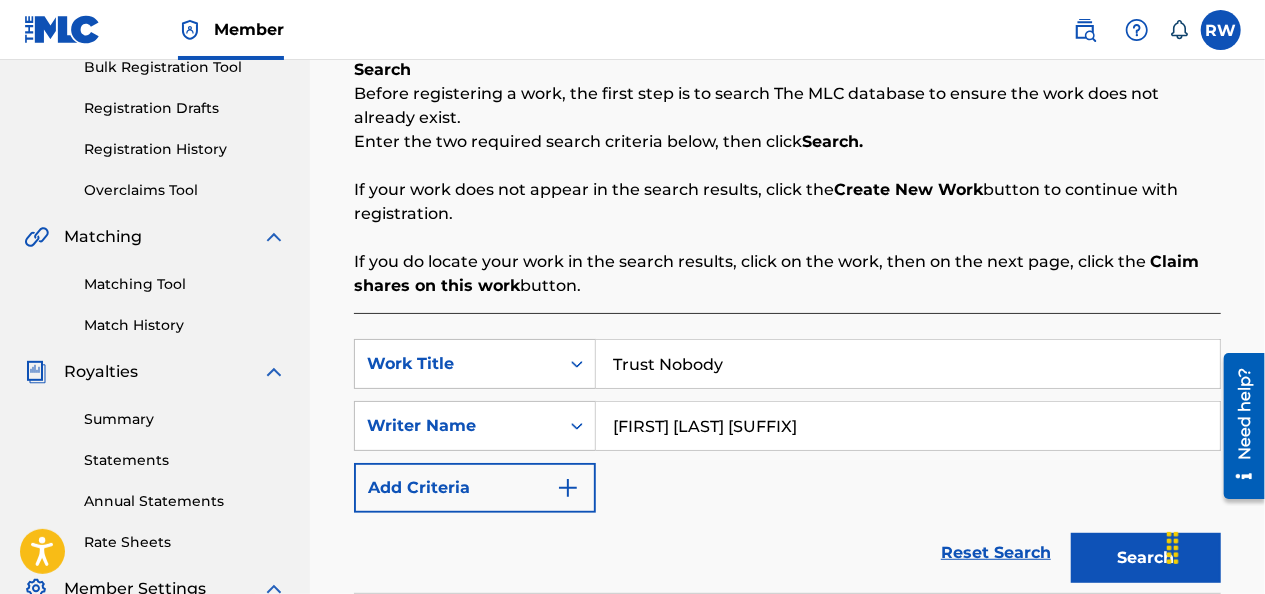 click on "Search" at bounding box center [1146, 558] 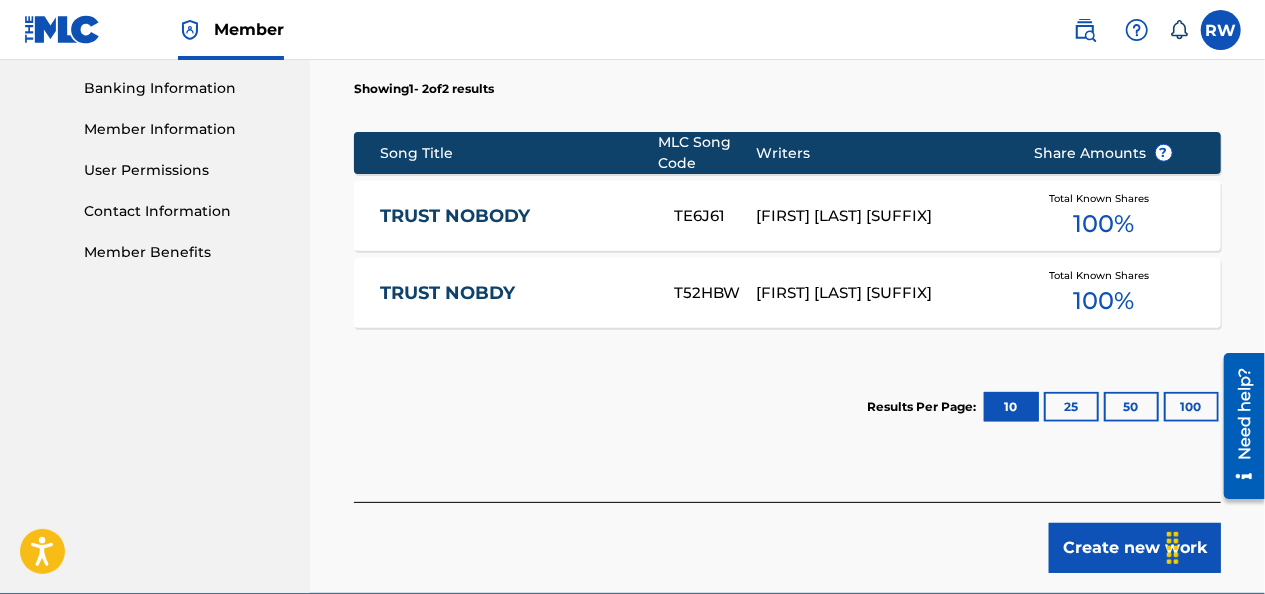 scroll, scrollTop: 869, scrollLeft: 0, axis: vertical 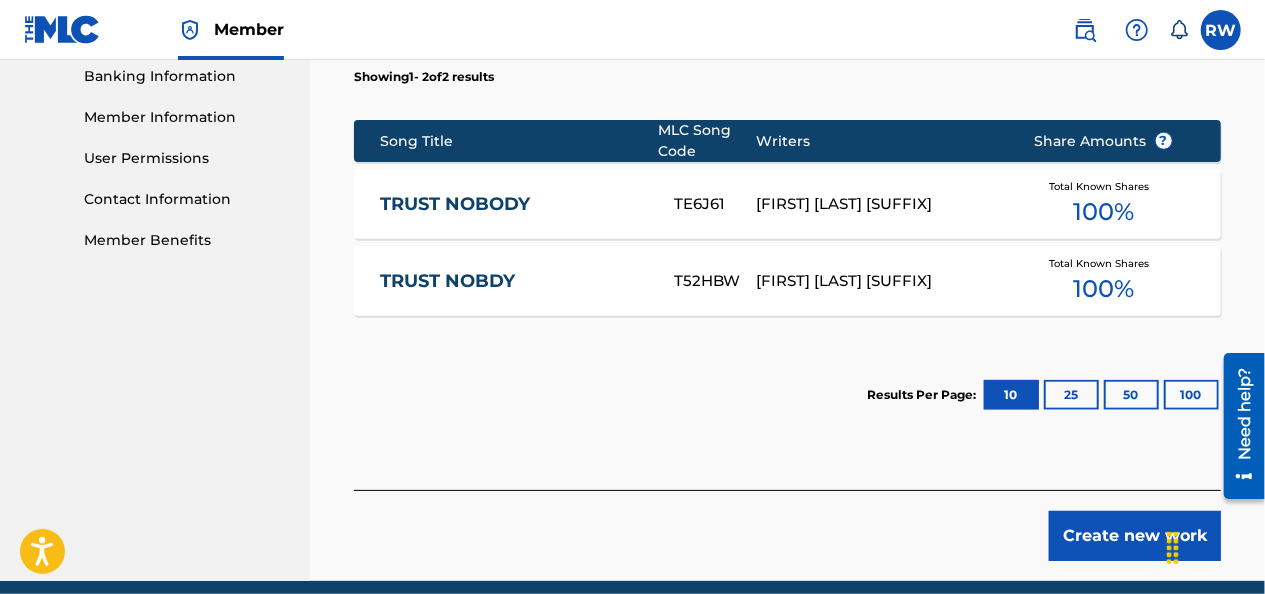 click on "Create new work" at bounding box center (1135, 536) 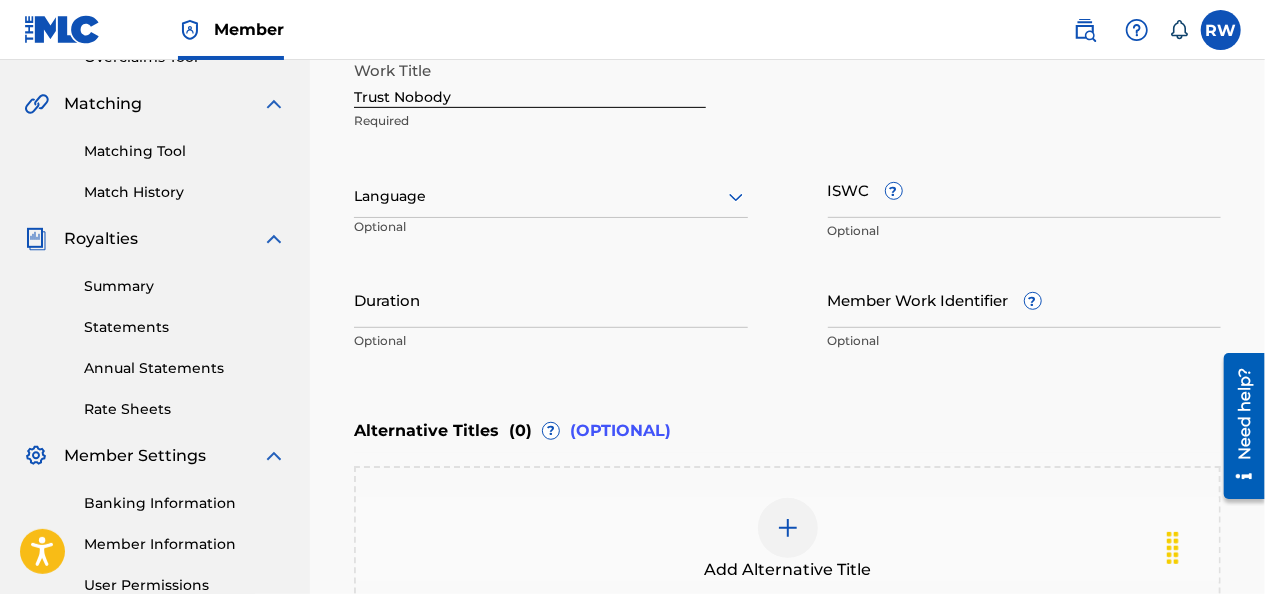 scroll, scrollTop: 434, scrollLeft: 0, axis: vertical 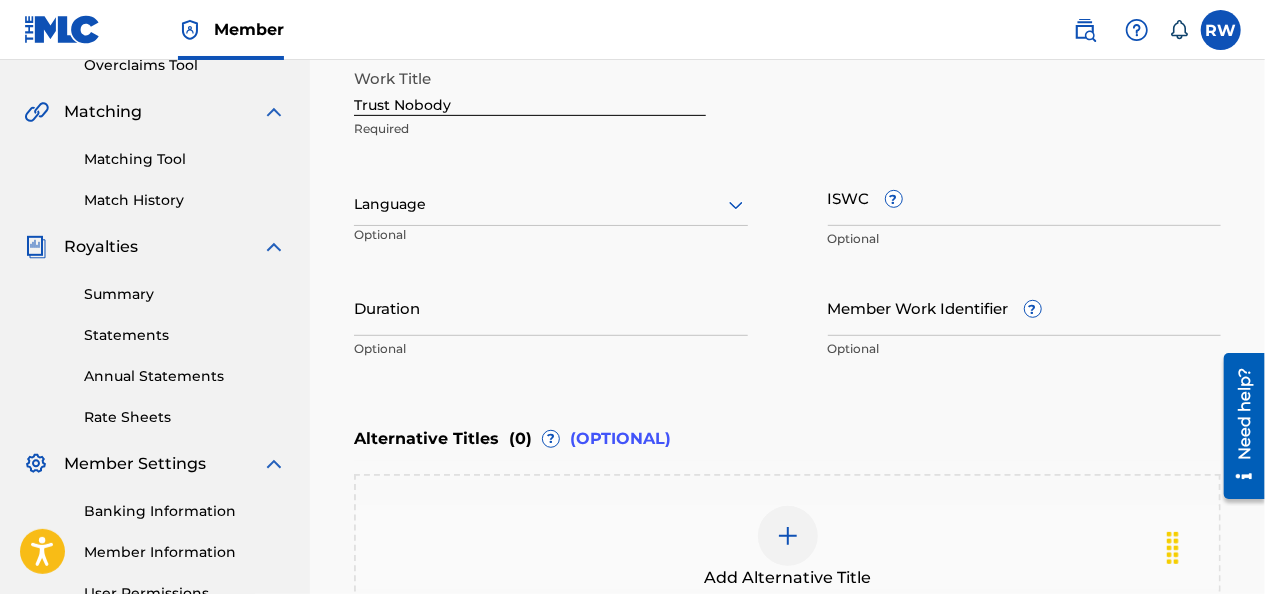 click on "ISWC   ?" at bounding box center (1025, 197) 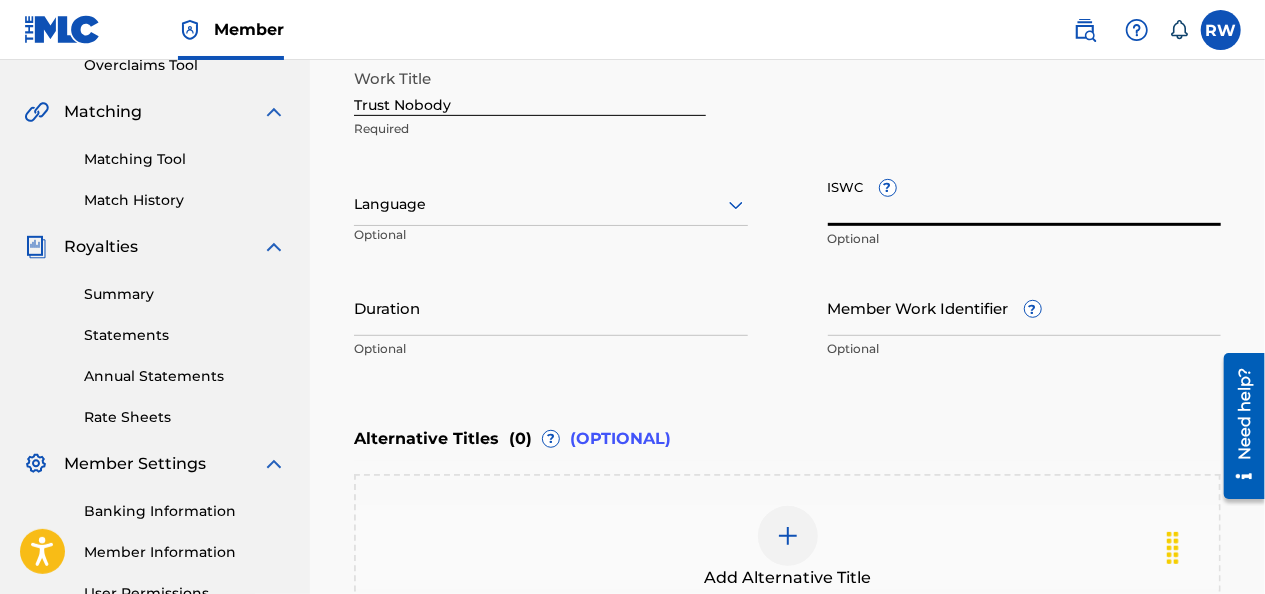 paste on "[PHONE]" 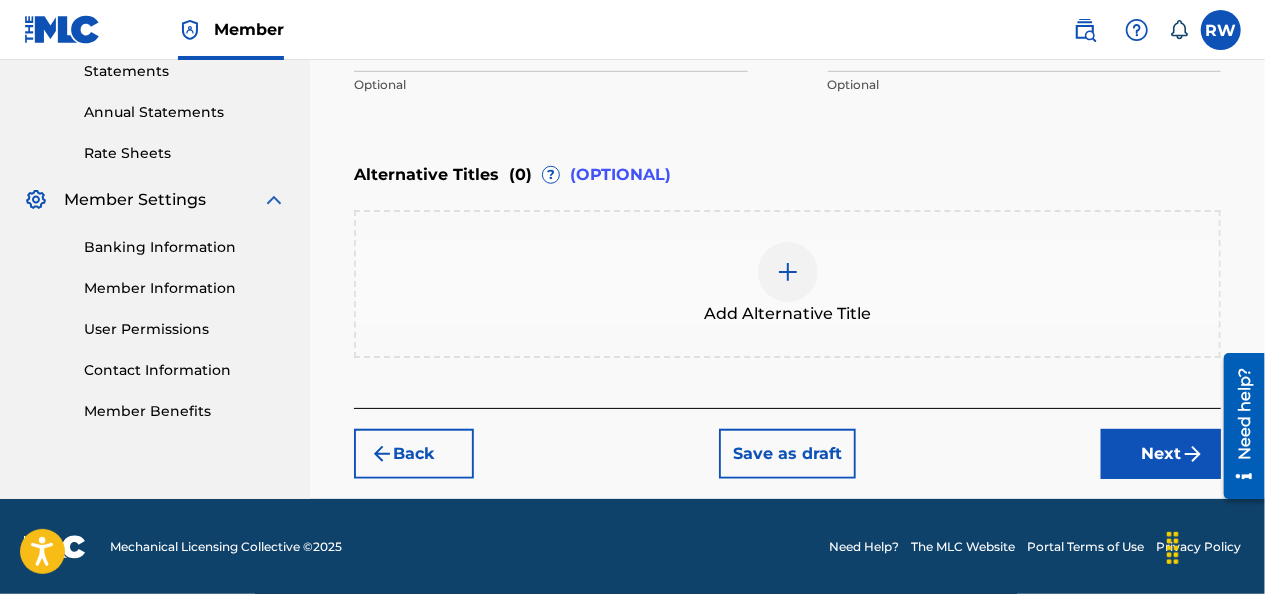 click on "Next" at bounding box center (1161, 454) 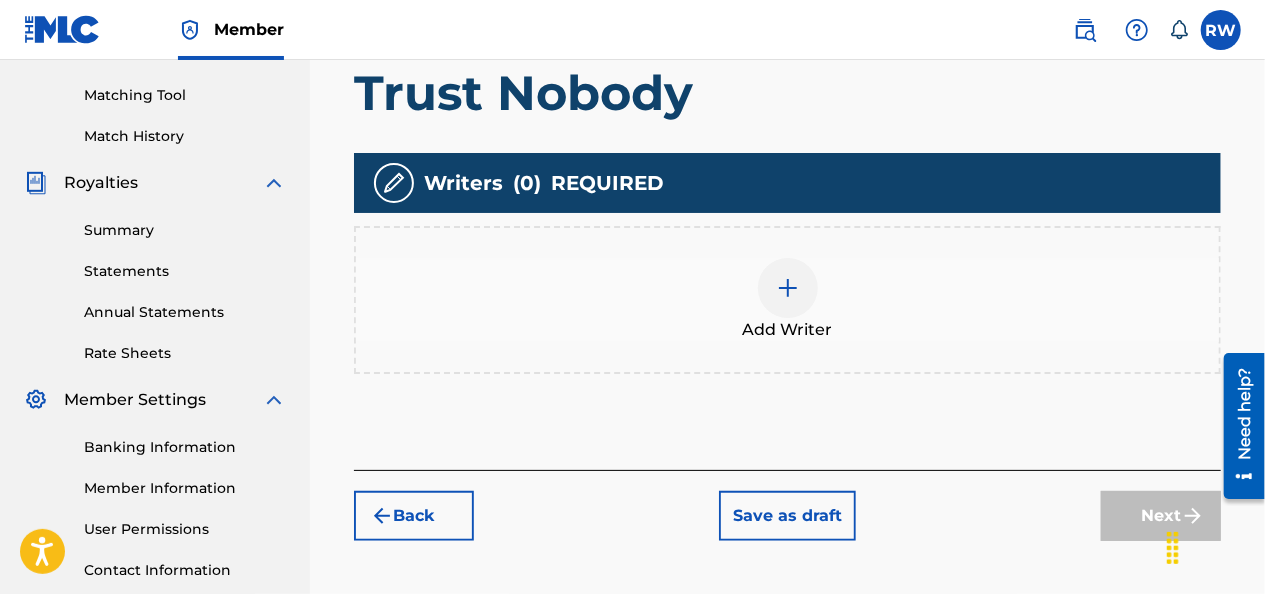 scroll, scrollTop: 499, scrollLeft: 0, axis: vertical 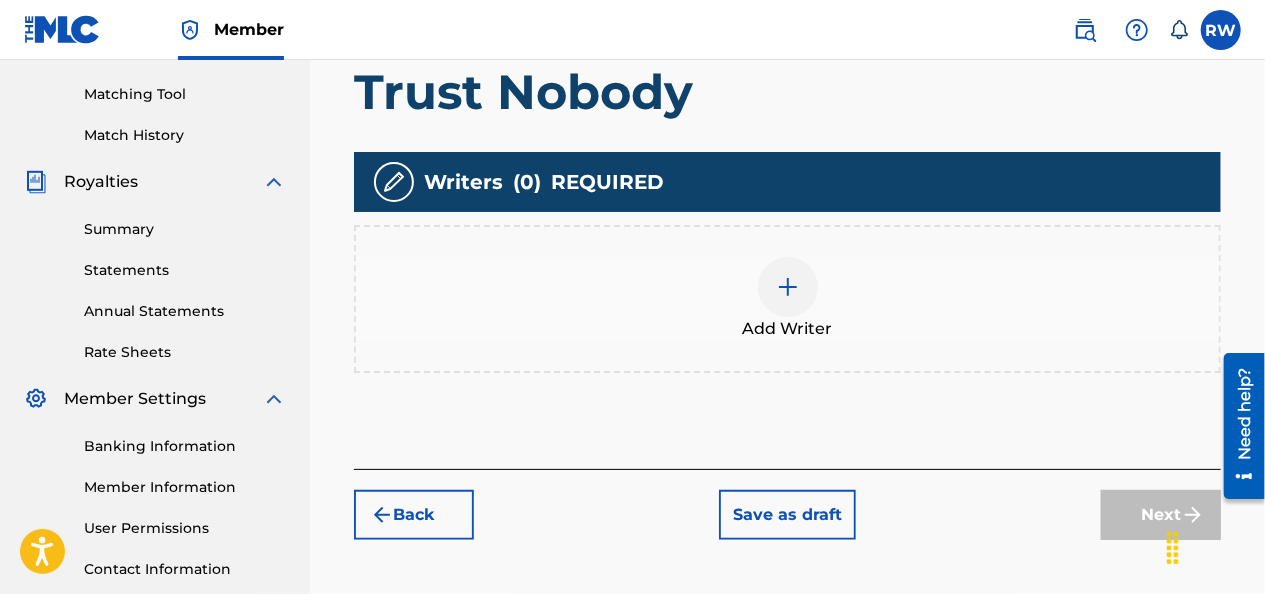 click at bounding box center [788, 287] 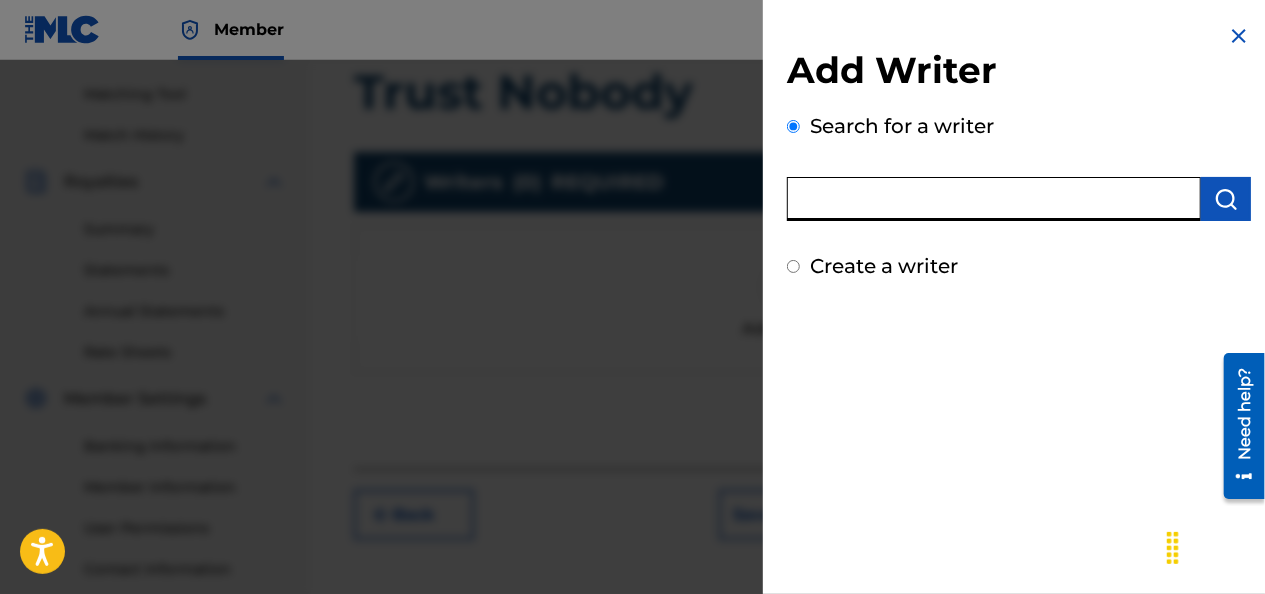 paste on "[PHONE]" 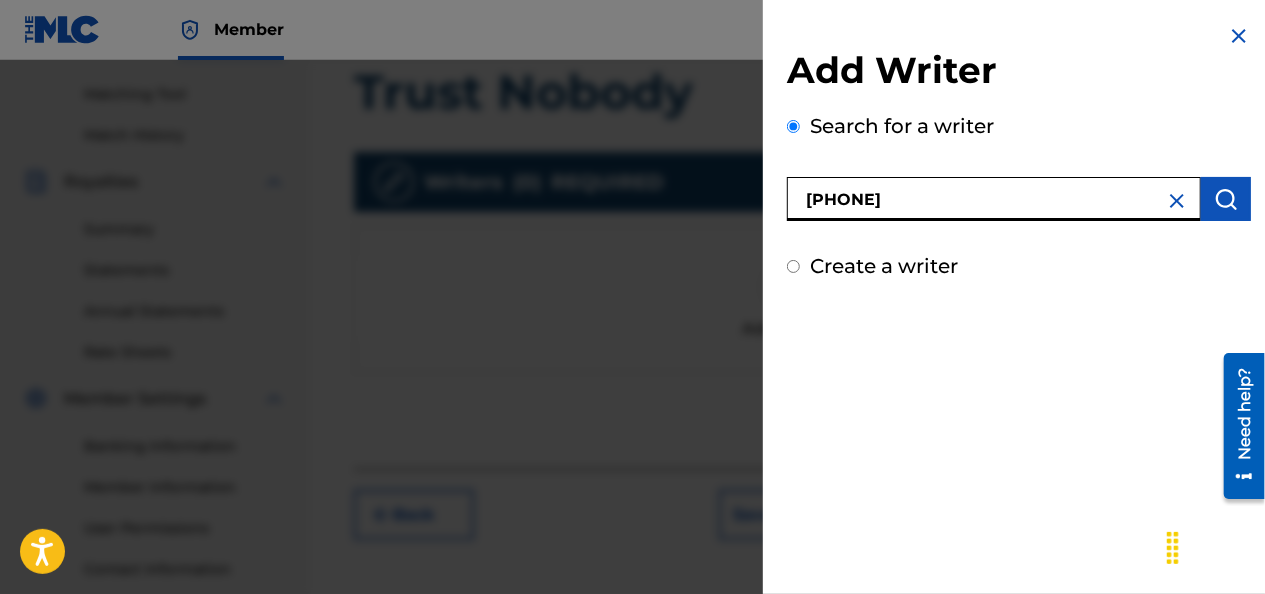 type on "[PHONE]" 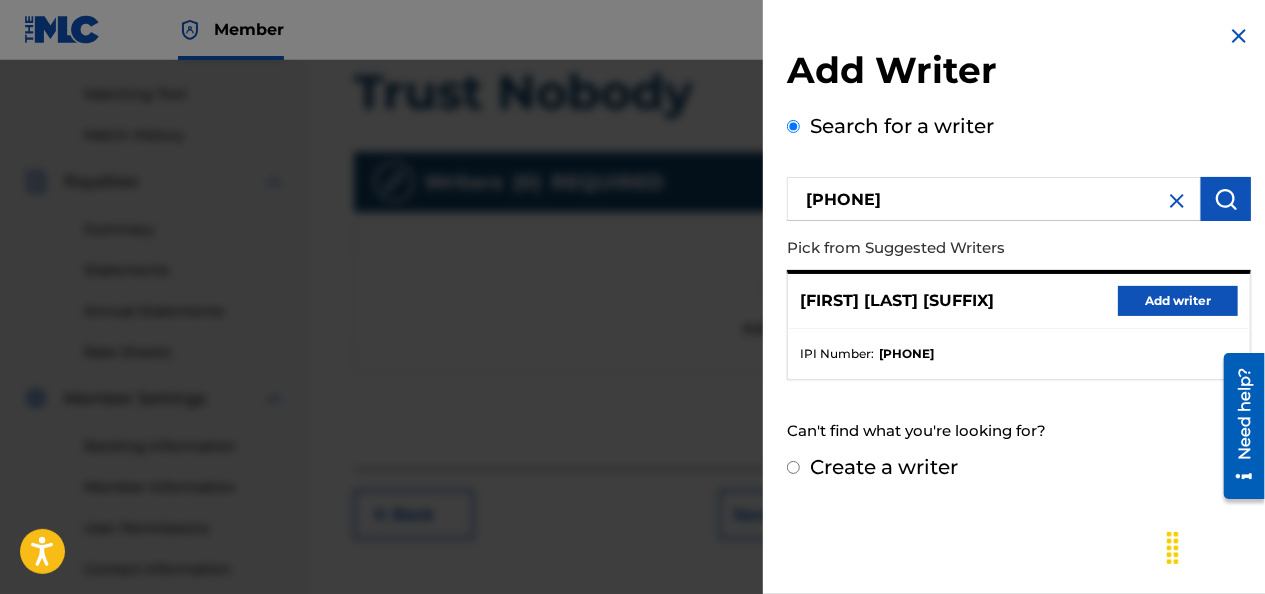 click on "Add writer" at bounding box center [1178, 301] 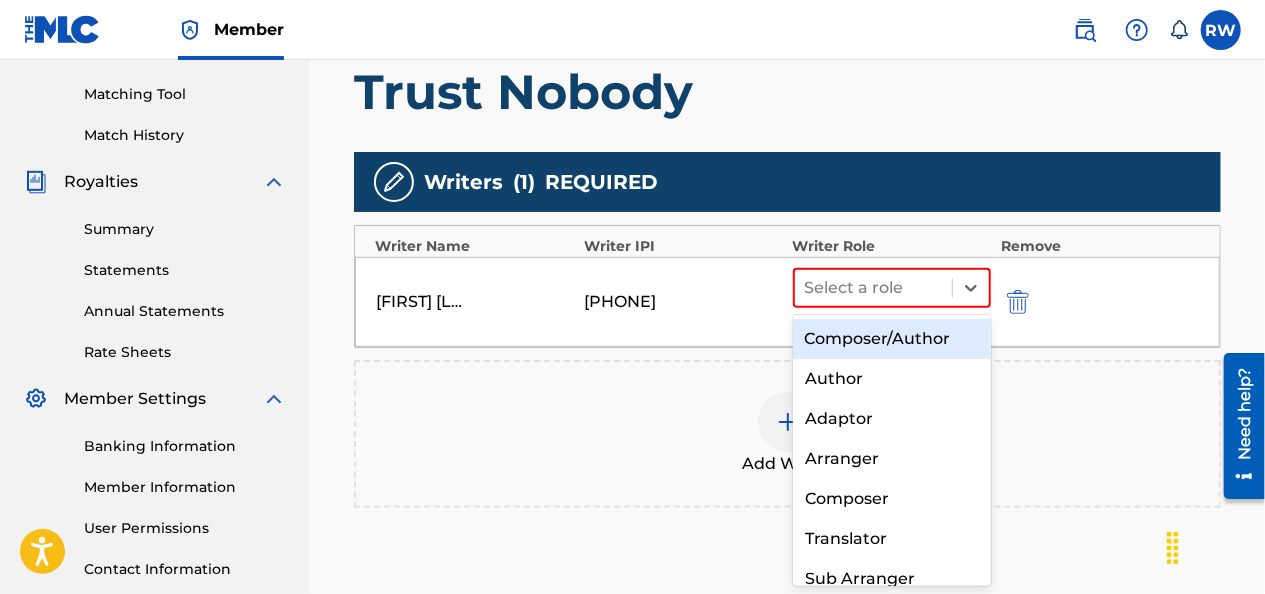 click on "Composer/Author" at bounding box center (892, 339) 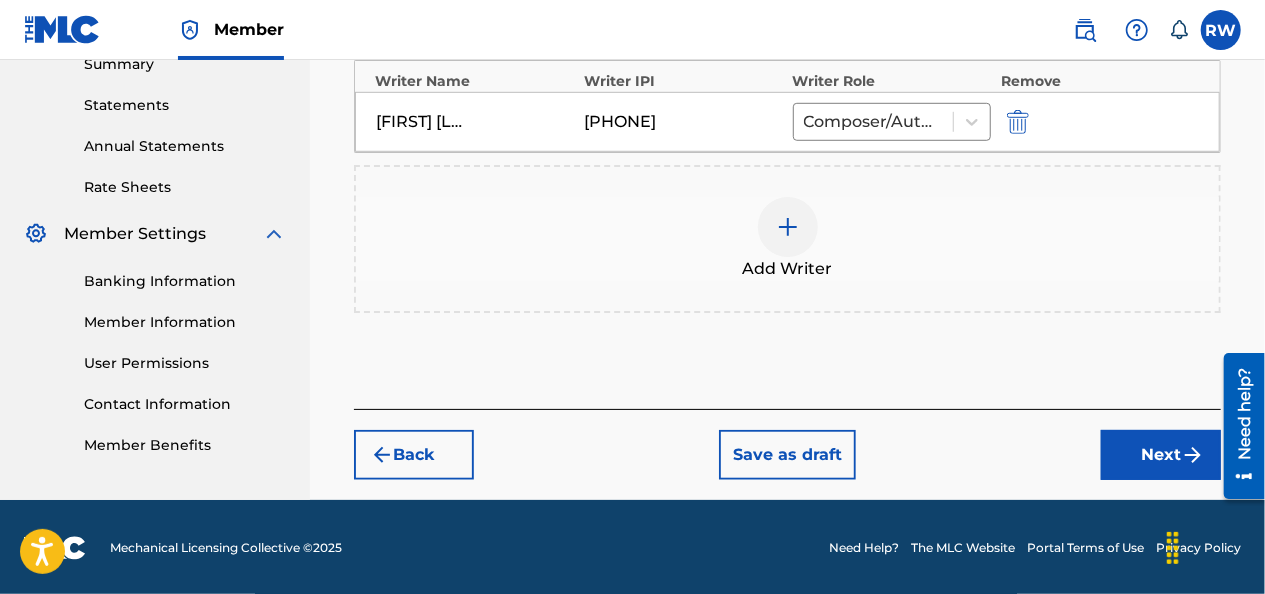 click on "Next" at bounding box center (1161, 455) 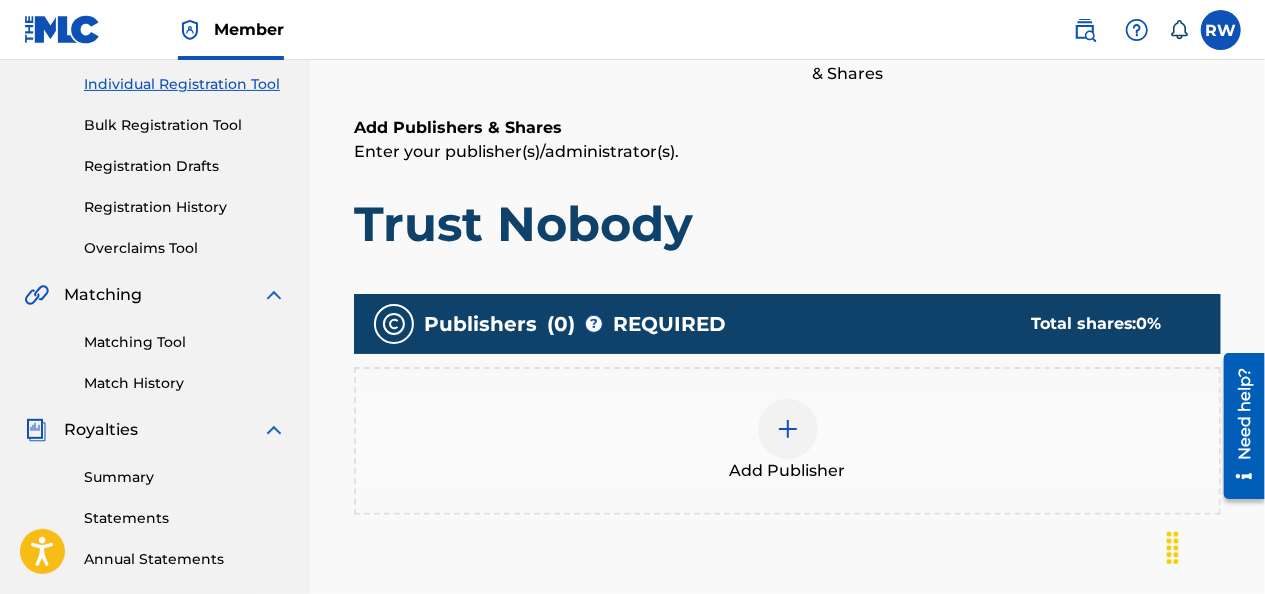 scroll, scrollTop: 255, scrollLeft: 0, axis: vertical 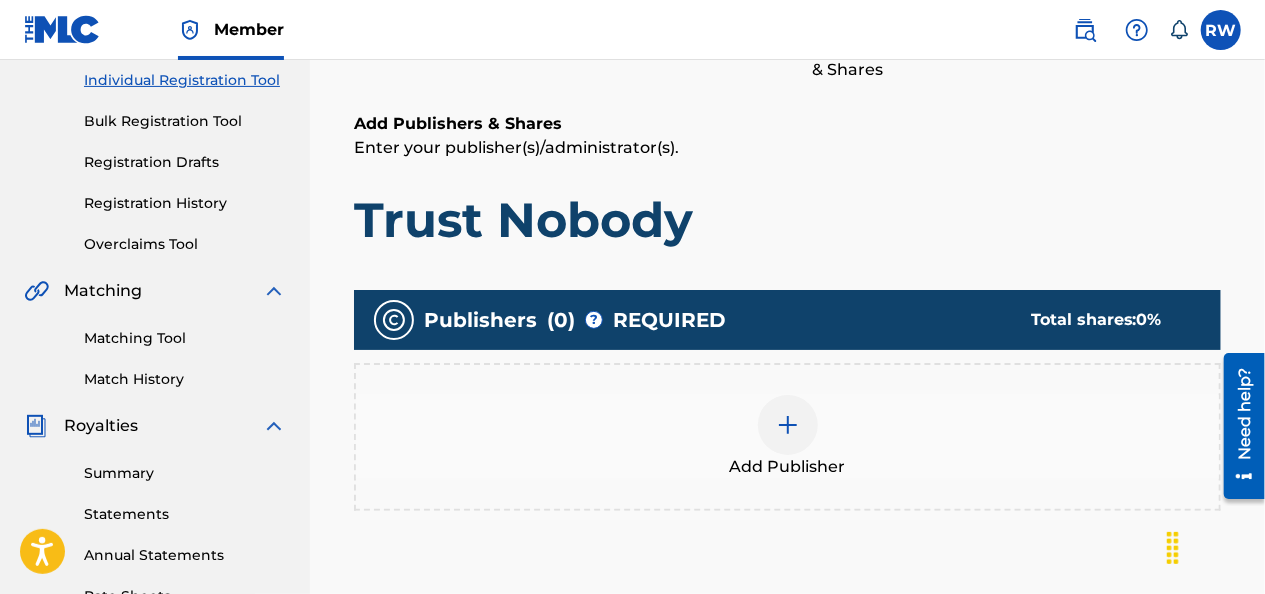 click at bounding box center (788, 425) 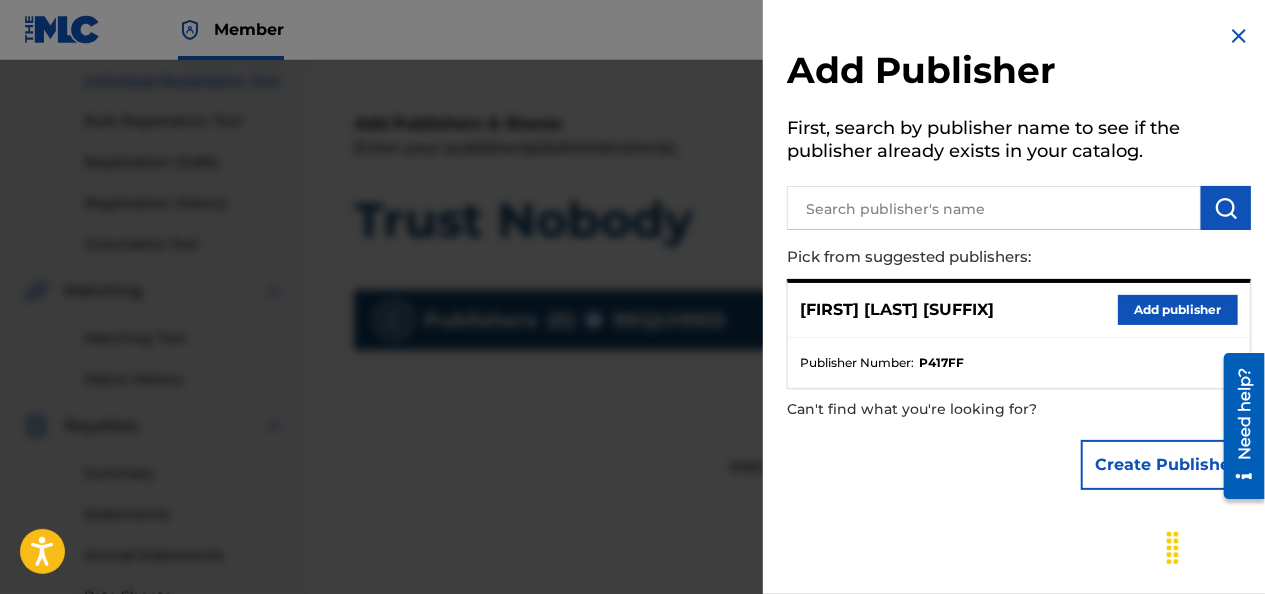 click on "Add publisher" at bounding box center (1178, 310) 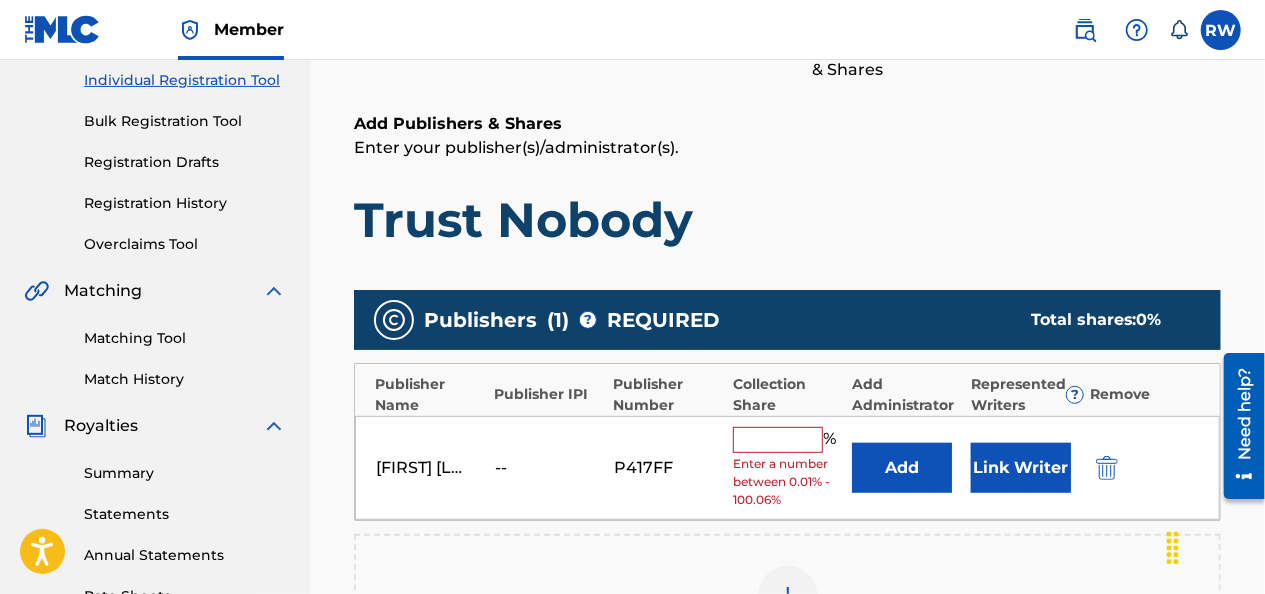 click at bounding box center (778, 440) 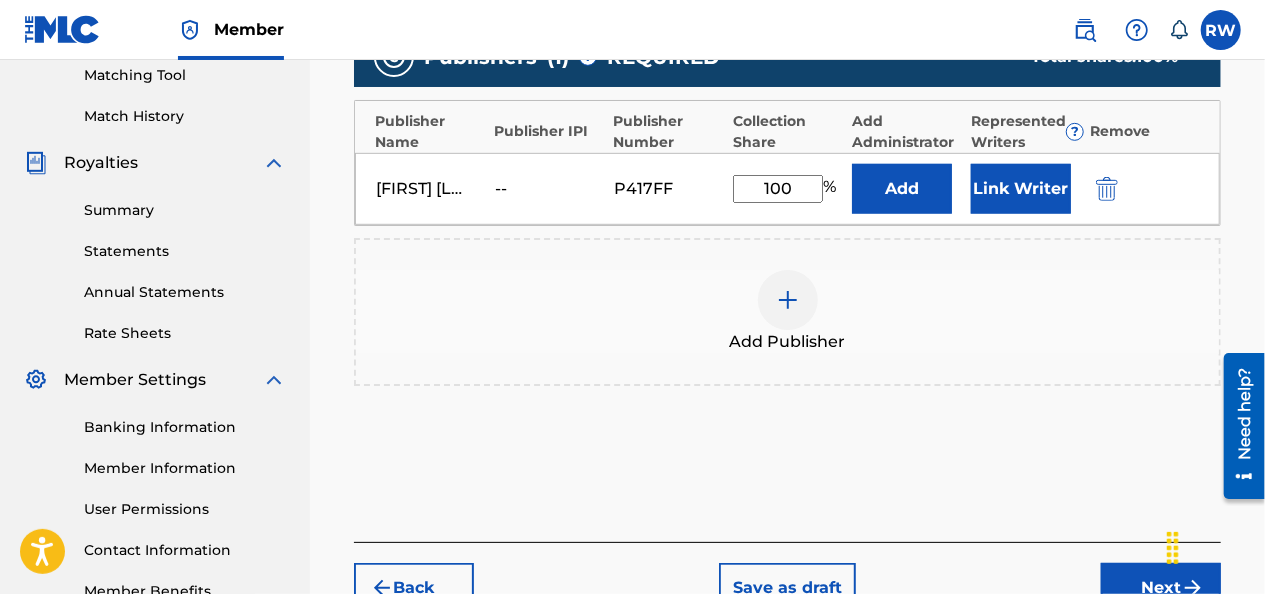 click on "Next" at bounding box center [1161, 588] 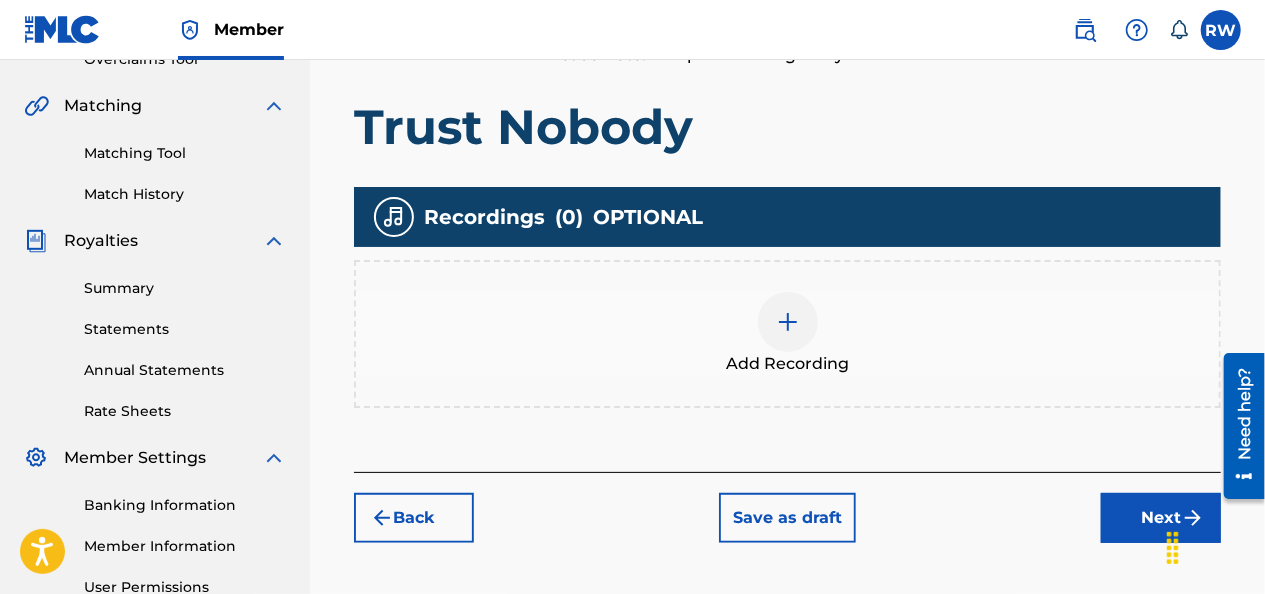 scroll, scrollTop: 446, scrollLeft: 0, axis: vertical 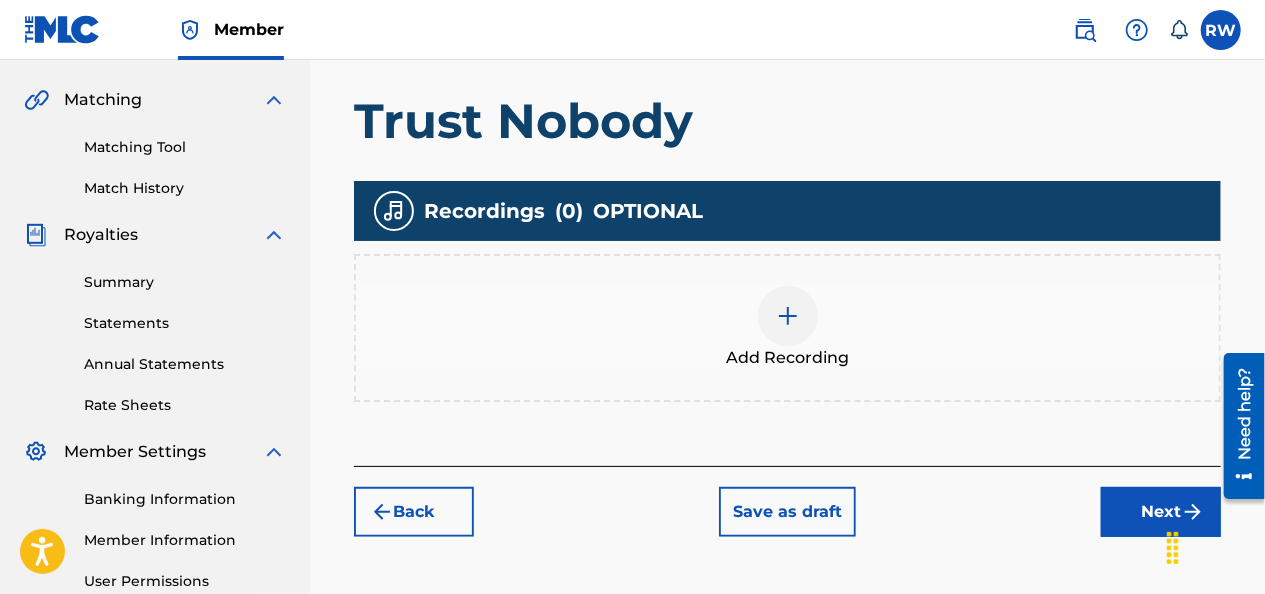 click at bounding box center (788, 316) 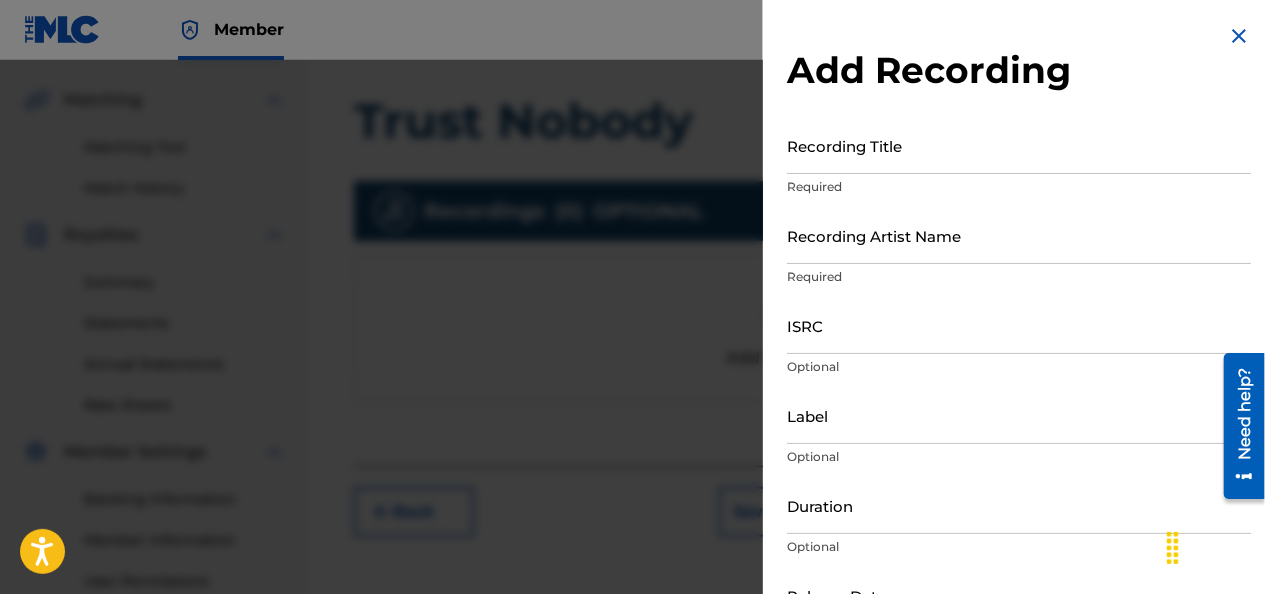 click on "ISRC" at bounding box center (1019, 325) 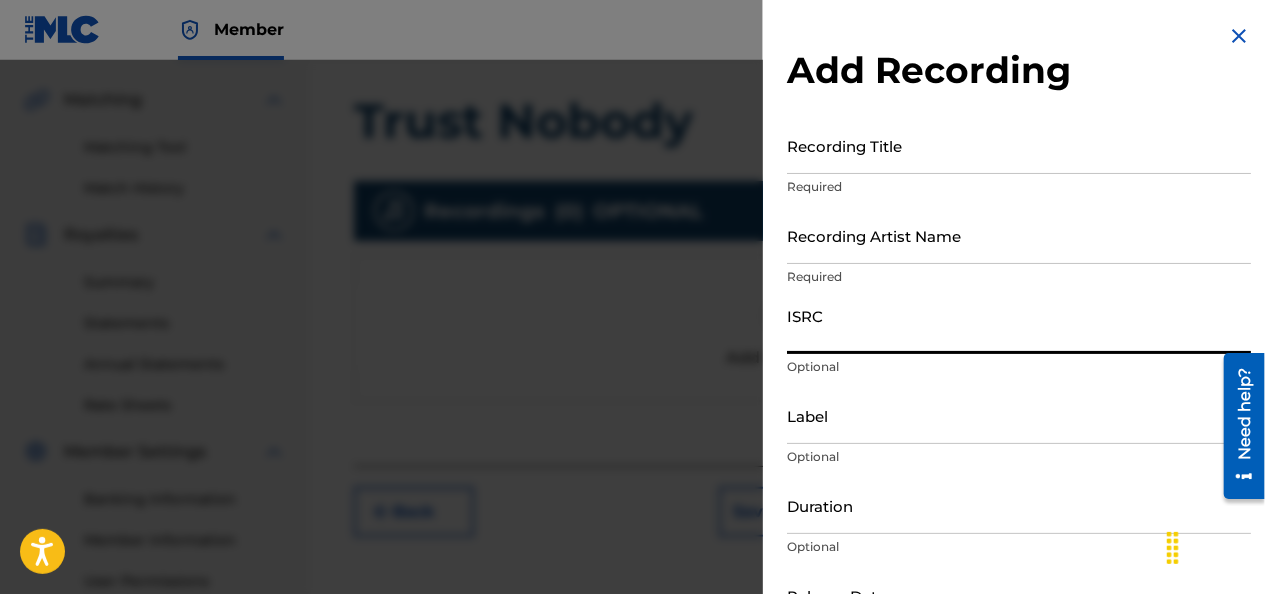 paste on "QZNWQ2178216" 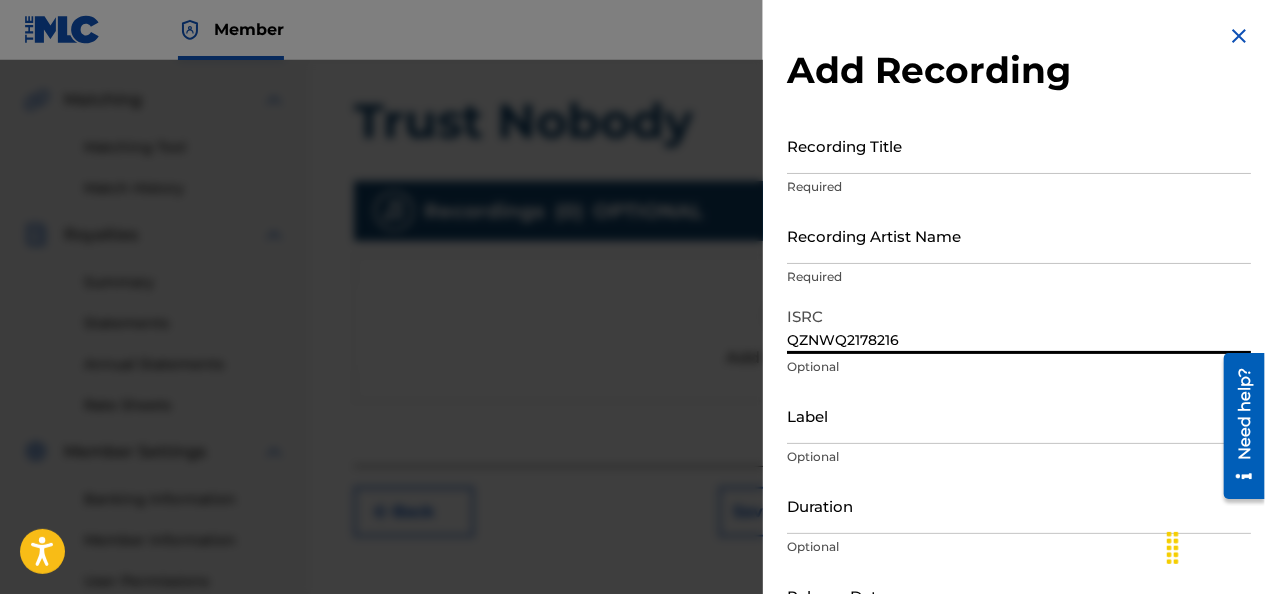 type on "QZNWQ2178216" 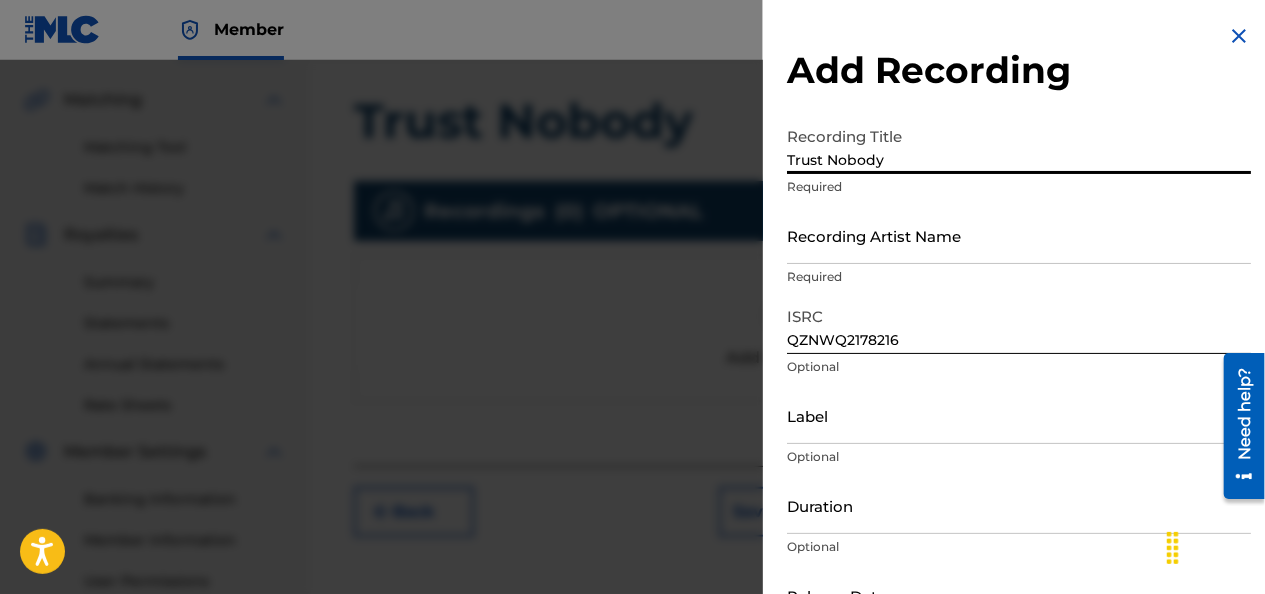 type on "Trust Nobody" 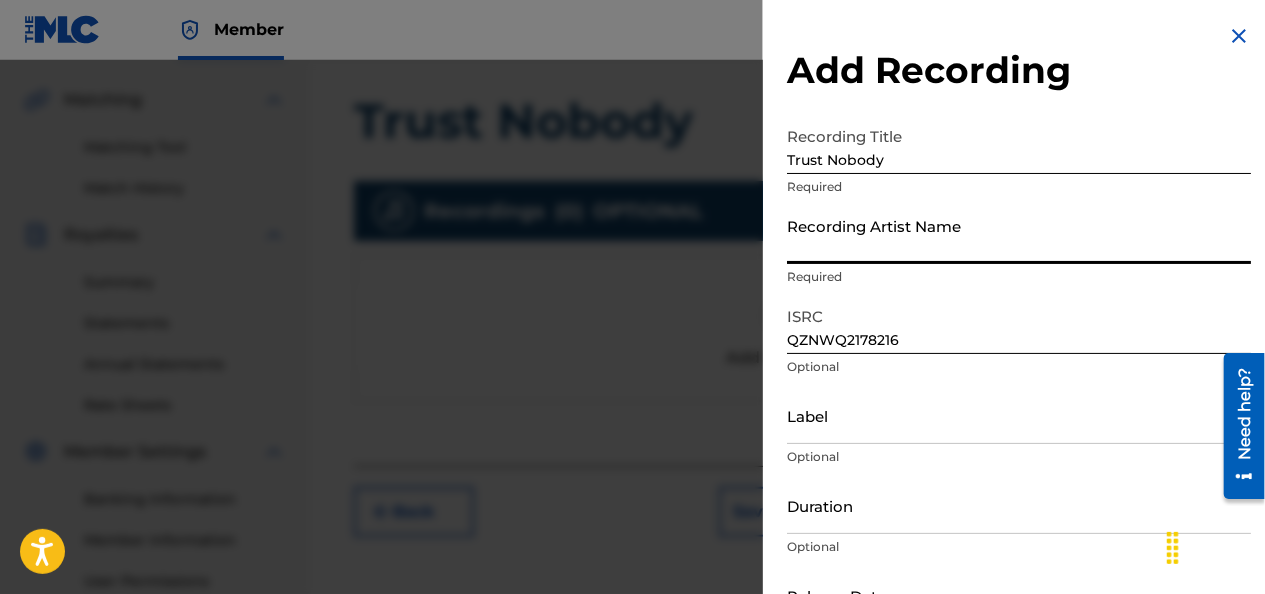 type on "JUNIOR" 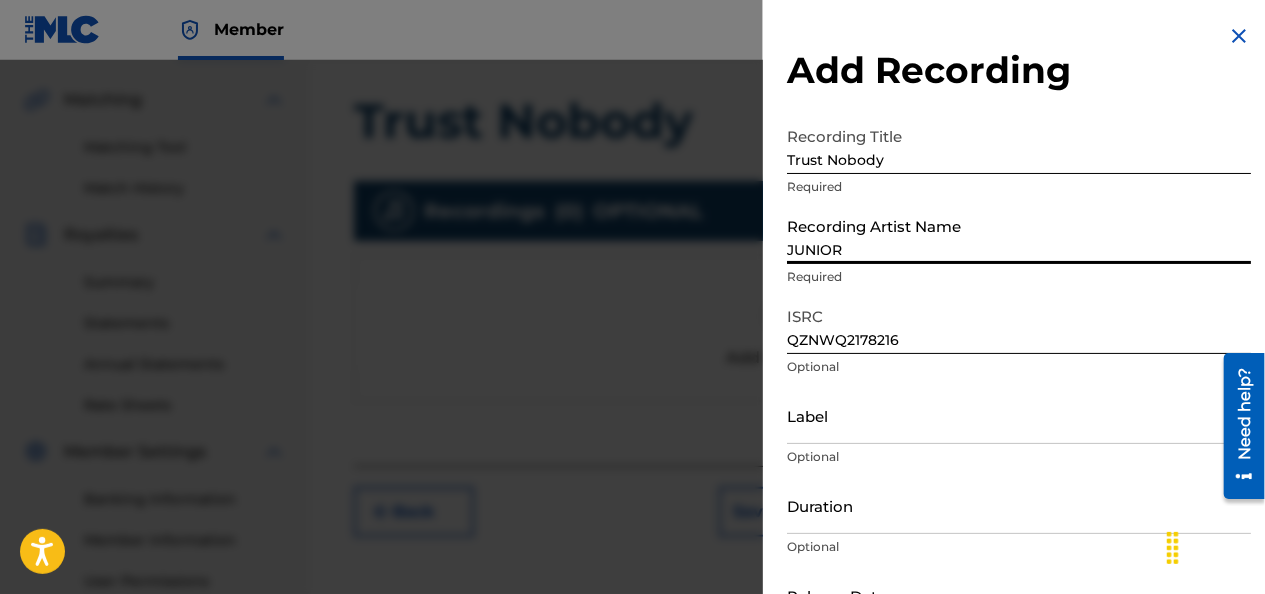 type on "STREETKID MUSIC LLC" 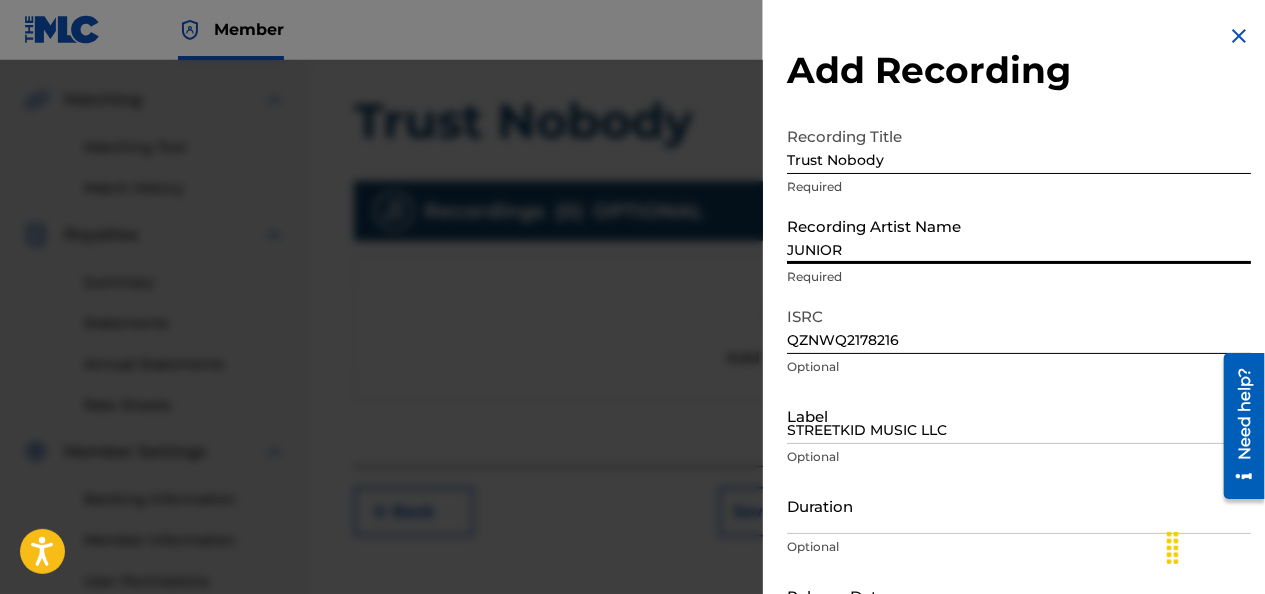 type on "[MONTH] [DAY] [YEAR]" 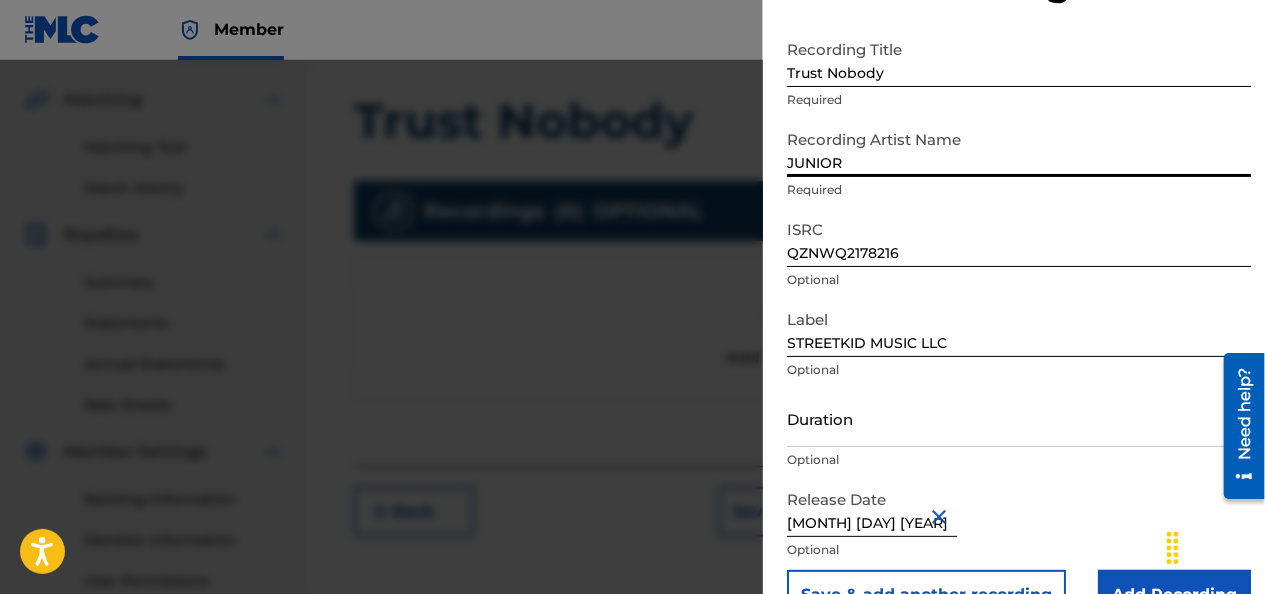 scroll, scrollTop: 137, scrollLeft: 0, axis: vertical 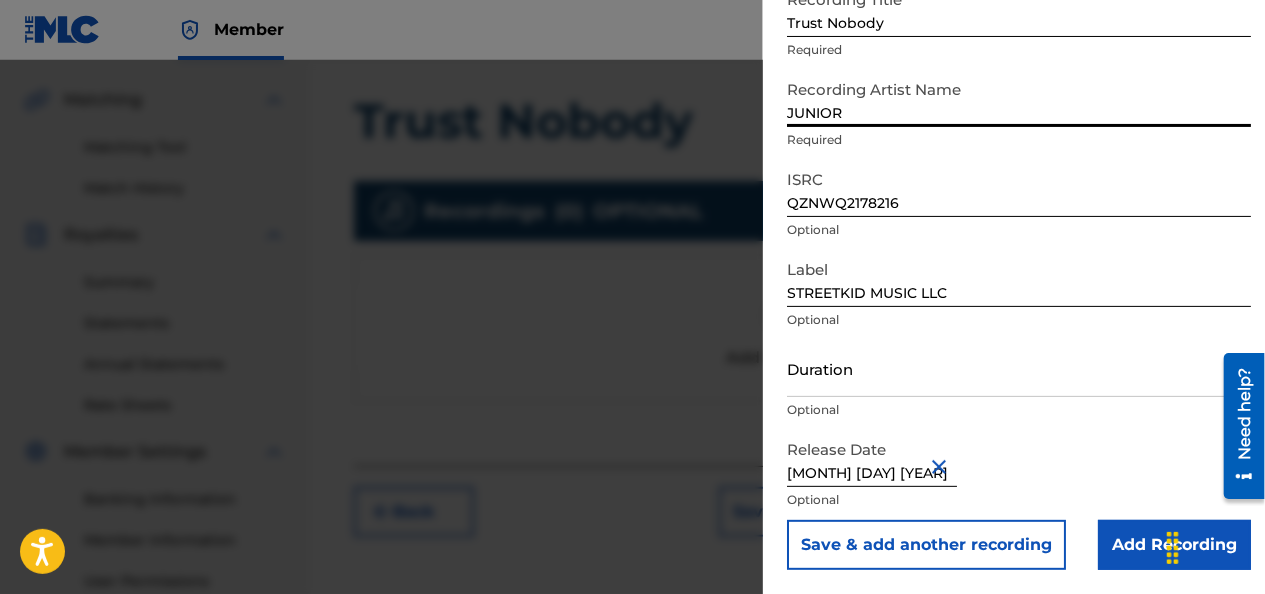 click on "Add Recording" at bounding box center [1174, 545] 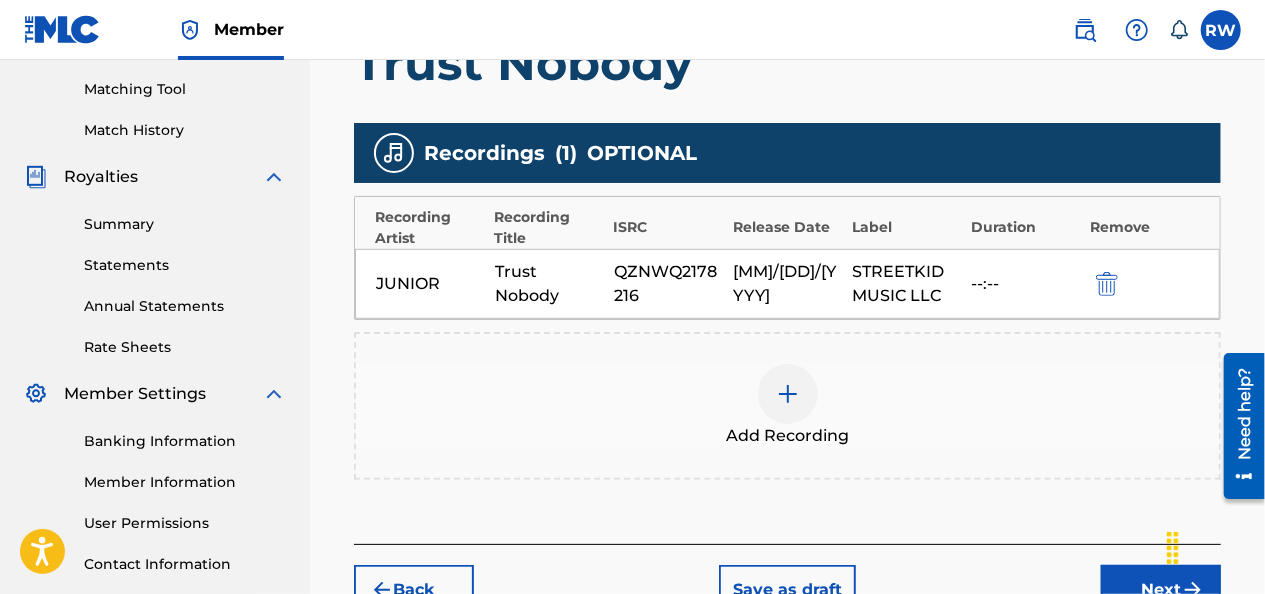 scroll, scrollTop: 646, scrollLeft: 0, axis: vertical 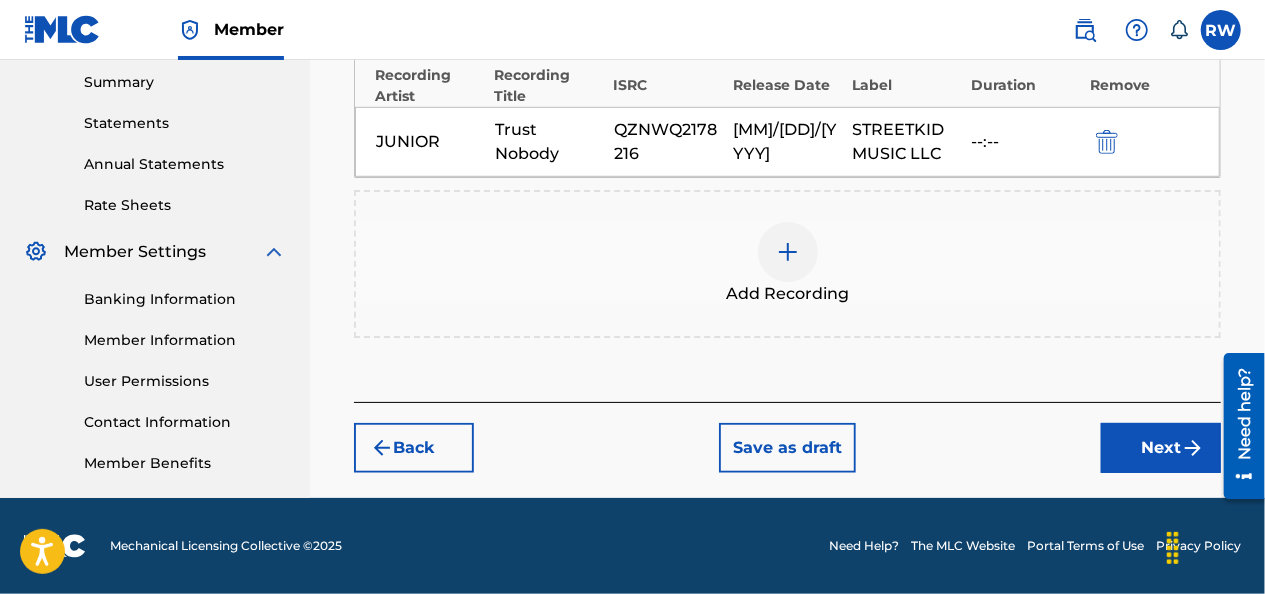 click on "Next" at bounding box center [1161, 448] 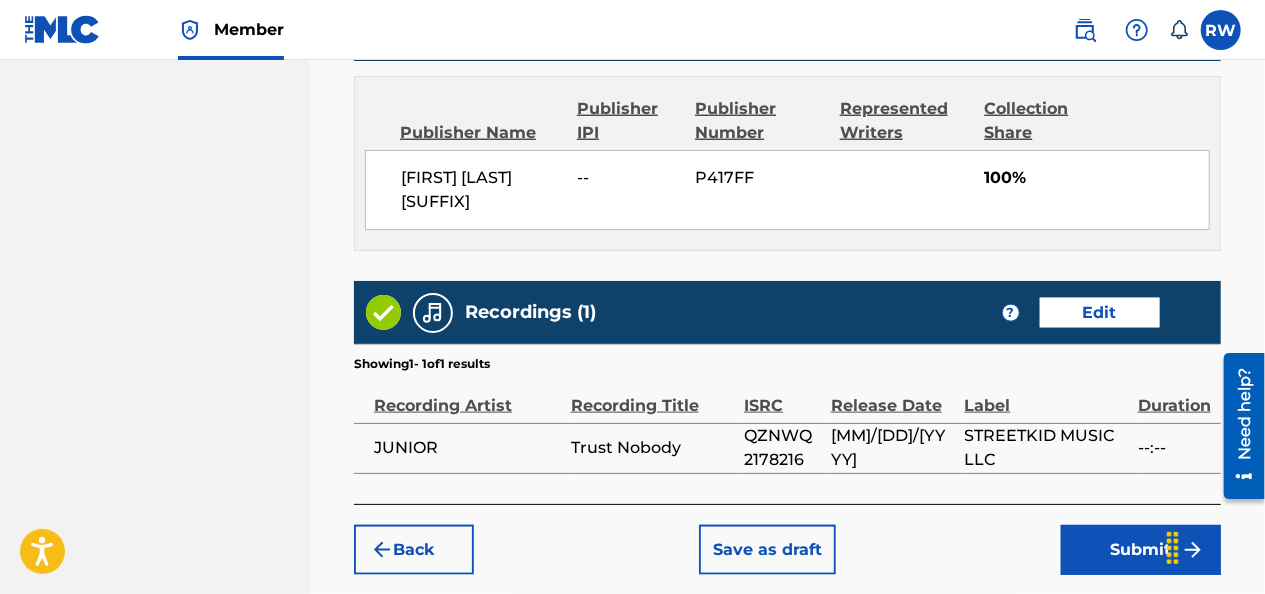scroll, scrollTop: 1088, scrollLeft: 0, axis: vertical 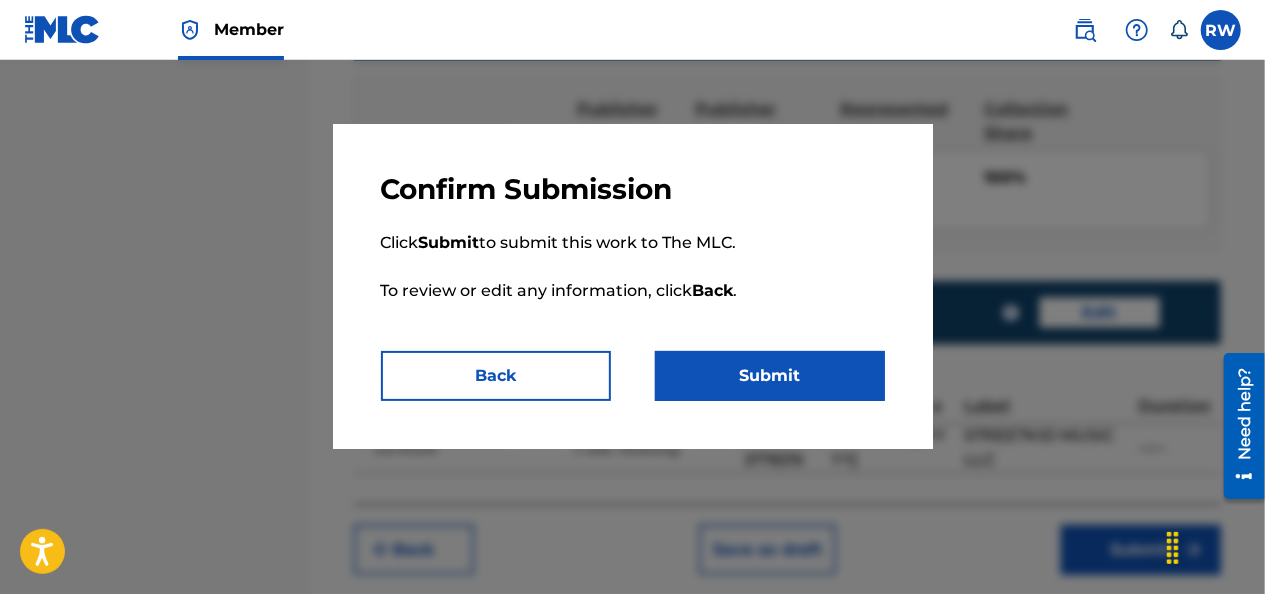 click on "Submit" at bounding box center (770, 376) 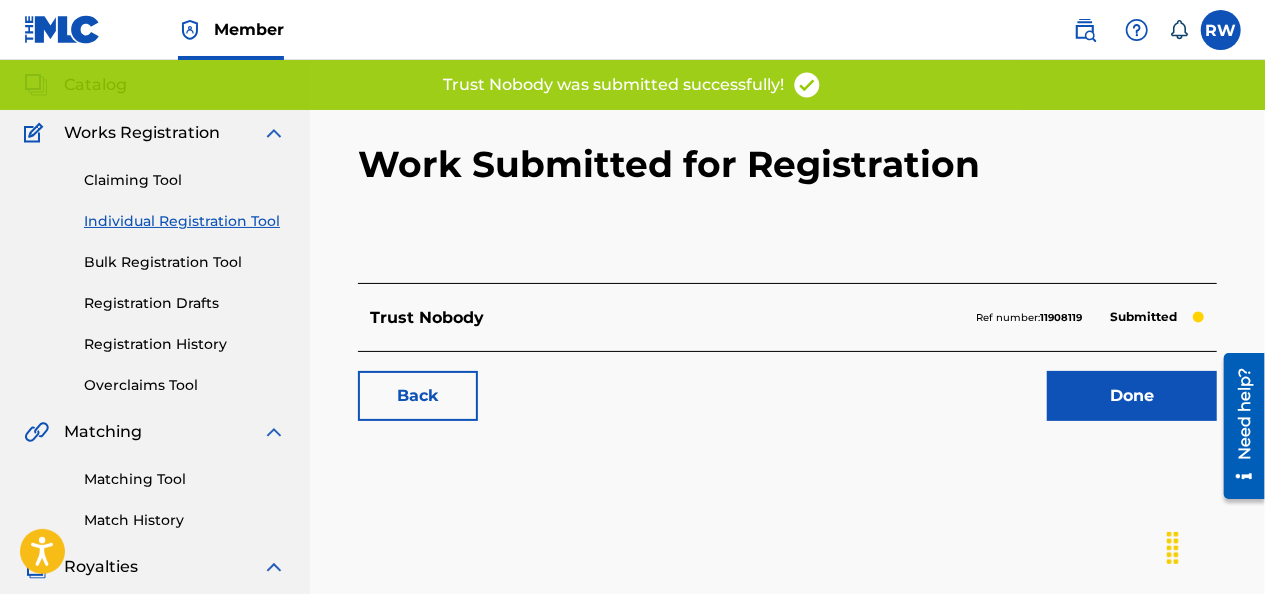 scroll, scrollTop: 124, scrollLeft: 0, axis: vertical 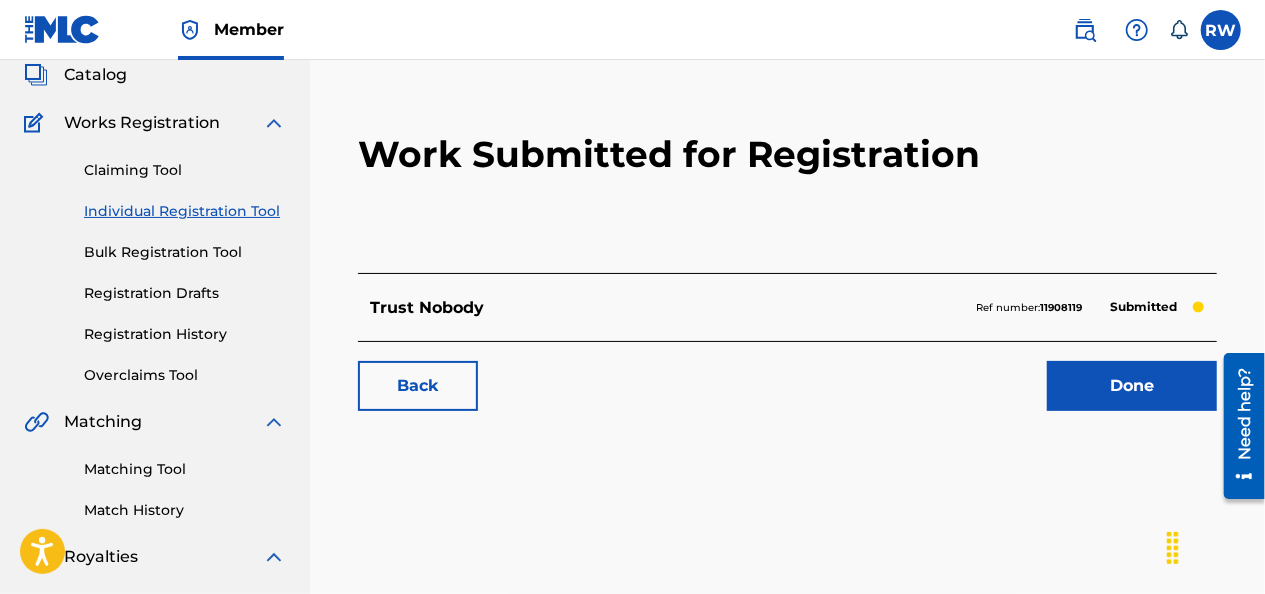 click on "Done" at bounding box center [1132, 386] 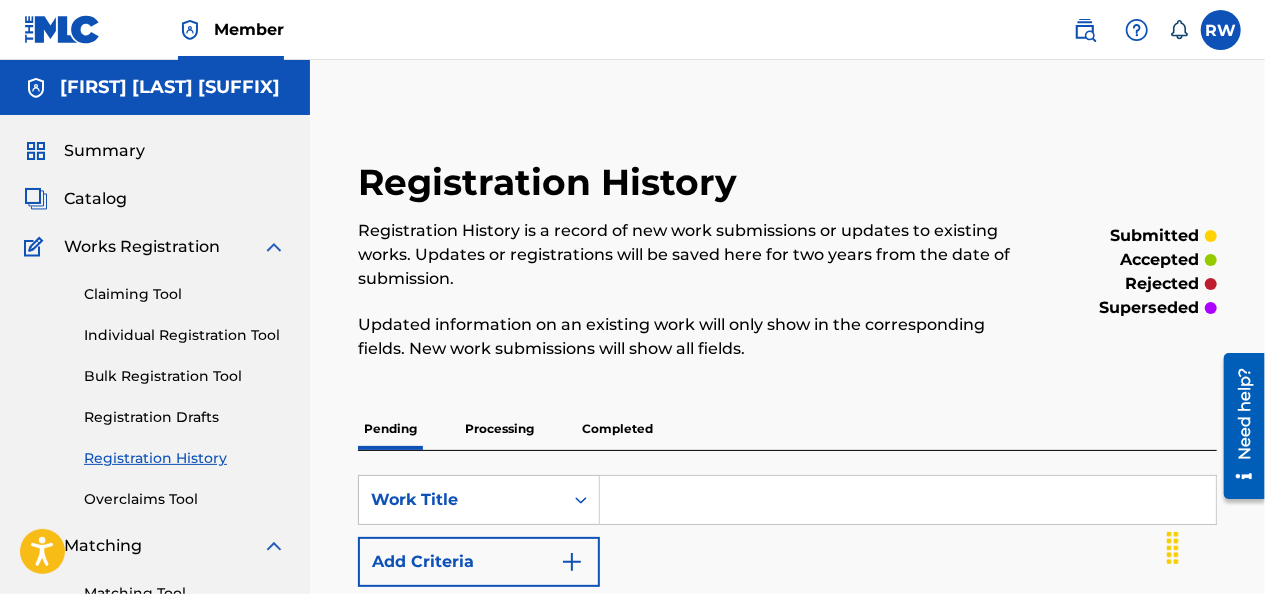 click on "Individual Registration Tool" at bounding box center (185, 335) 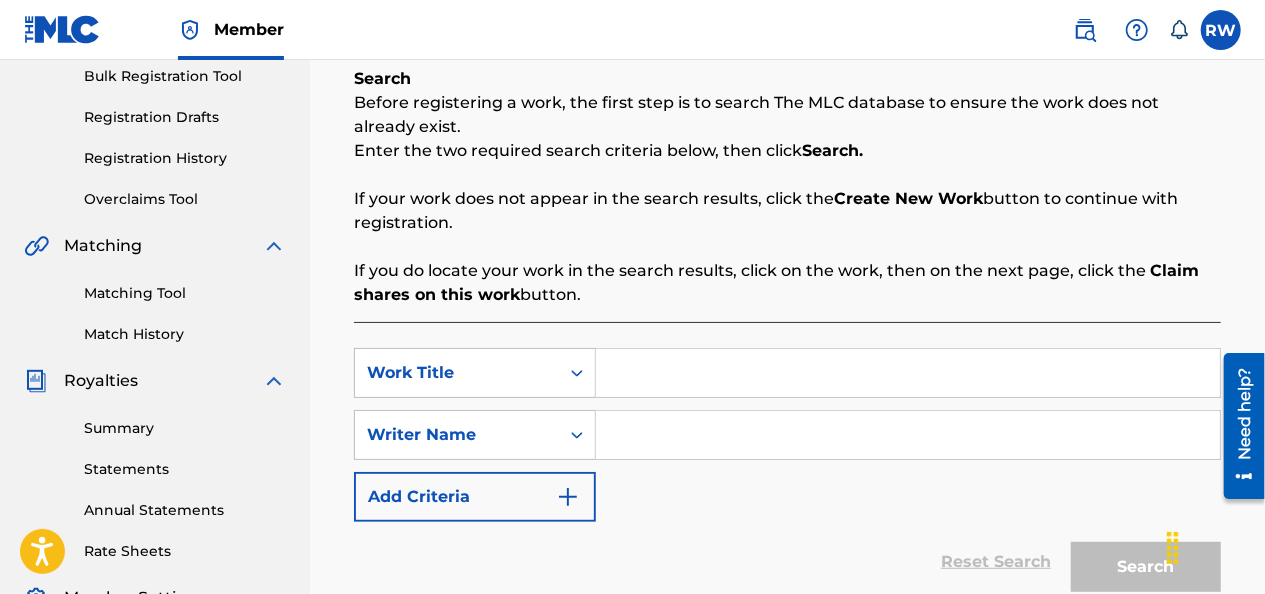scroll, scrollTop: 306, scrollLeft: 0, axis: vertical 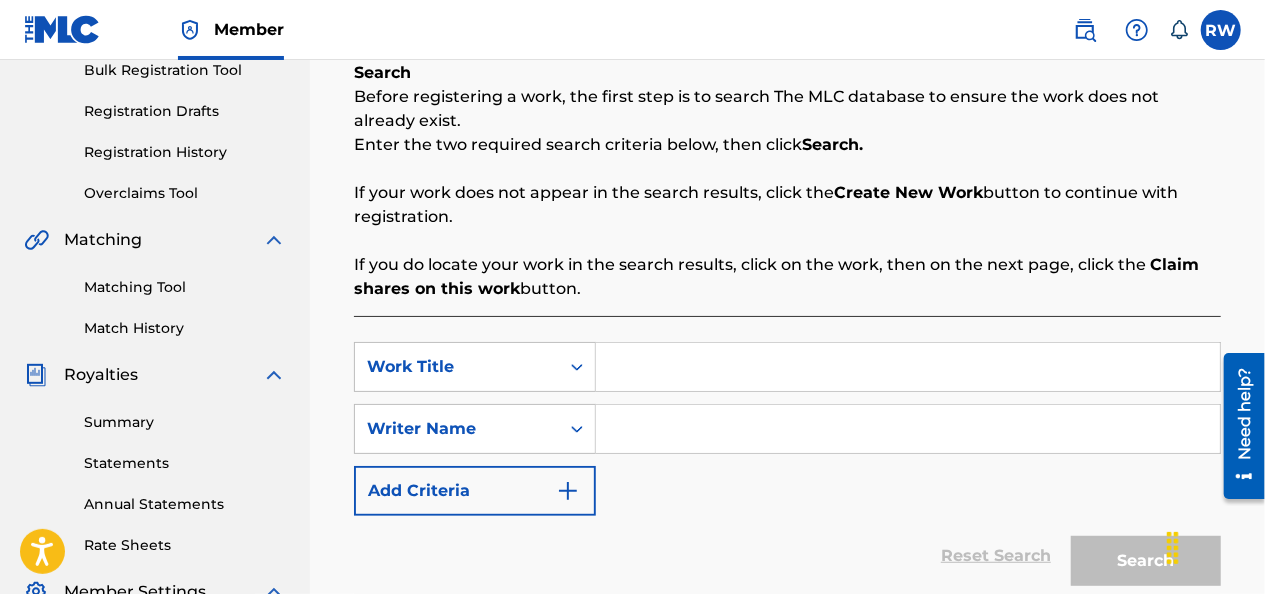 click at bounding box center (908, 367) 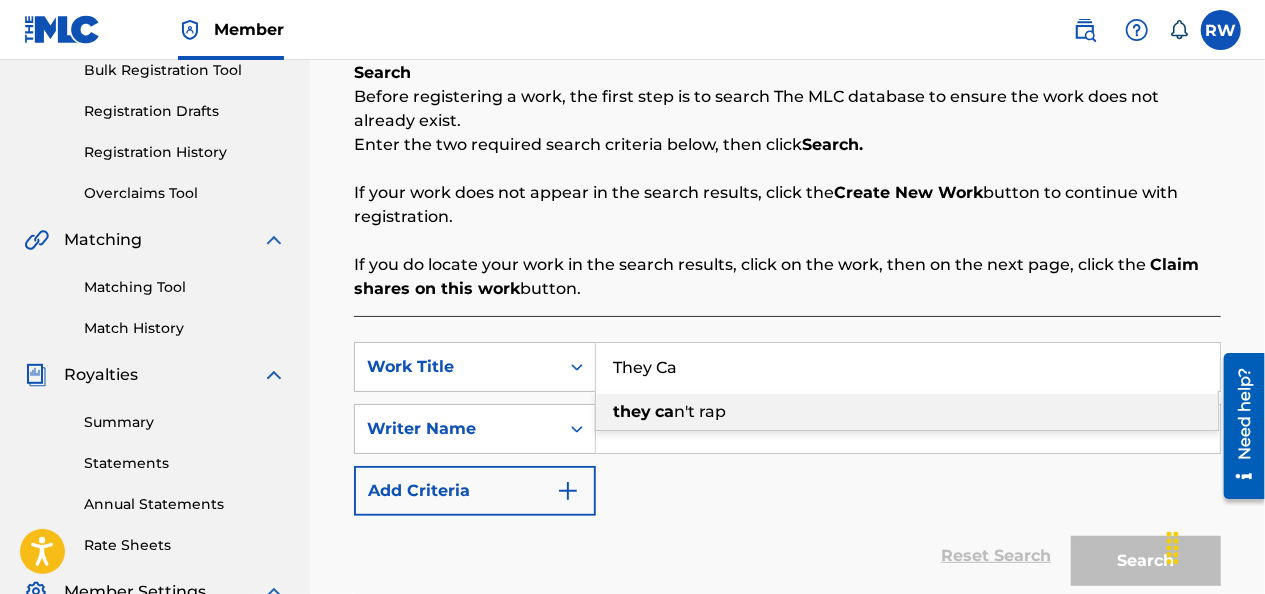 click on "they   ca n't rap" at bounding box center (907, 412) 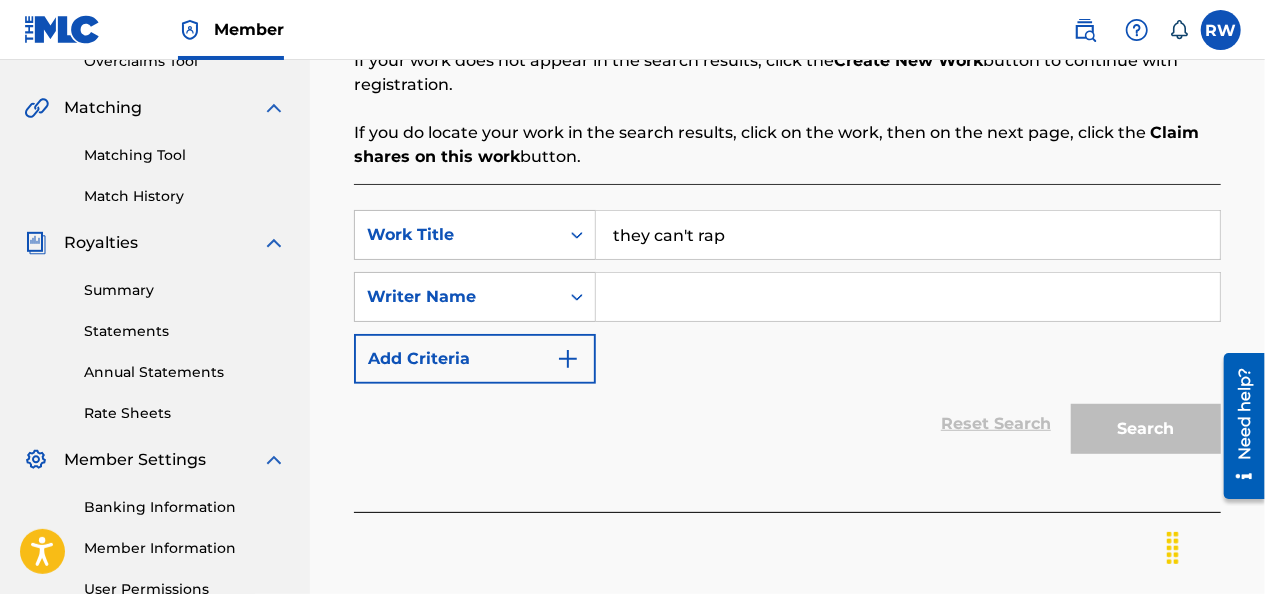 scroll, scrollTop: 439, scrollLeft: 0, axis: vertical 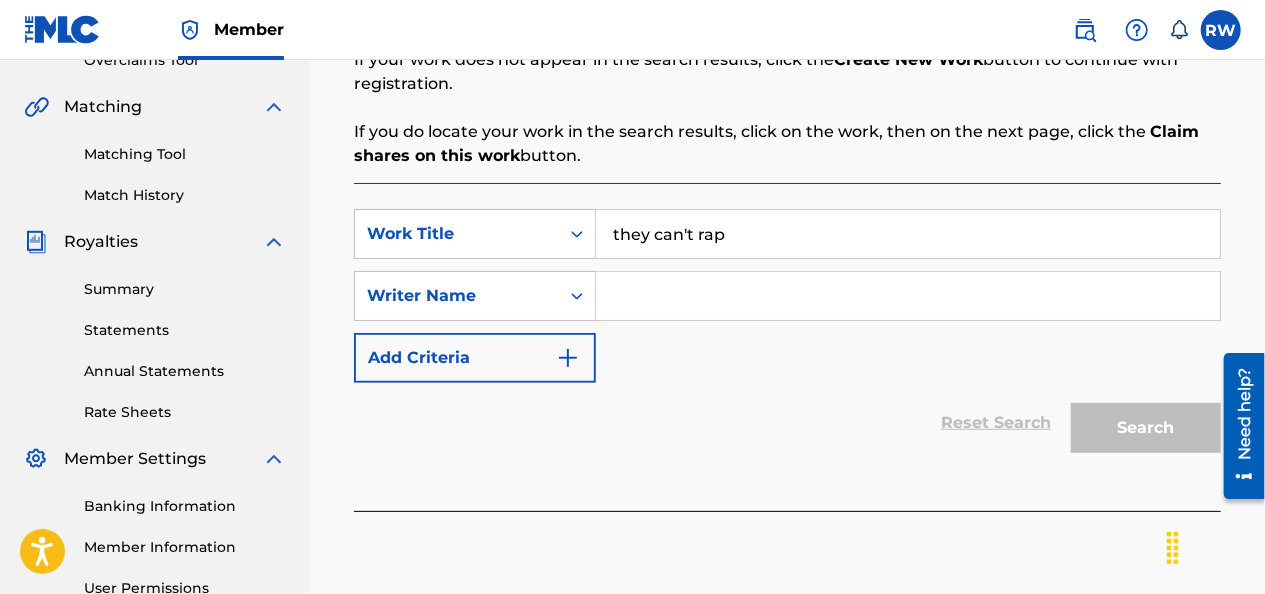 click at bounding box center [908, 296] 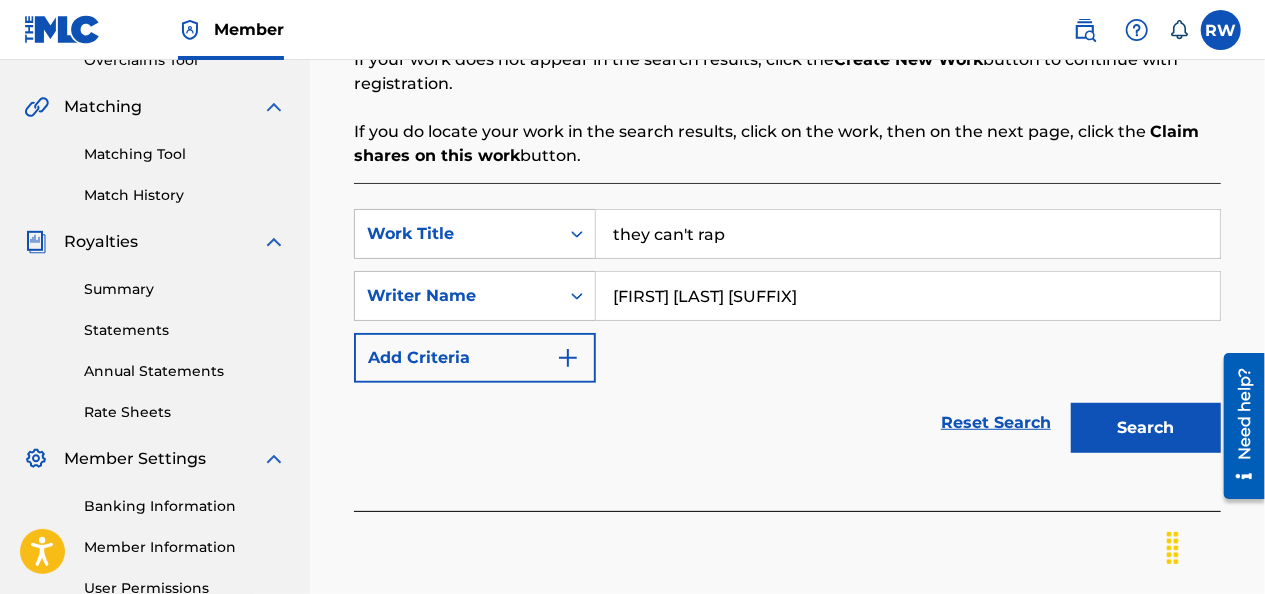 click on "Search" at bounding box center [1146, 428] 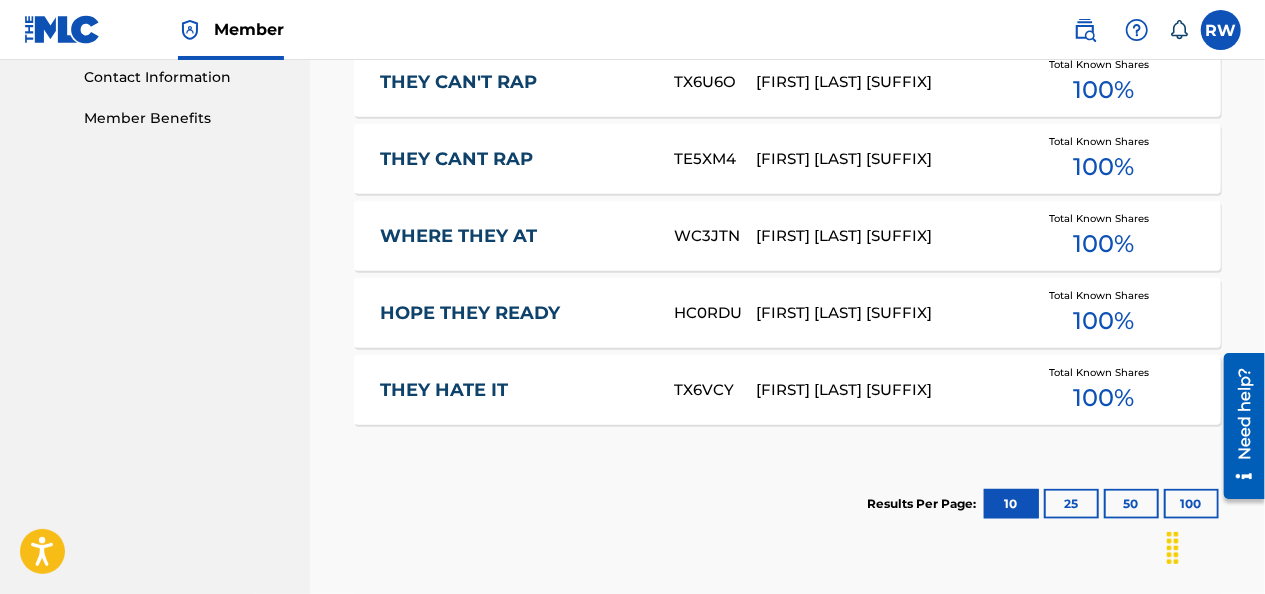 scroll, scrollTop: 994, scrollLeft: 0, axis: vertical 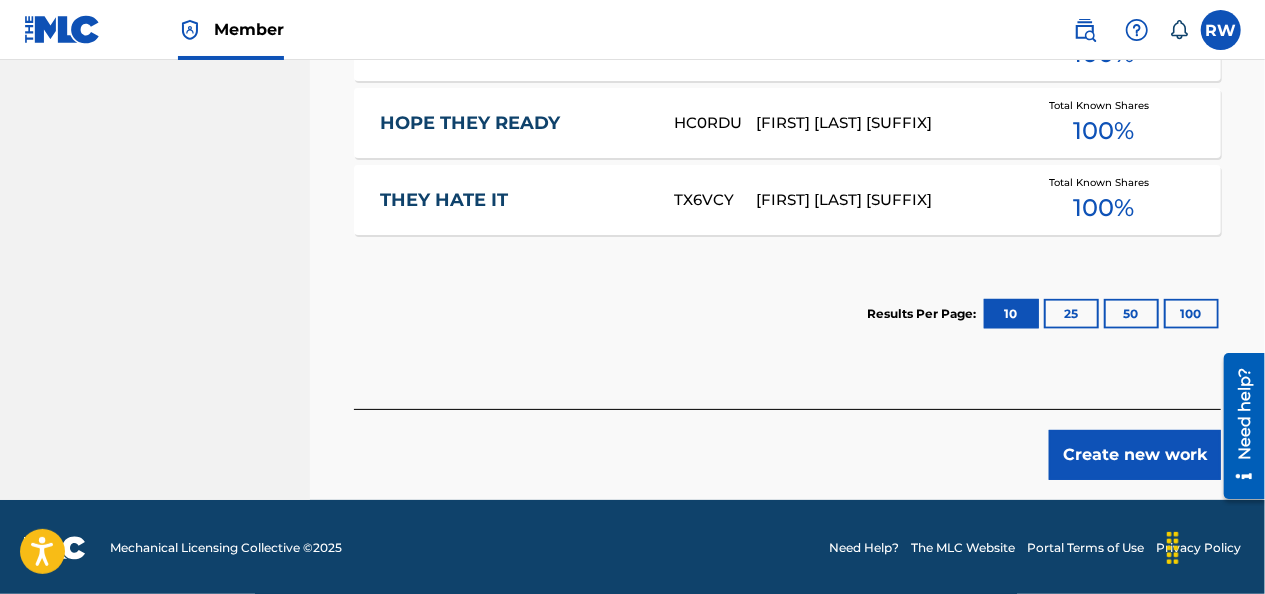 click on "Create new work" at bounding box center [1135, 455] 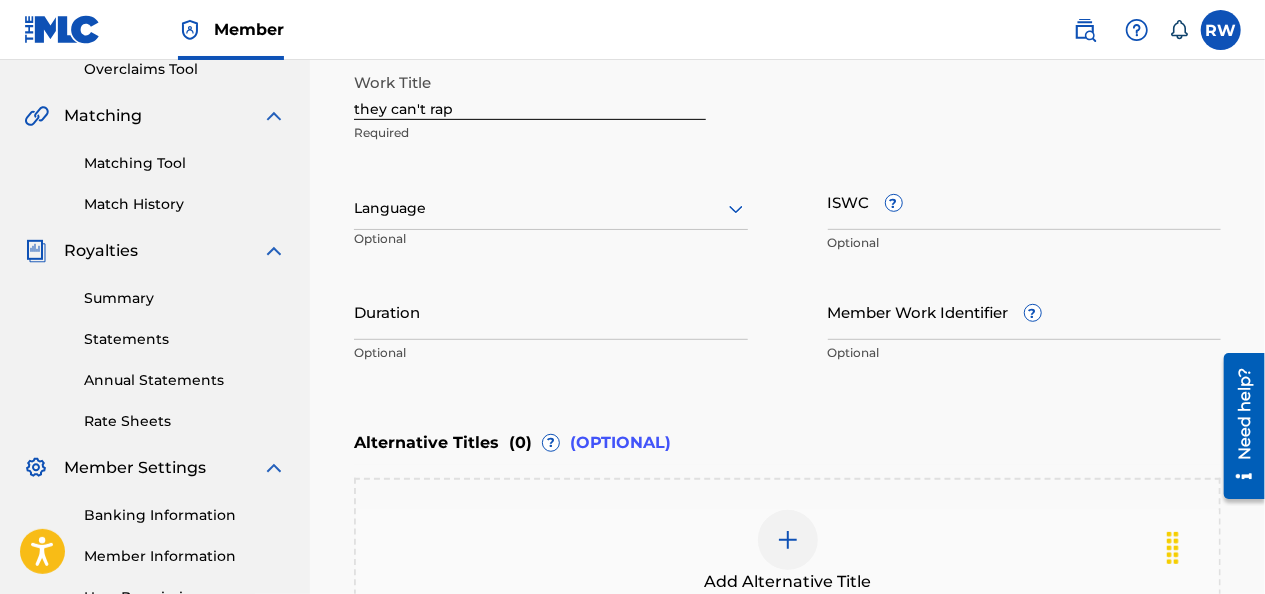 scroll, scrollTop: 422, scrollLeft: 0, axis: vertical 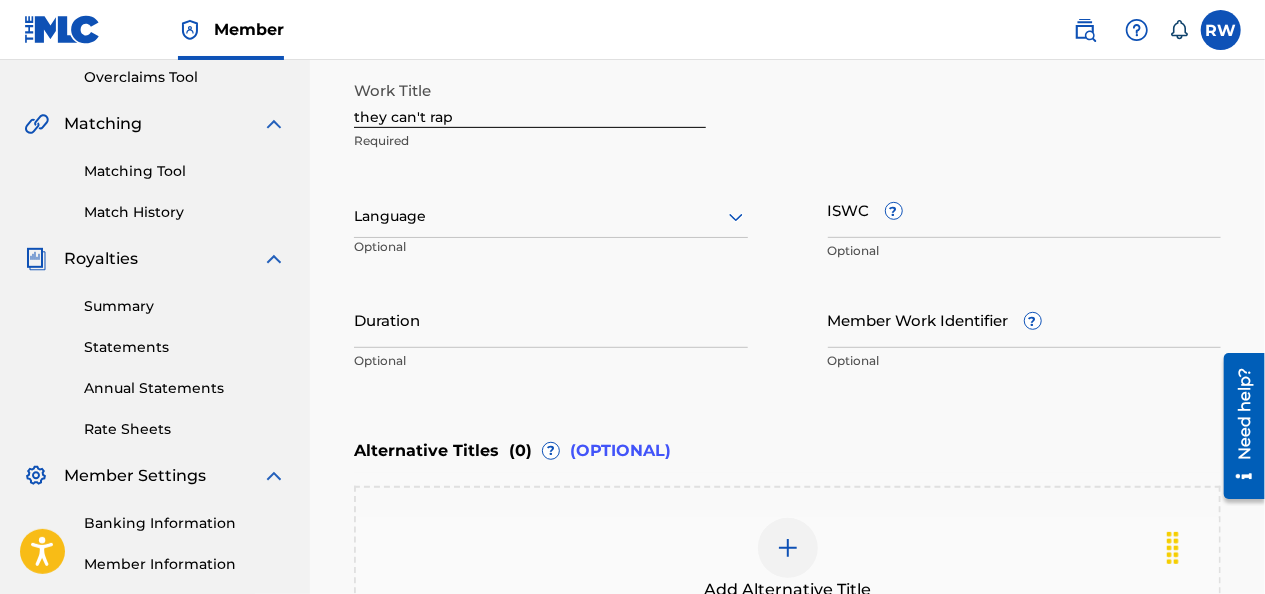 click on "ISWC   ?" at bounding box center (1025, 209) 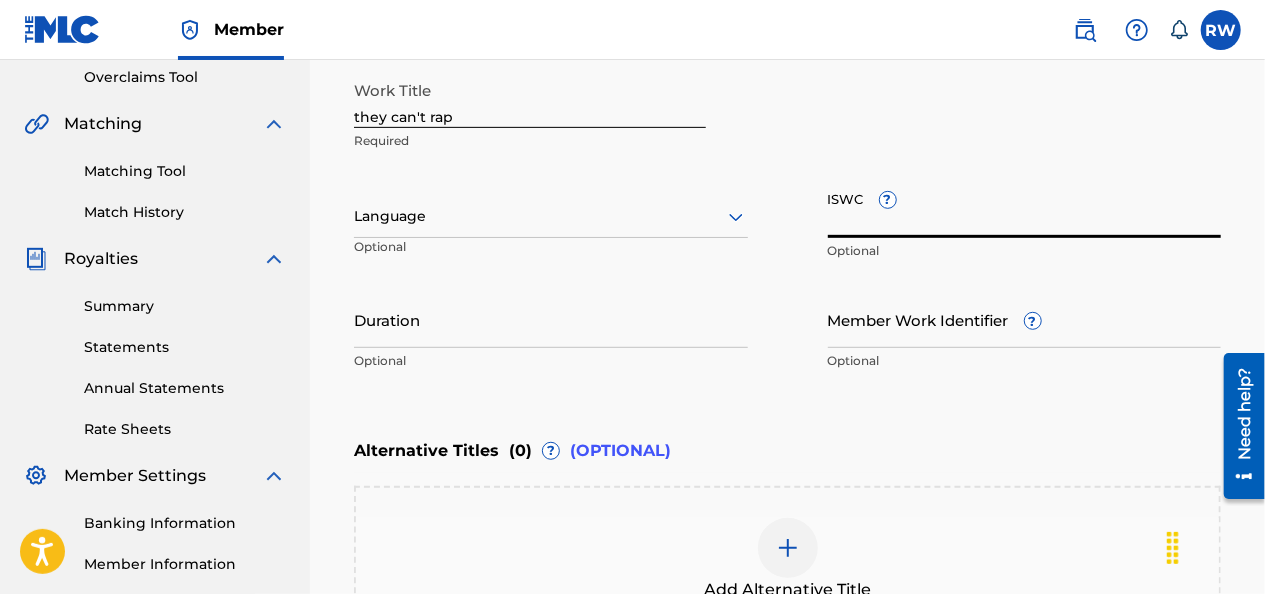 paste on "T-307.223.899-0" 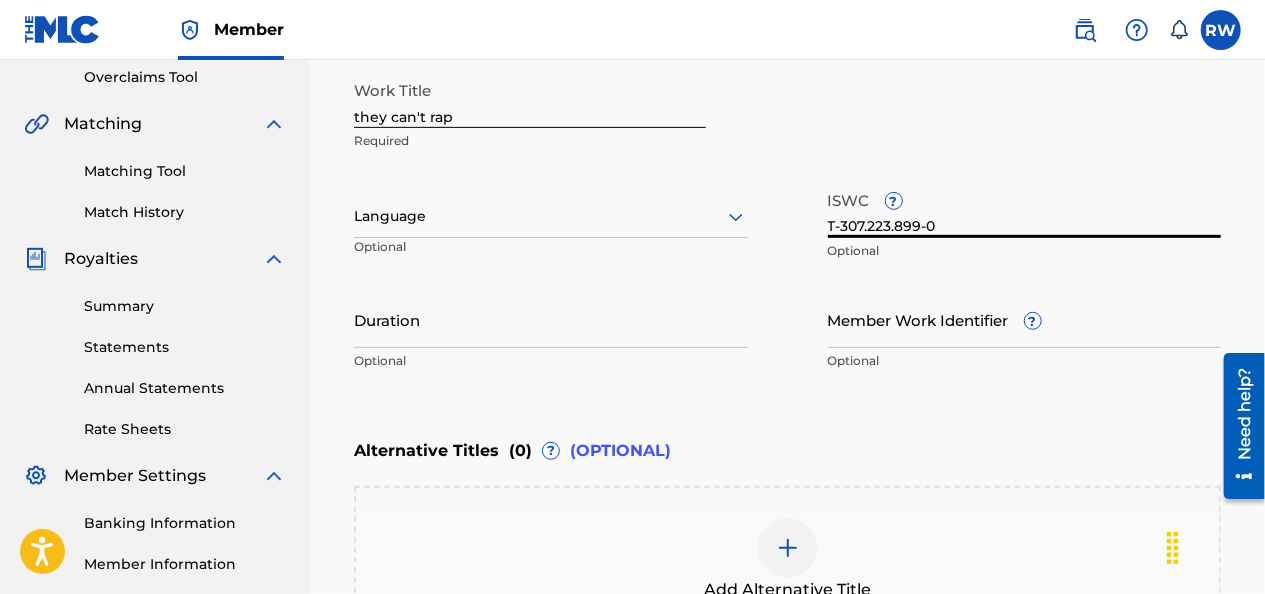 type on "T-307.223.899-0" 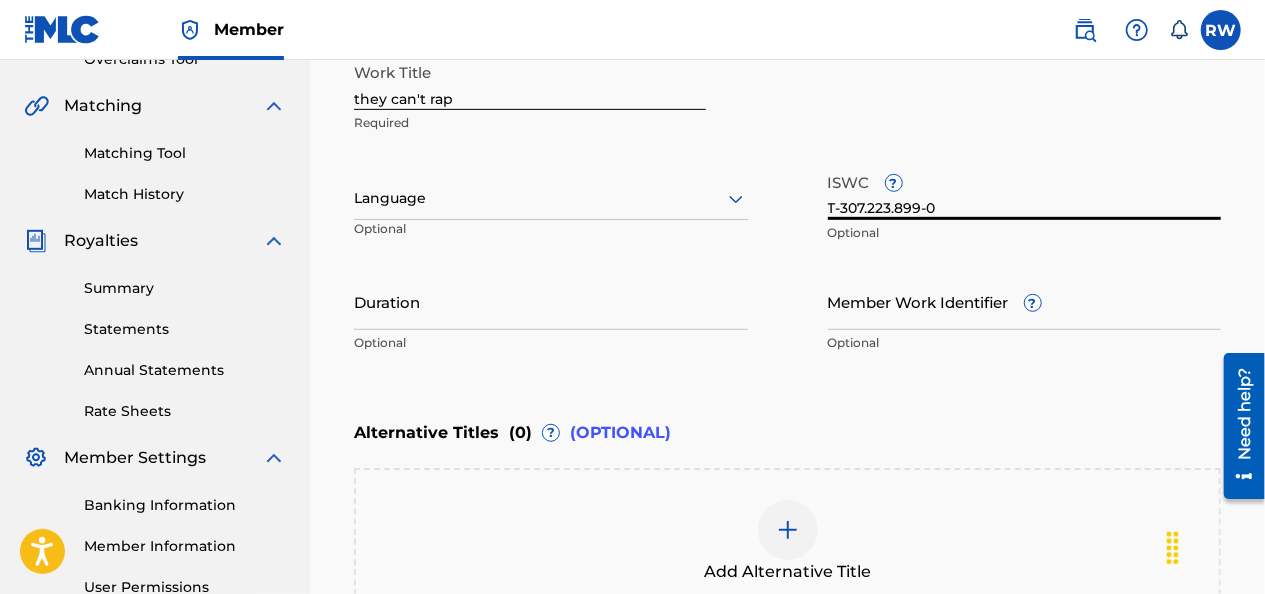 scroll, scrollTop: 698, scrollLeft: 0, axis: vertical 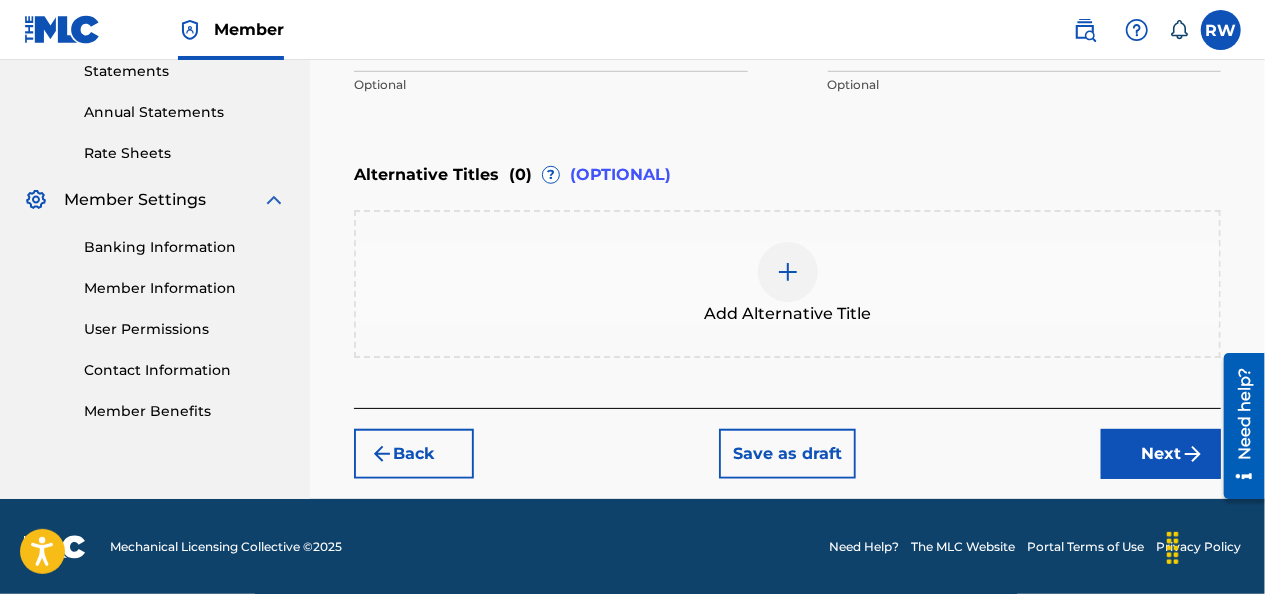 click on "Next" at bounding box center (1161, 454) 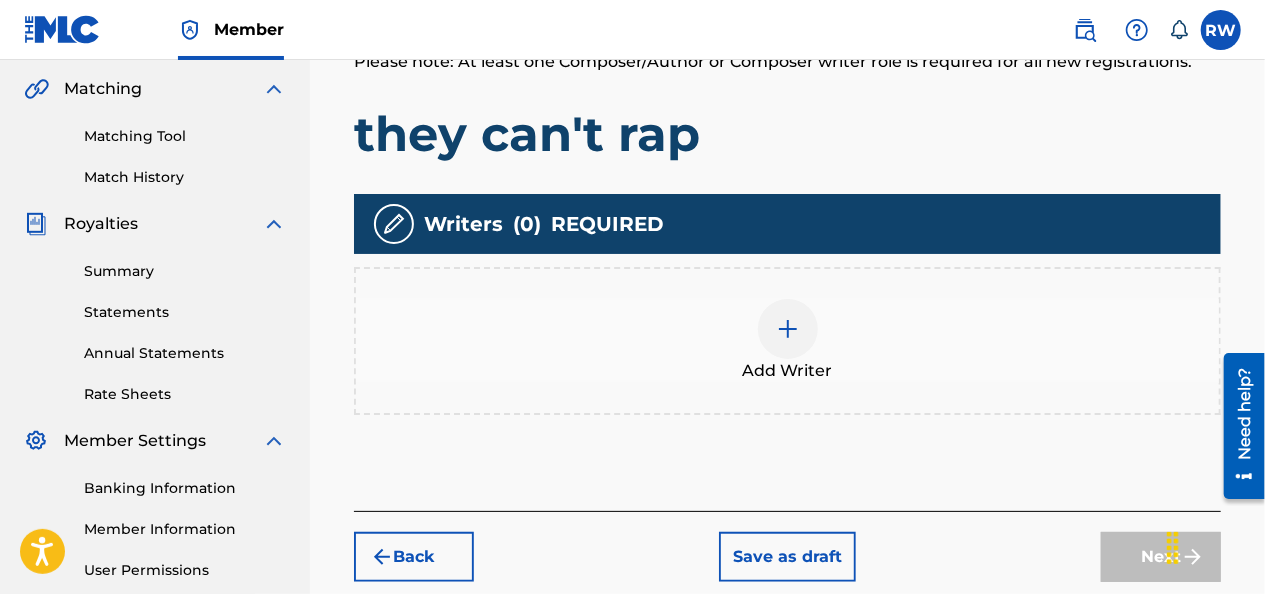 scroll, scrollTop: 460, scrollLeft: 0, axis: vertical 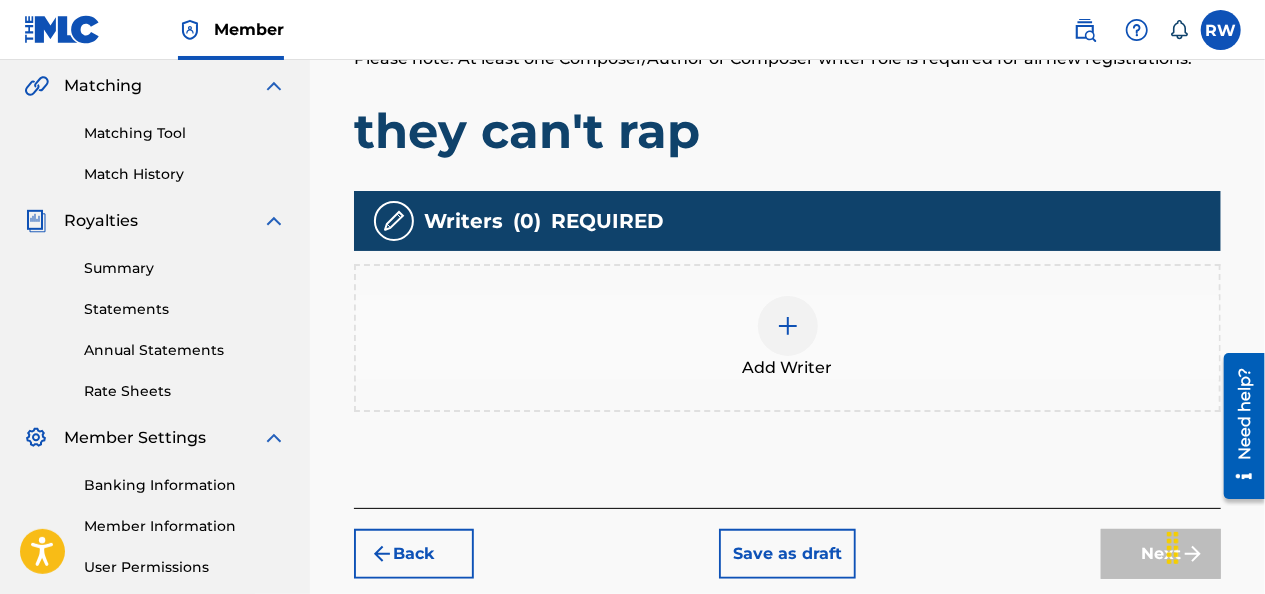 click at bounding box center (788, 326) 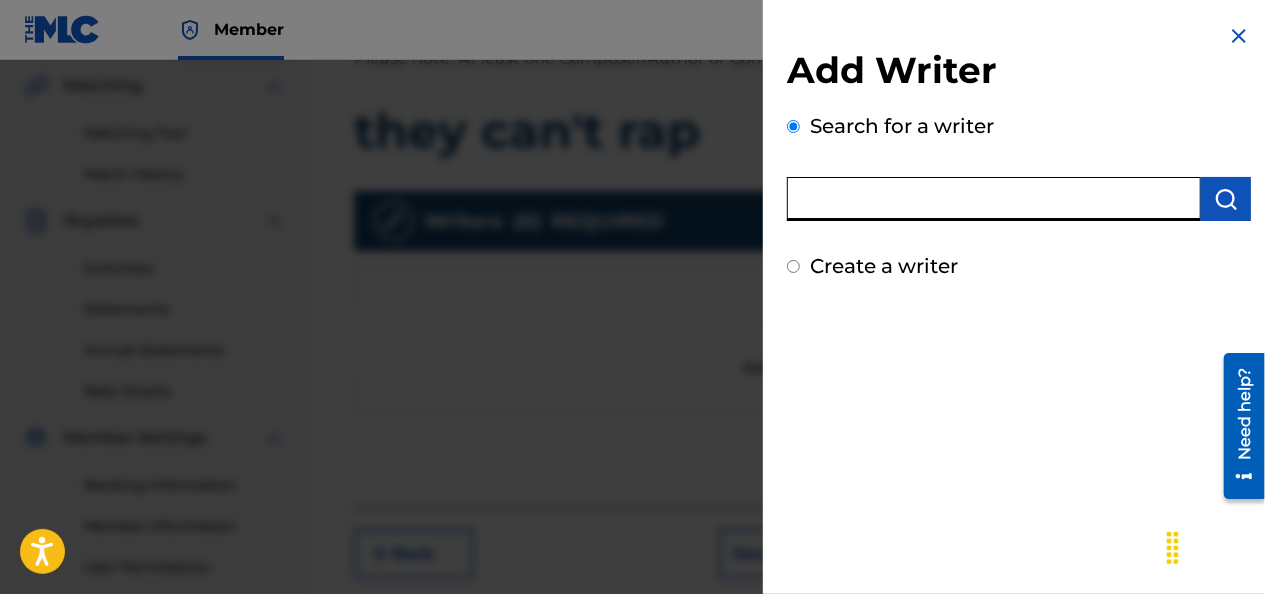 paste on "[PHONE]" 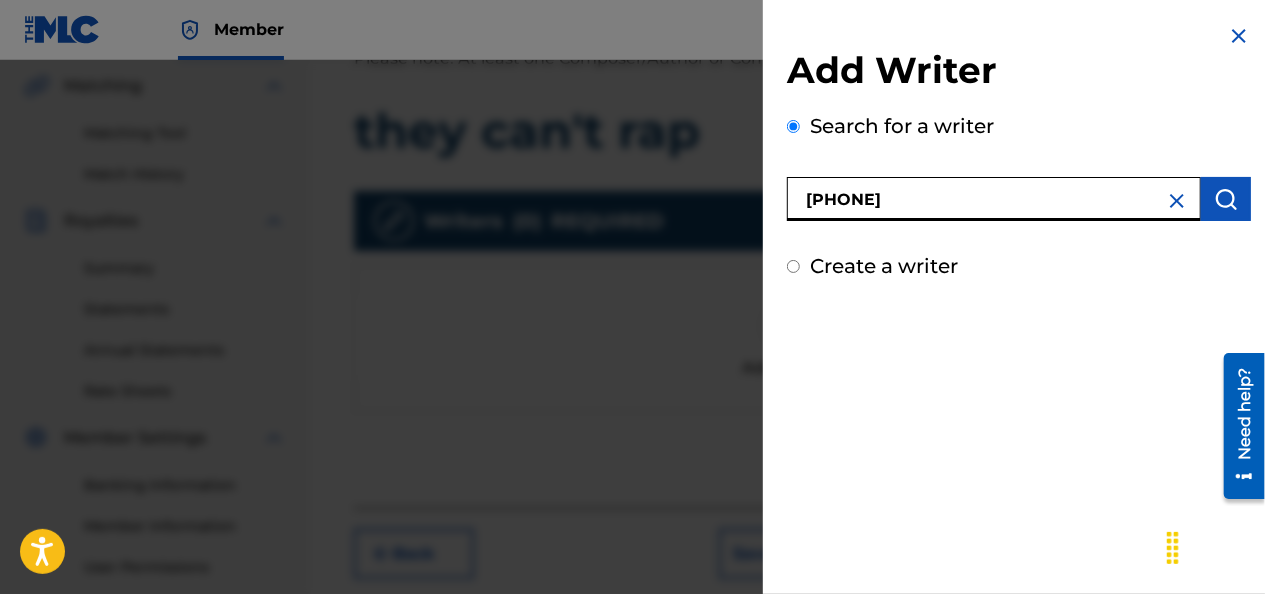 type on "[PHONE]" 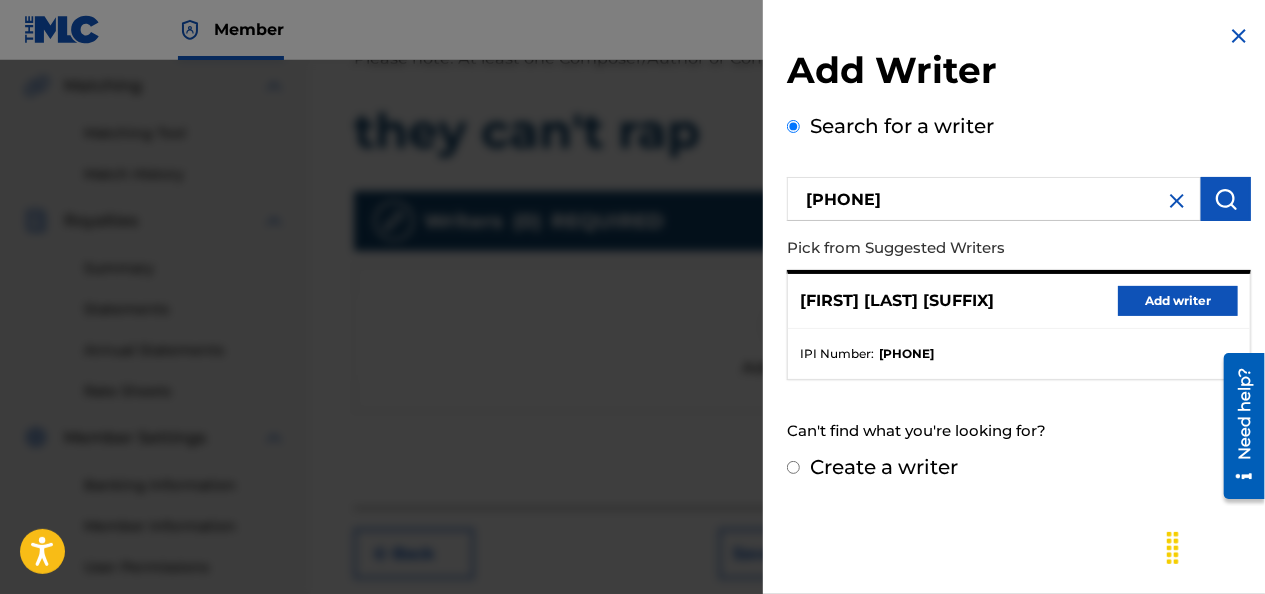 click on "Add writer" at bounding box center (1178, 301) 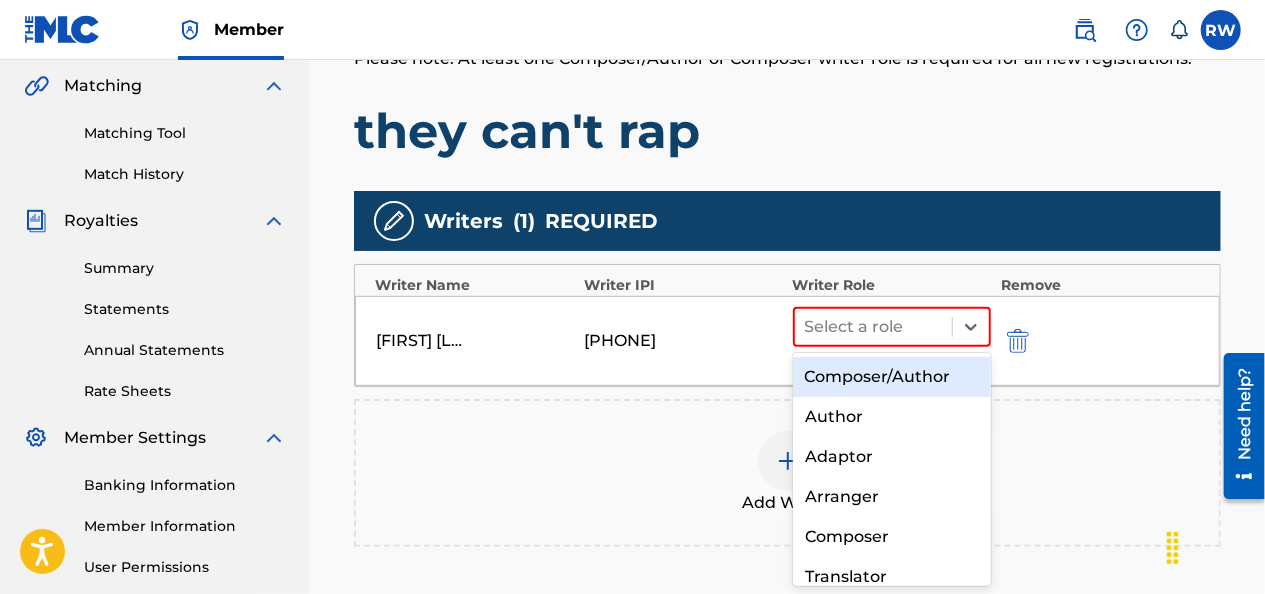 click on "Composer/Author" at bounding box center (892, 377) 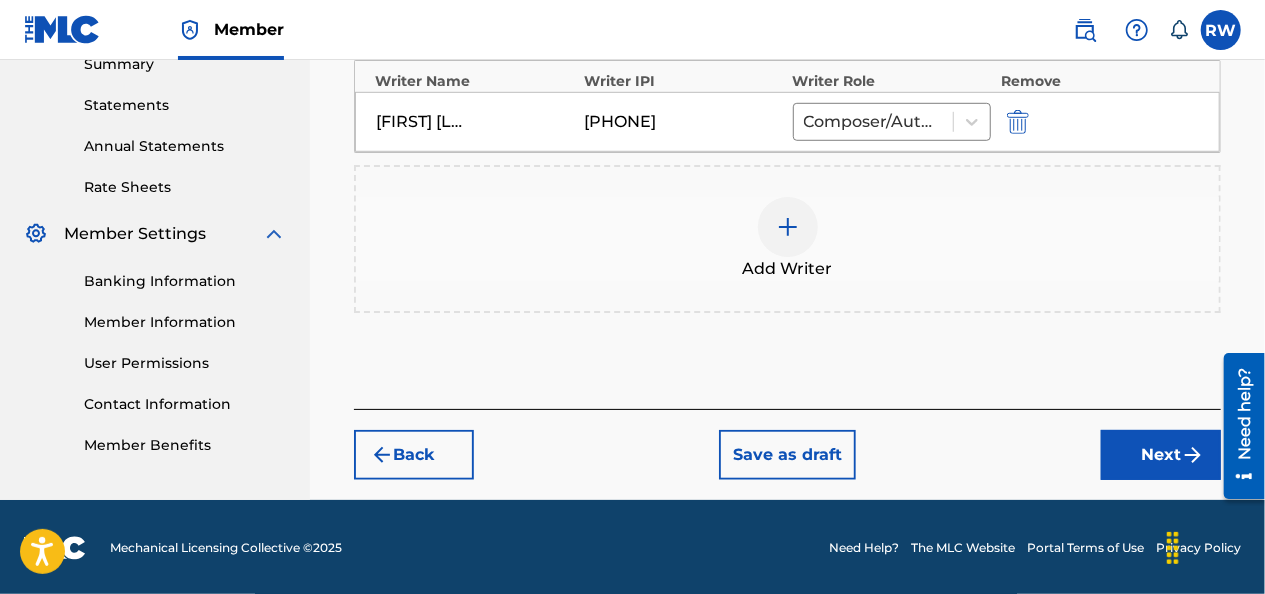 click on "Next" at bounding box center (1161, 455) 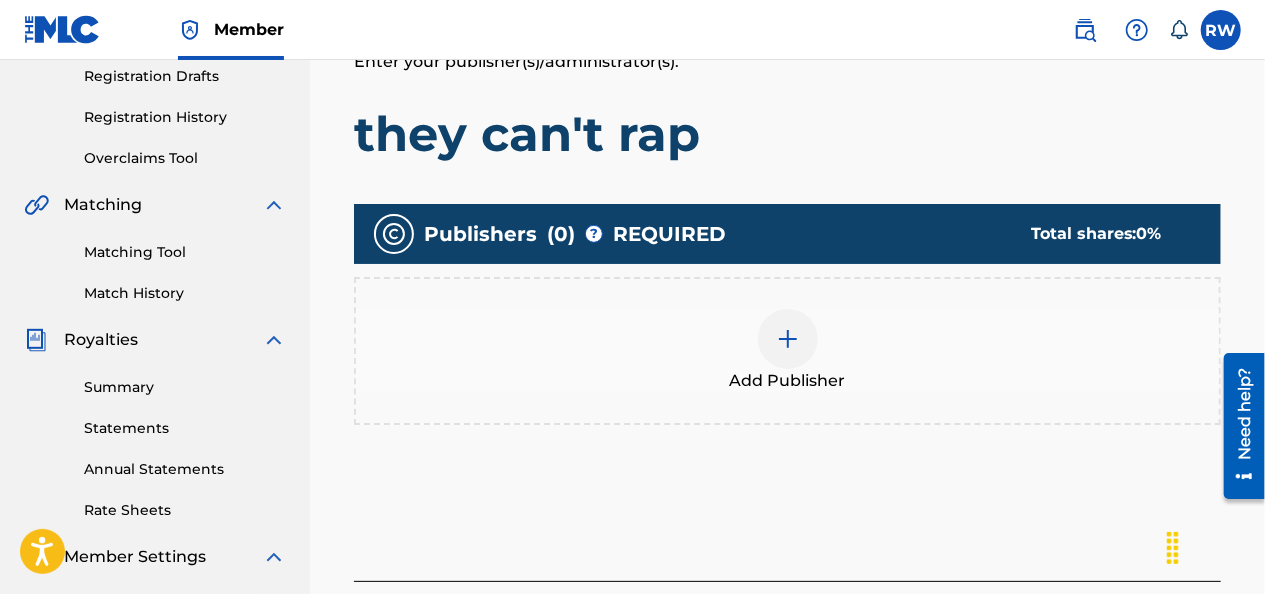 scroll, scrollTop: 346, scrollLeft: 0, axis: vertical 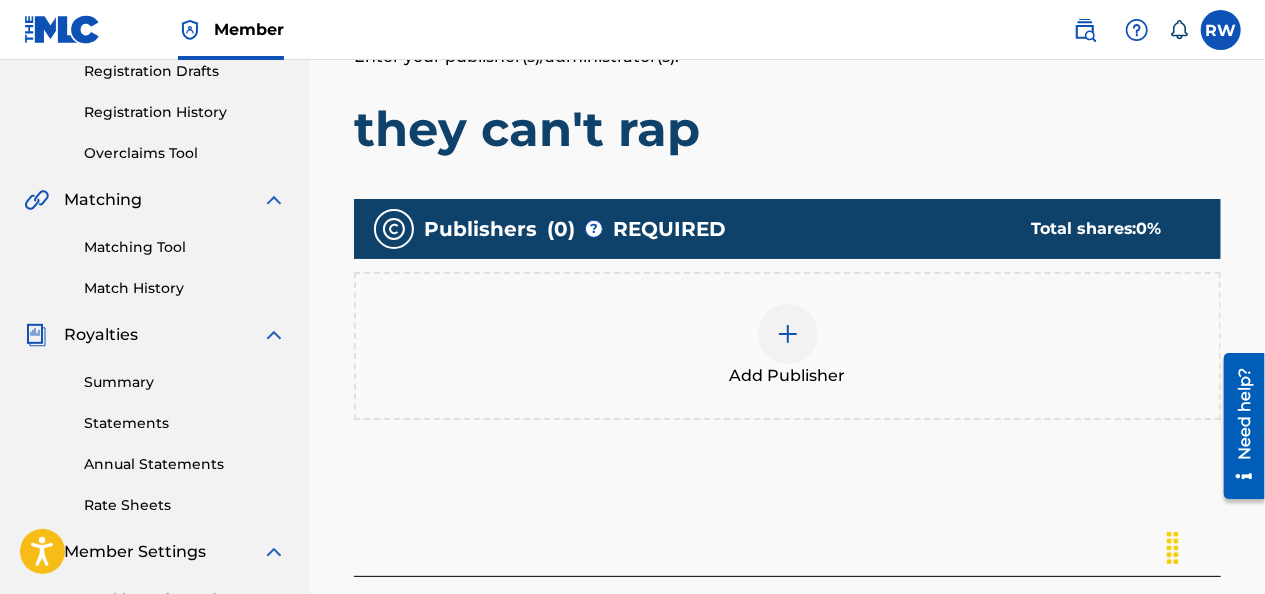click at bounding box center [788, 334] 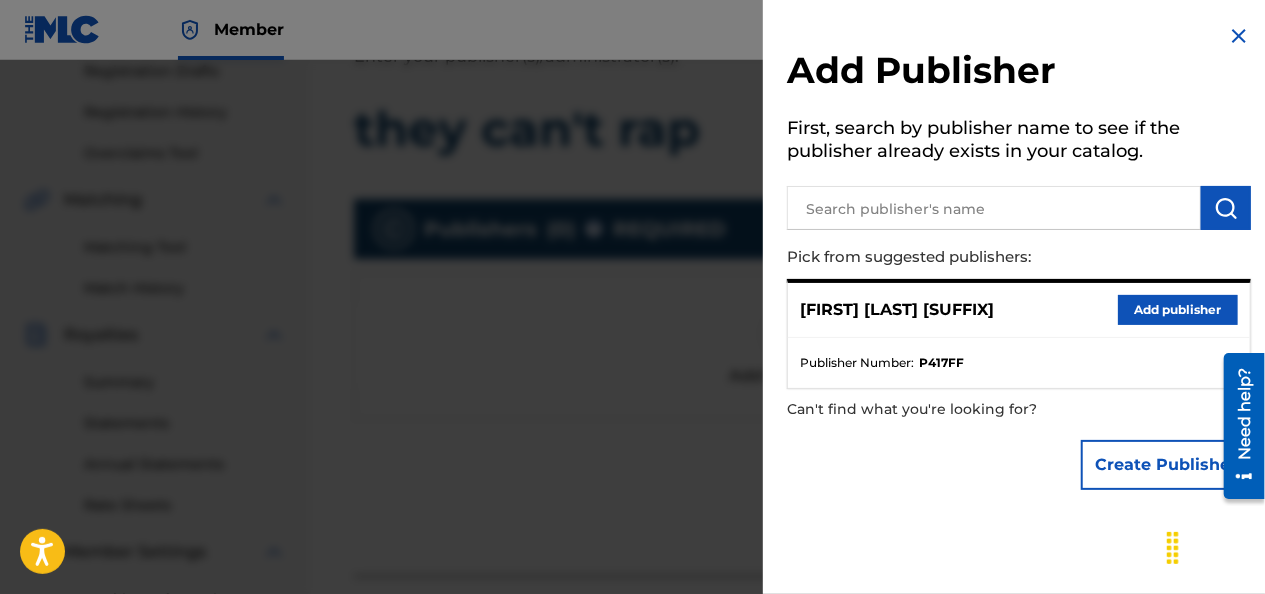 click on "Add publisher" at bounding box center (1178, 310) 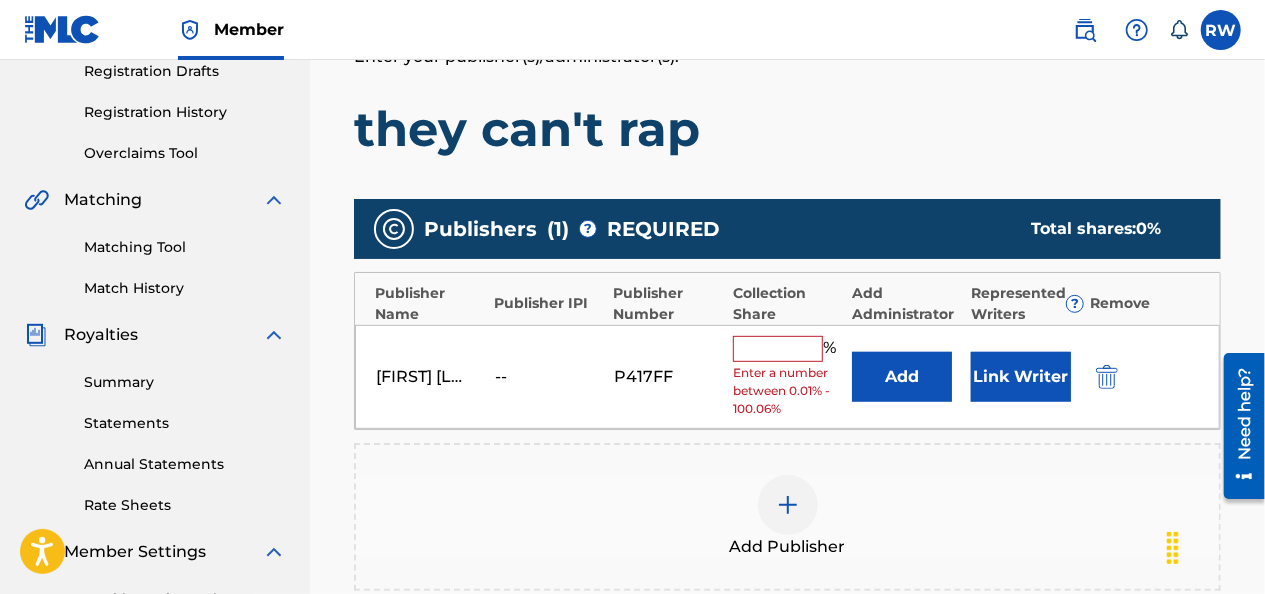click at bounding box center [778, 349] 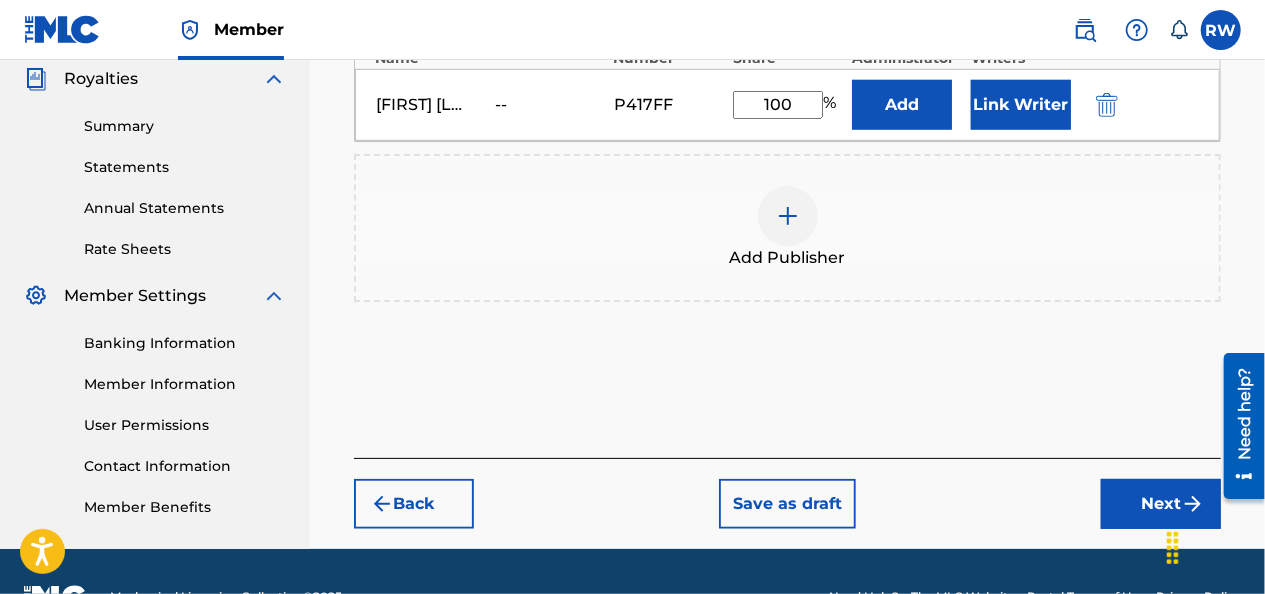 click on "Next" at bounding box center [1161, 504] 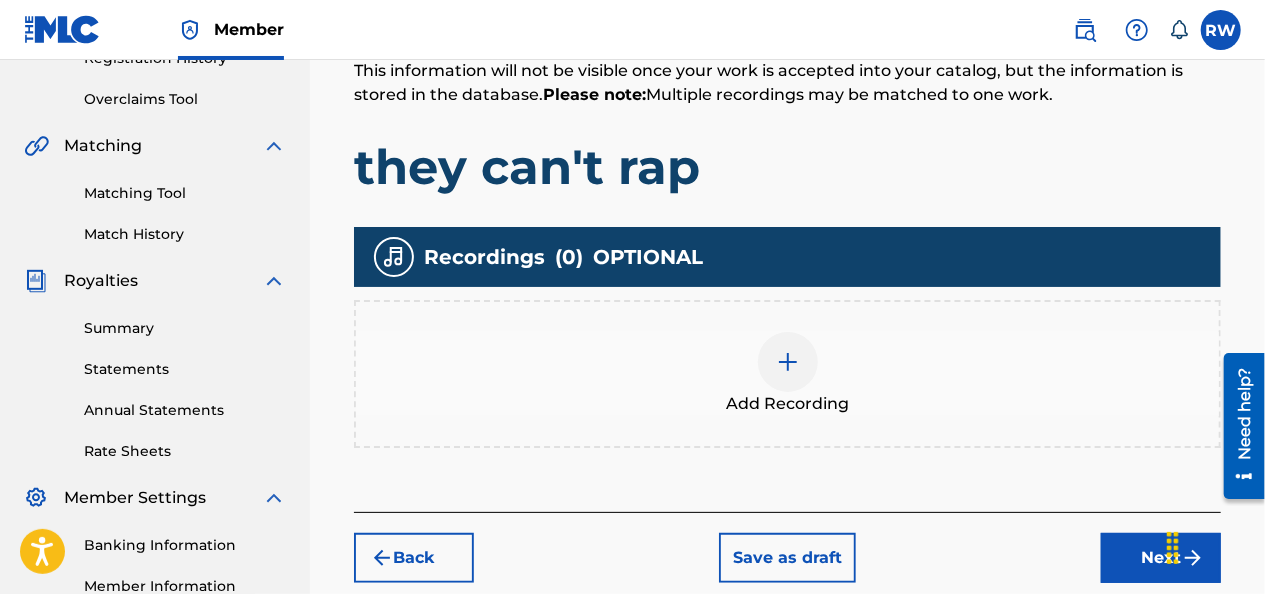 scroll, scrollTop: 402, scrollLeft: 0, axis: vertical 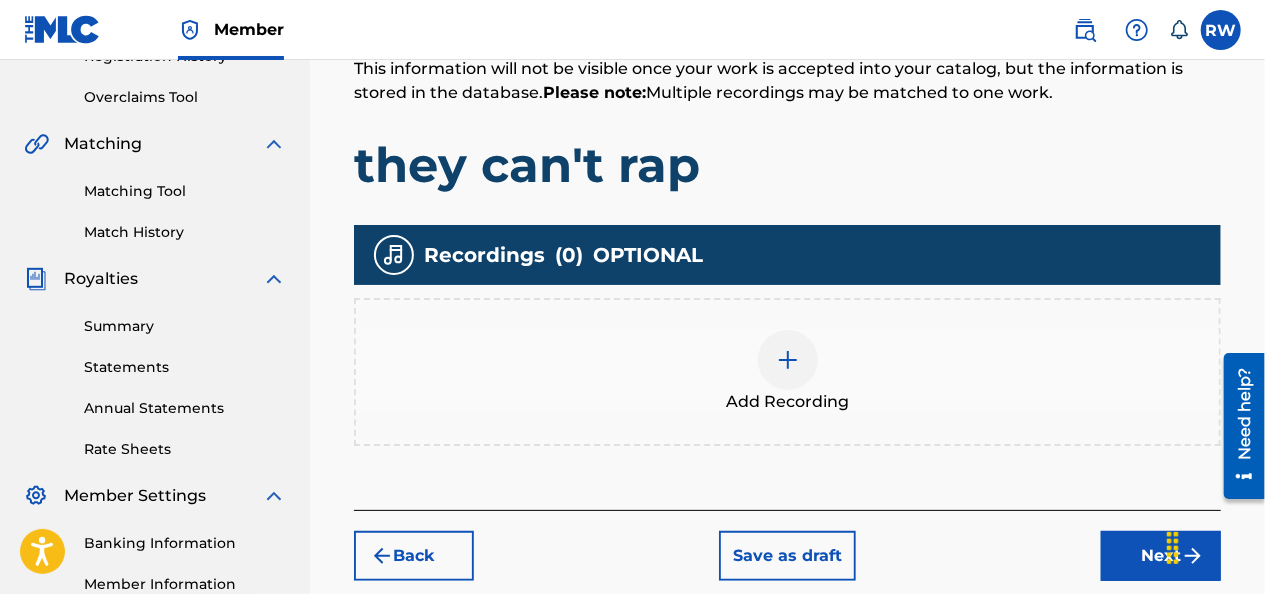 click at bounding box center [788, 360] 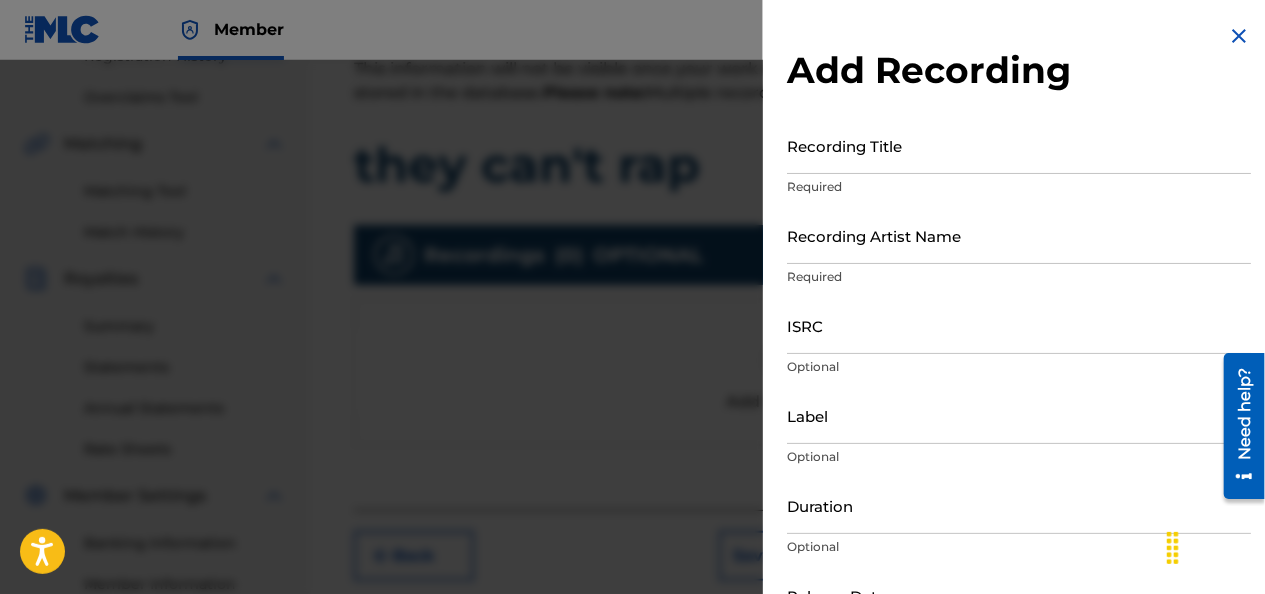 click on "Recording Title" at bounding box center [1019, 145] 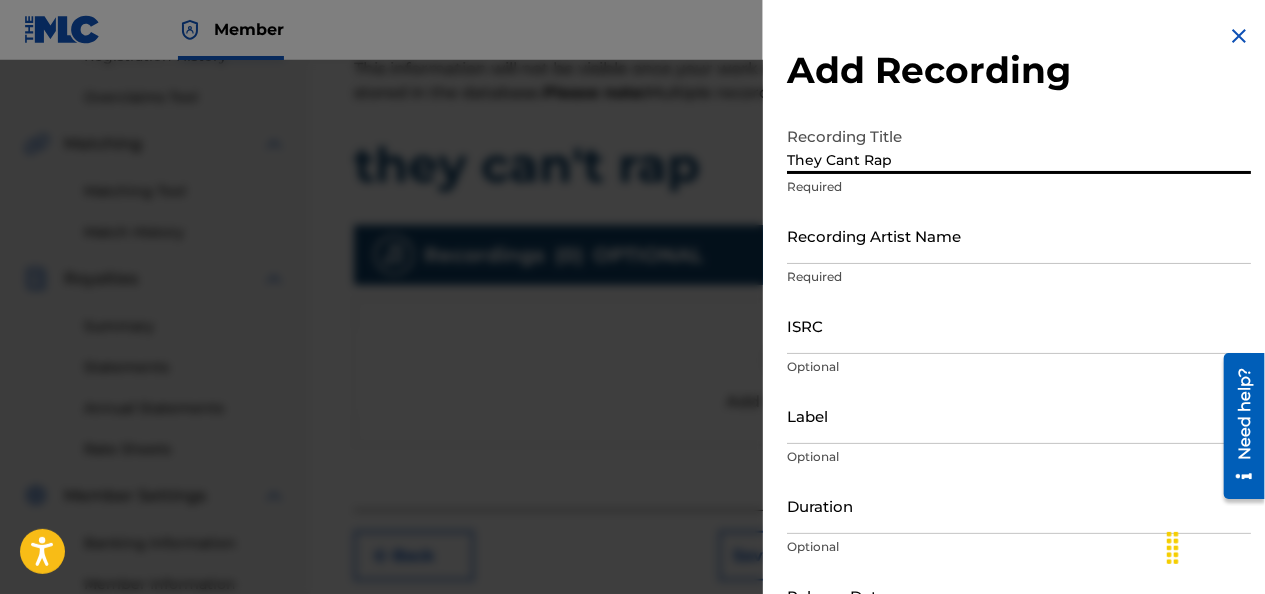 type on "They Cant Rap" 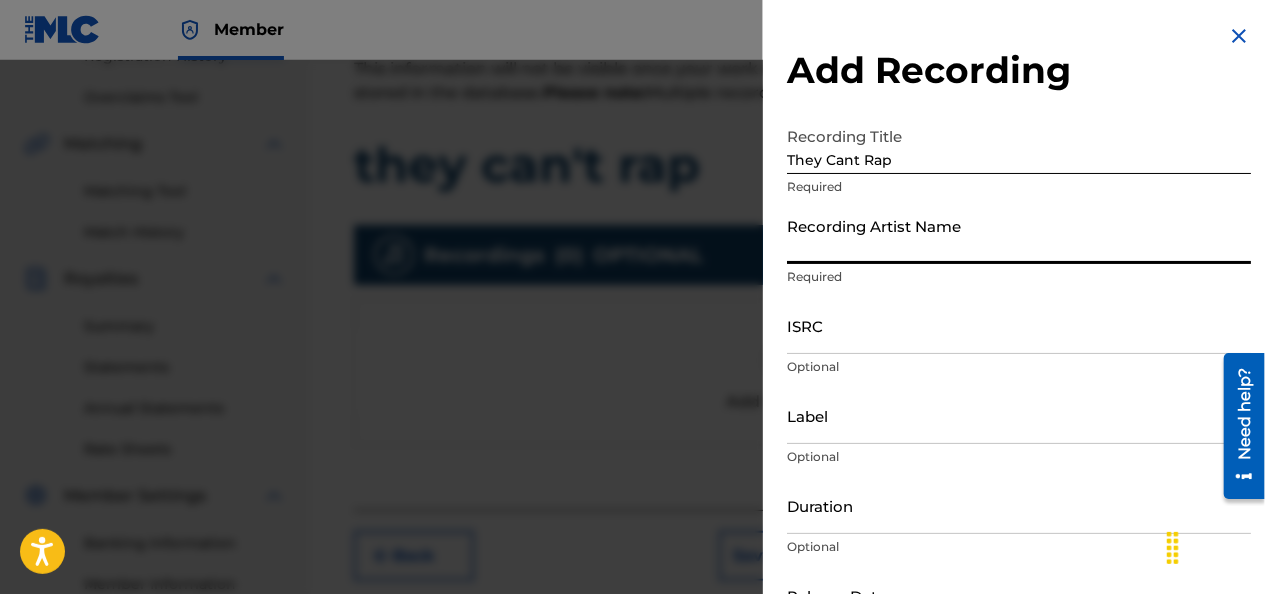 type on "JUNIOR" 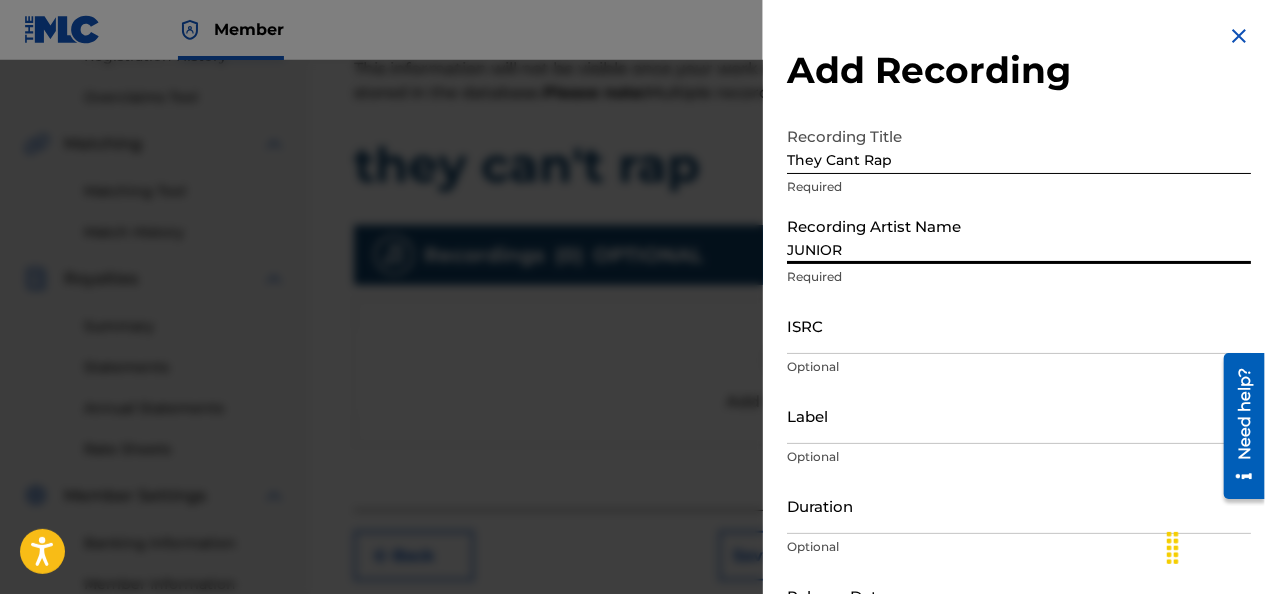 type on "STREETKID MUSIC LLC" 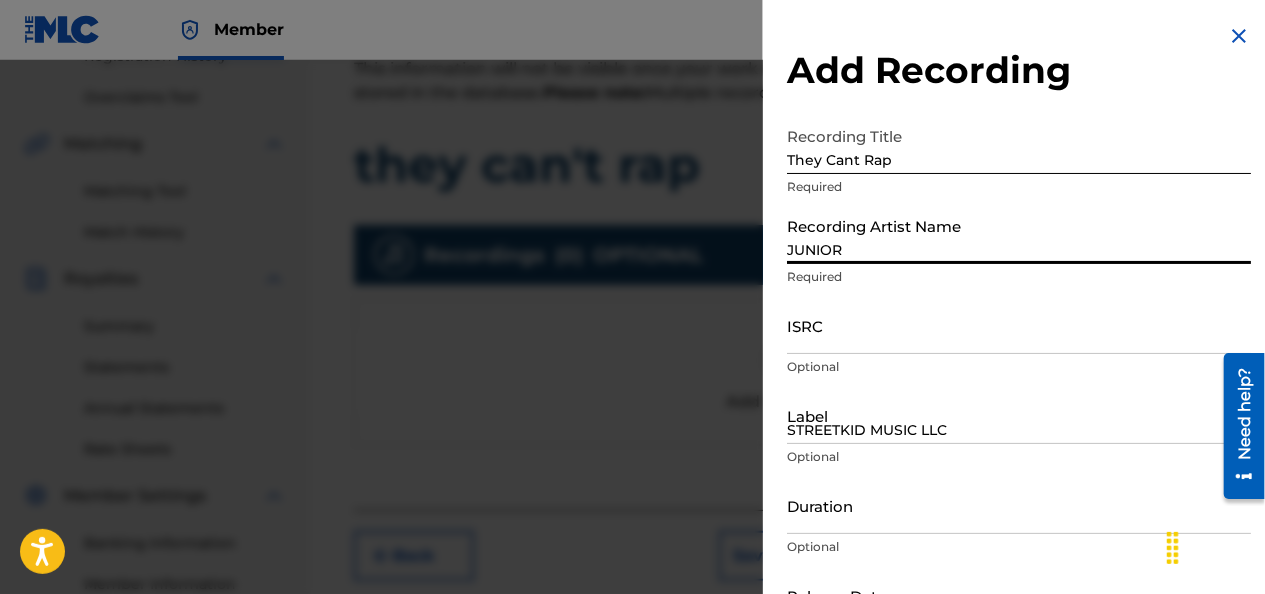 type on "[MONTH] [DAY] [YEAR]" 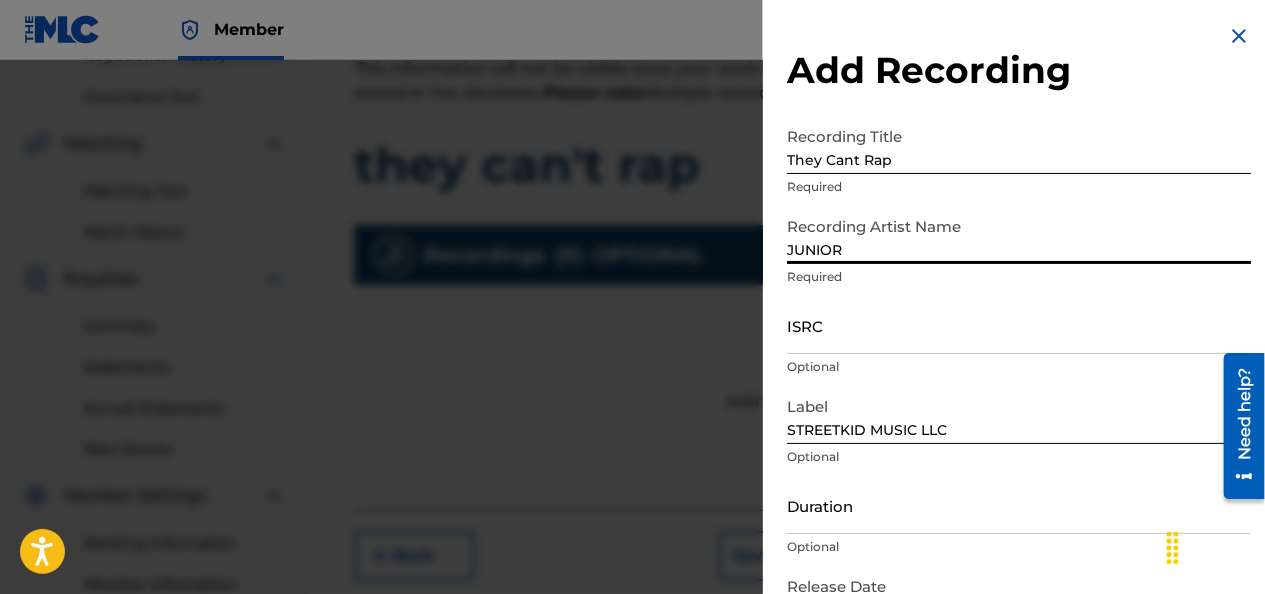 click on "ISRC" at bounding box center [1019, 325] 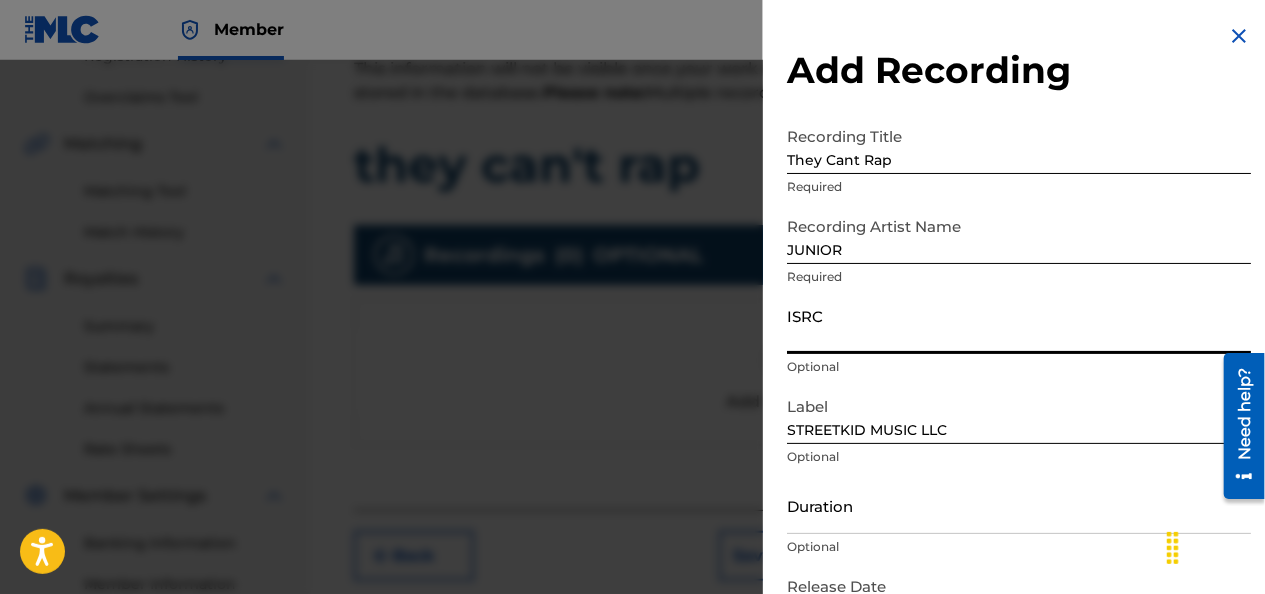 paste on "QZNWS2105039" 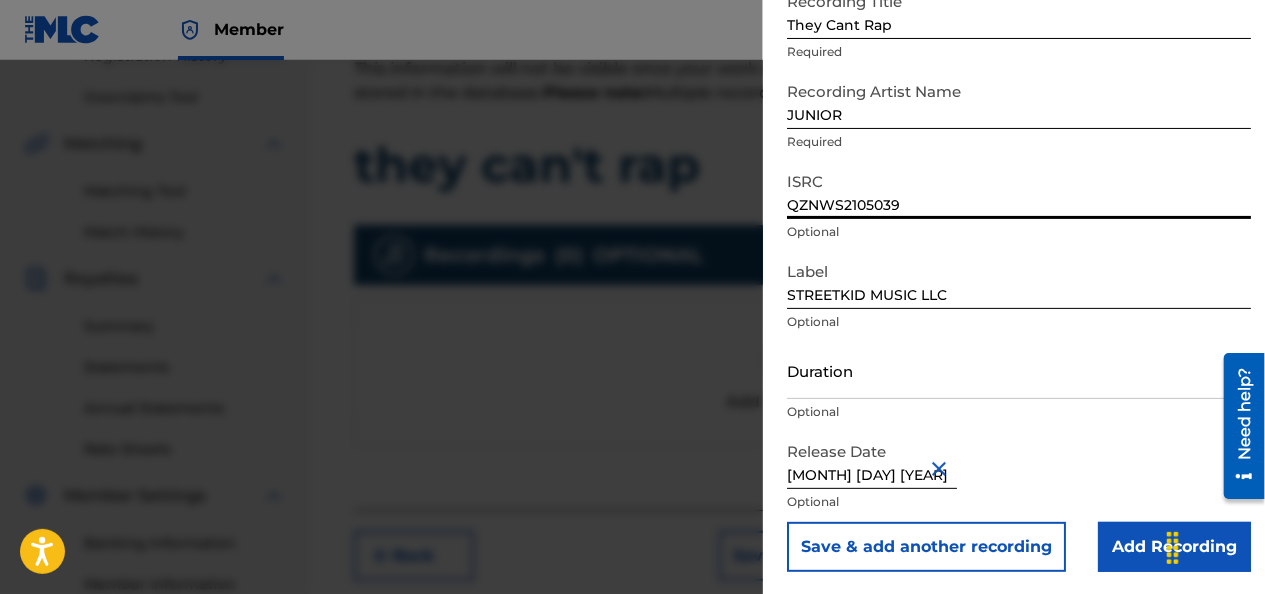 scroll, scrollTop: 137, scrollLeft: 0, axis: vertical 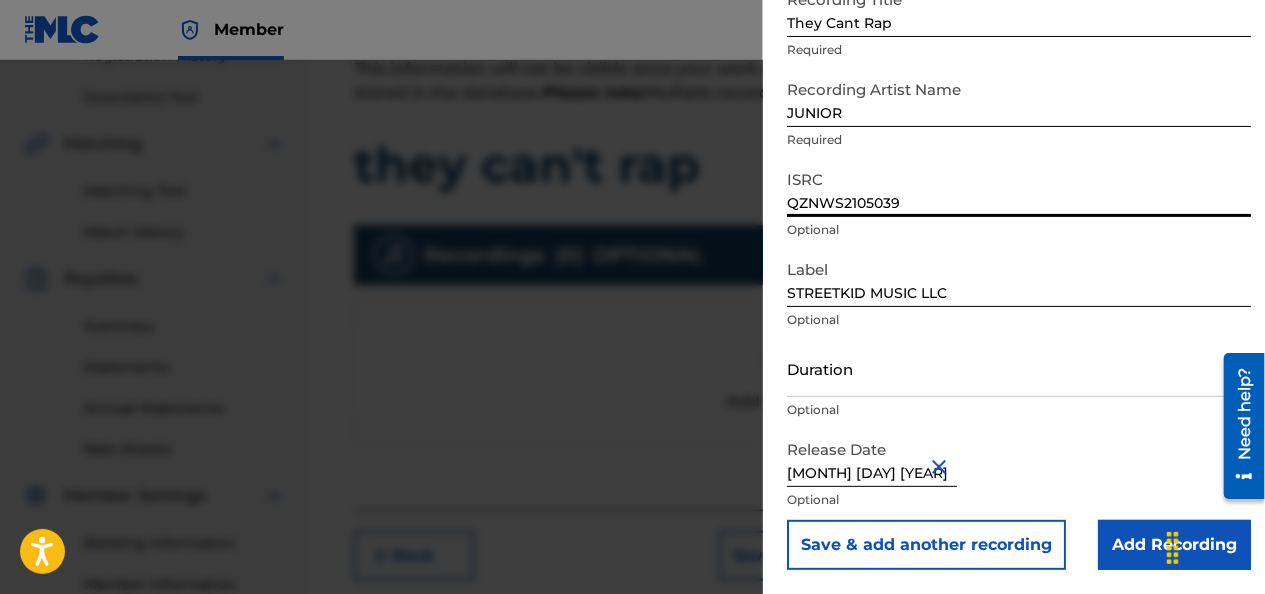 click on "Add Recording" at bounding box center [1174, 545] 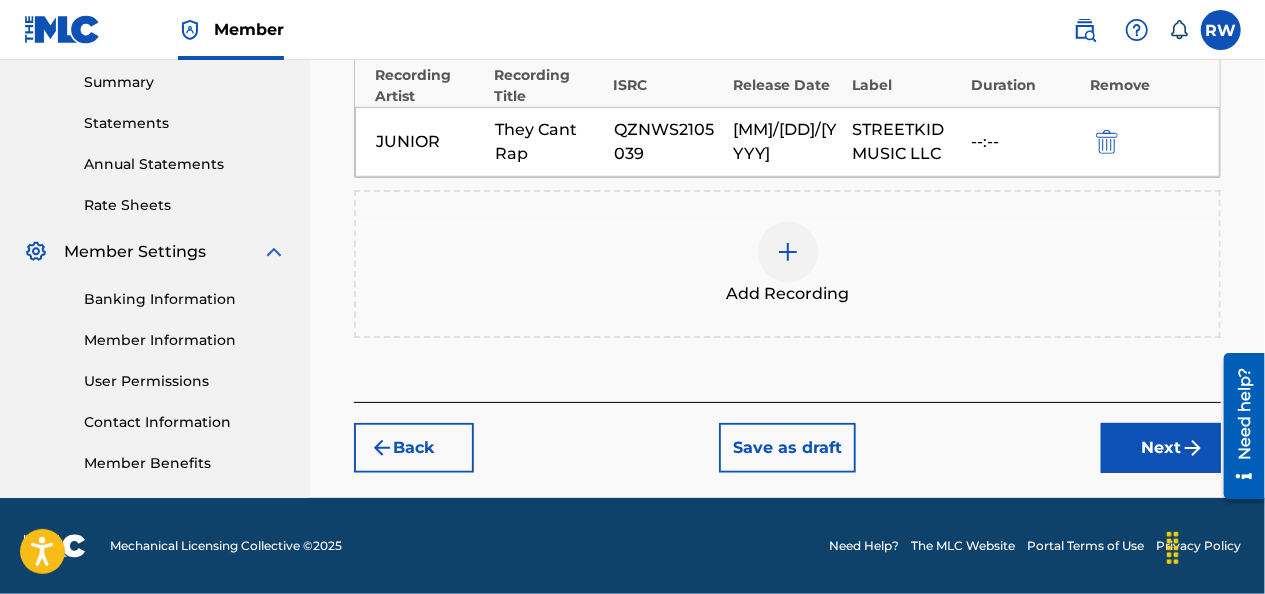 click on "Next" at bounding box center (1161, 448) 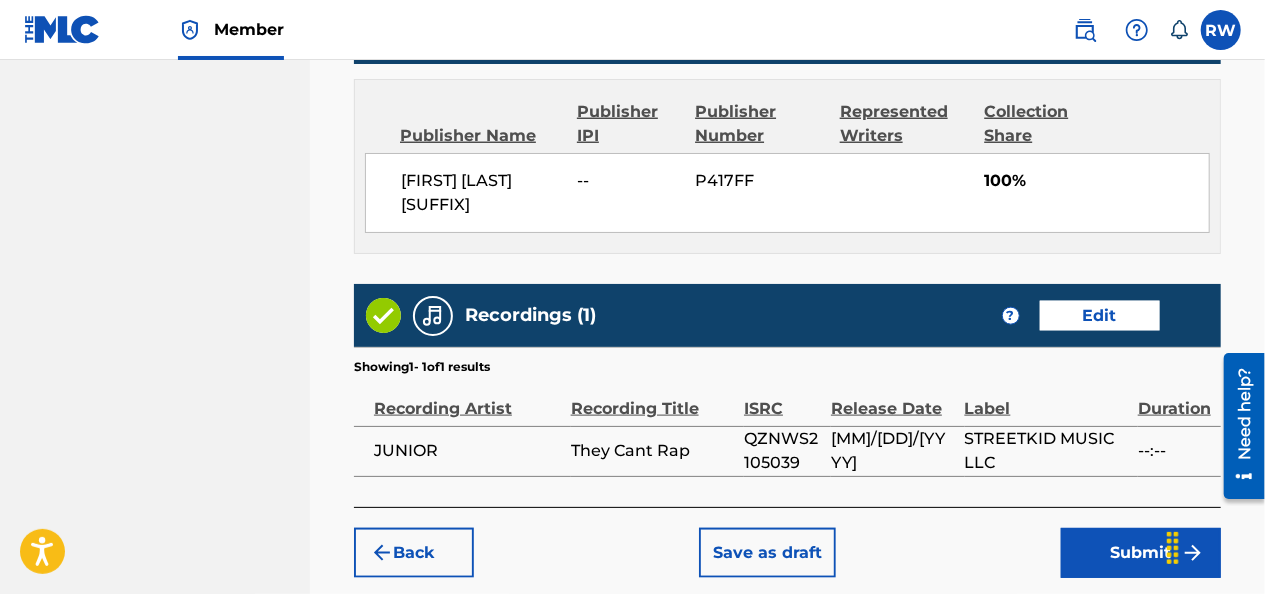 scroll, scrollTop: 1181, scrollLeft: 0, axis: vertical 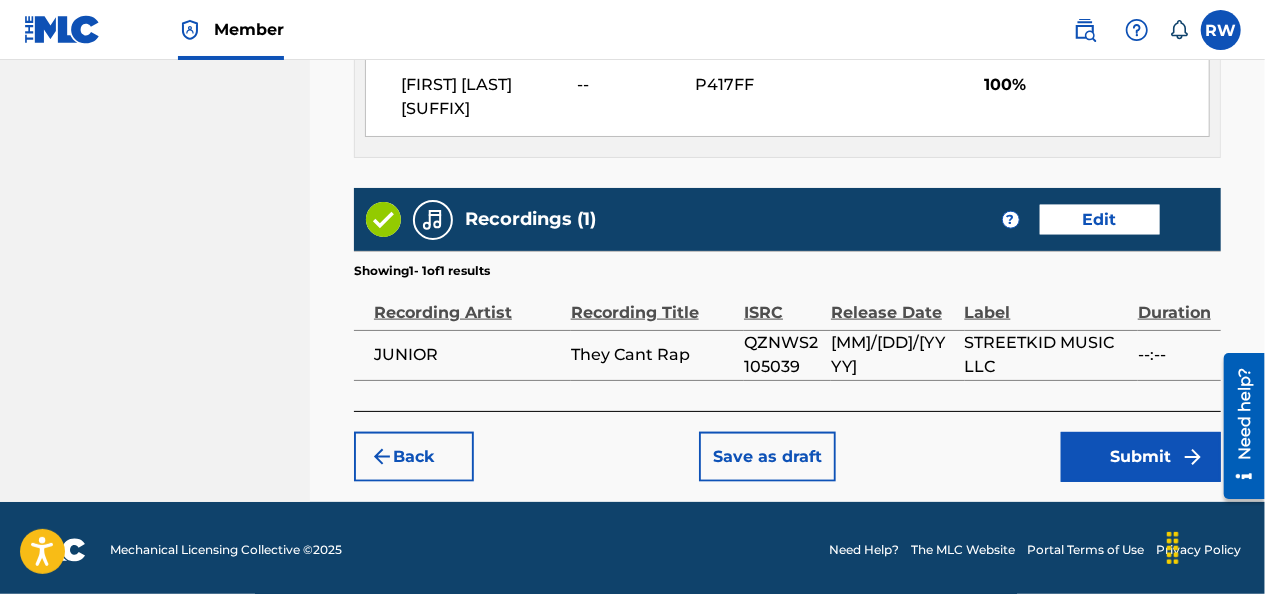 click on "Submit" at bounding box center (1141, 457) 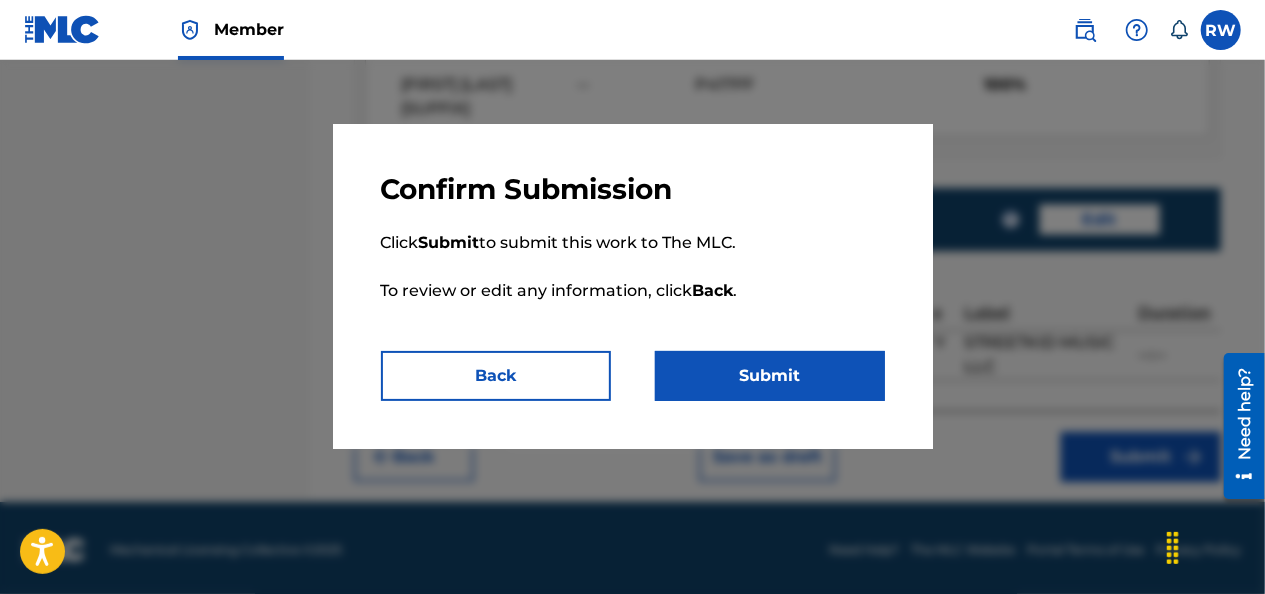 click on "Submit" at bounding box center (770, 376) 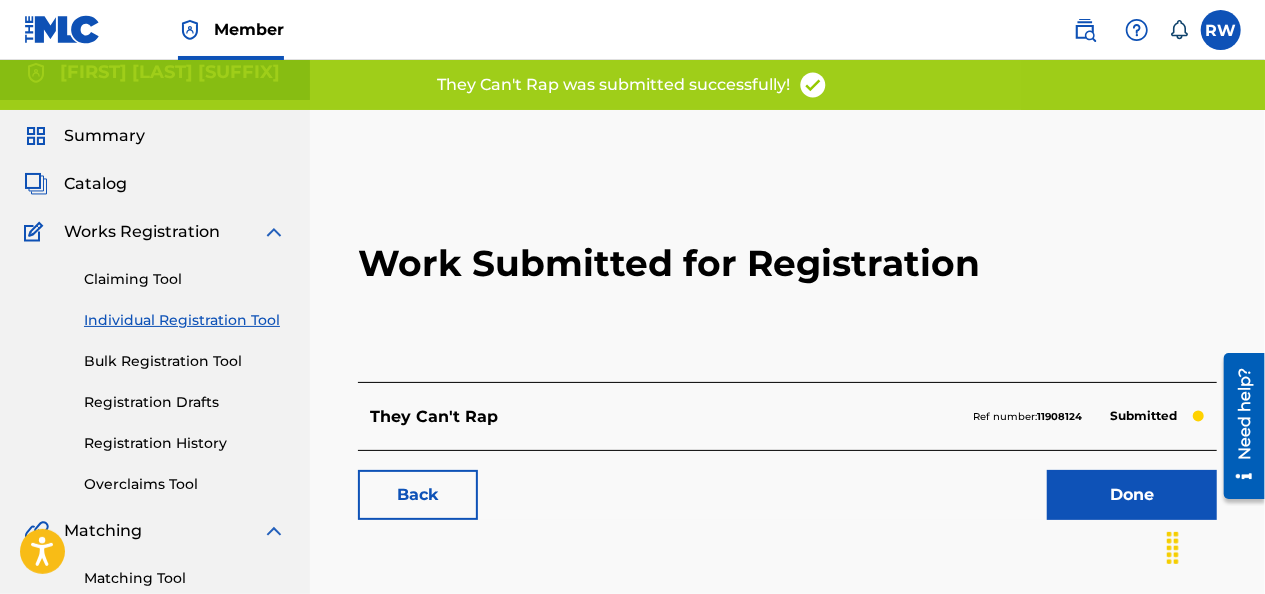 scroll, scrollTop: 0, scrollLeft: 0, axis: both 